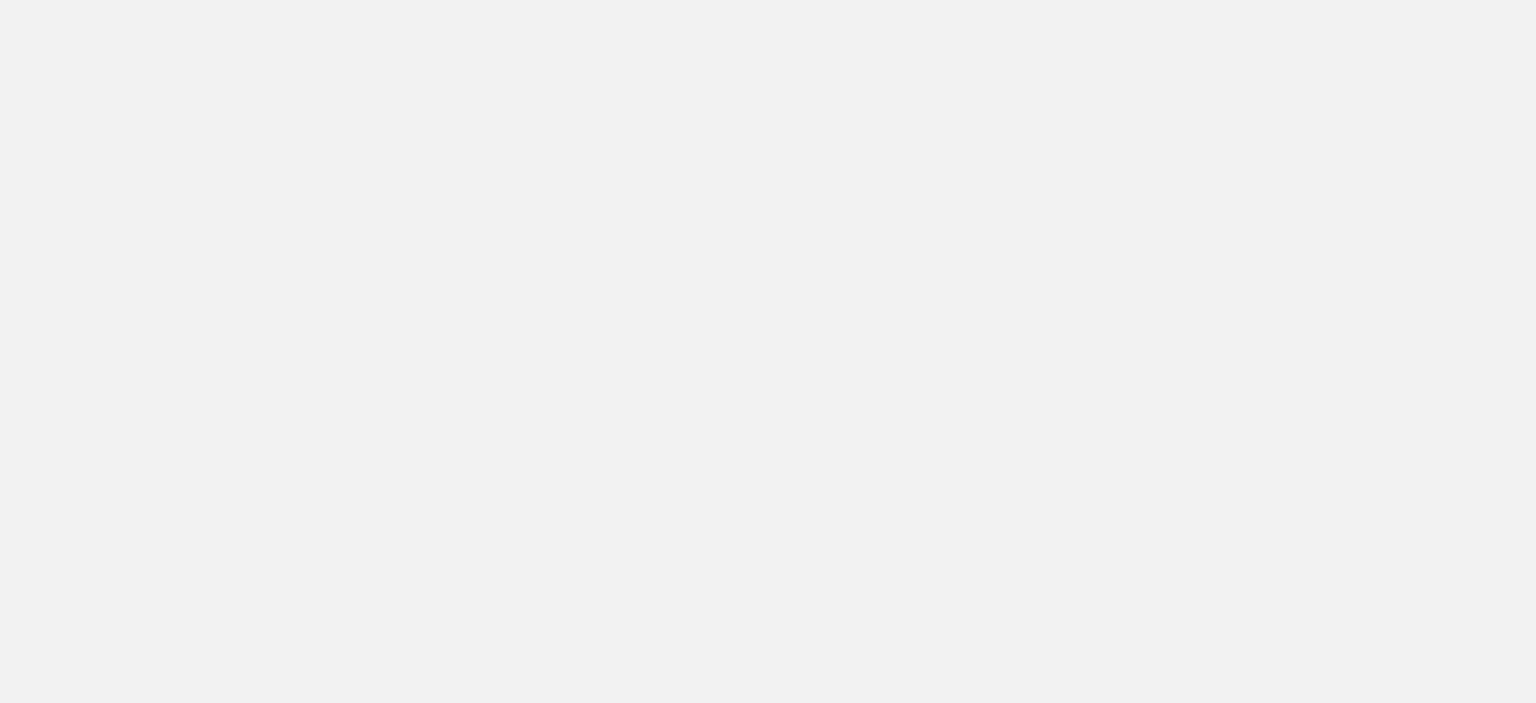 scroll, scrollTop: 0, scrollLeft: 0, axis: both 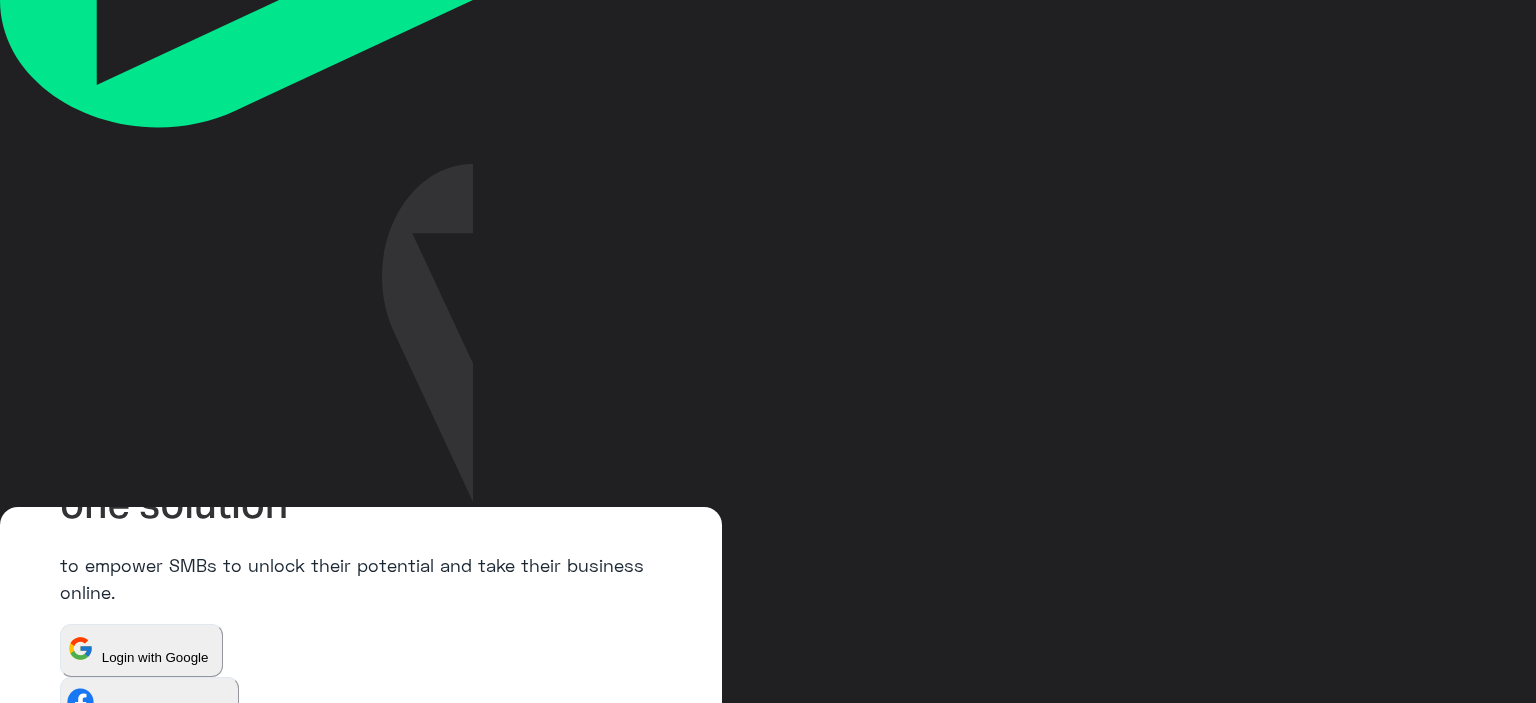 click at bounding box center (174, 830) 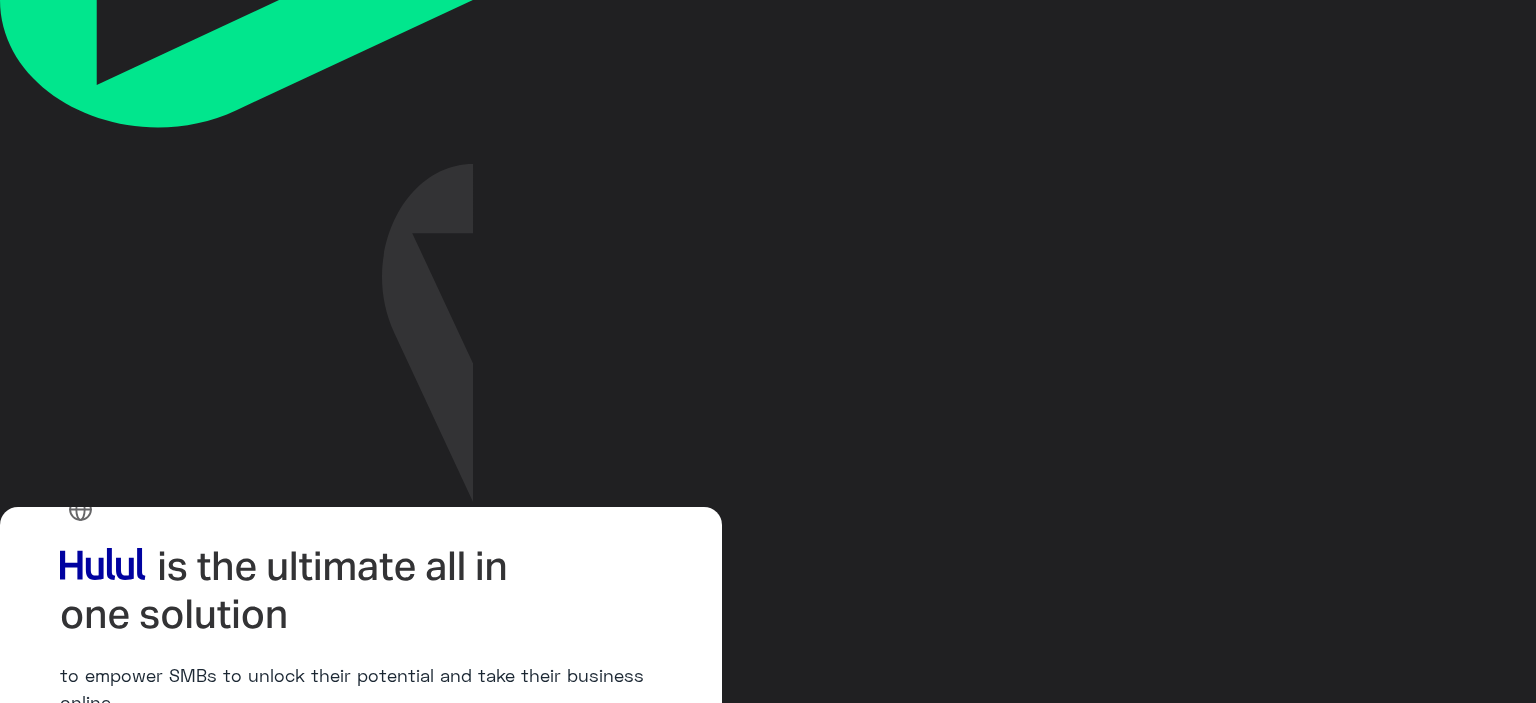 scroll, scrollTop: 200, scrollLeft: 0, axis: vertical 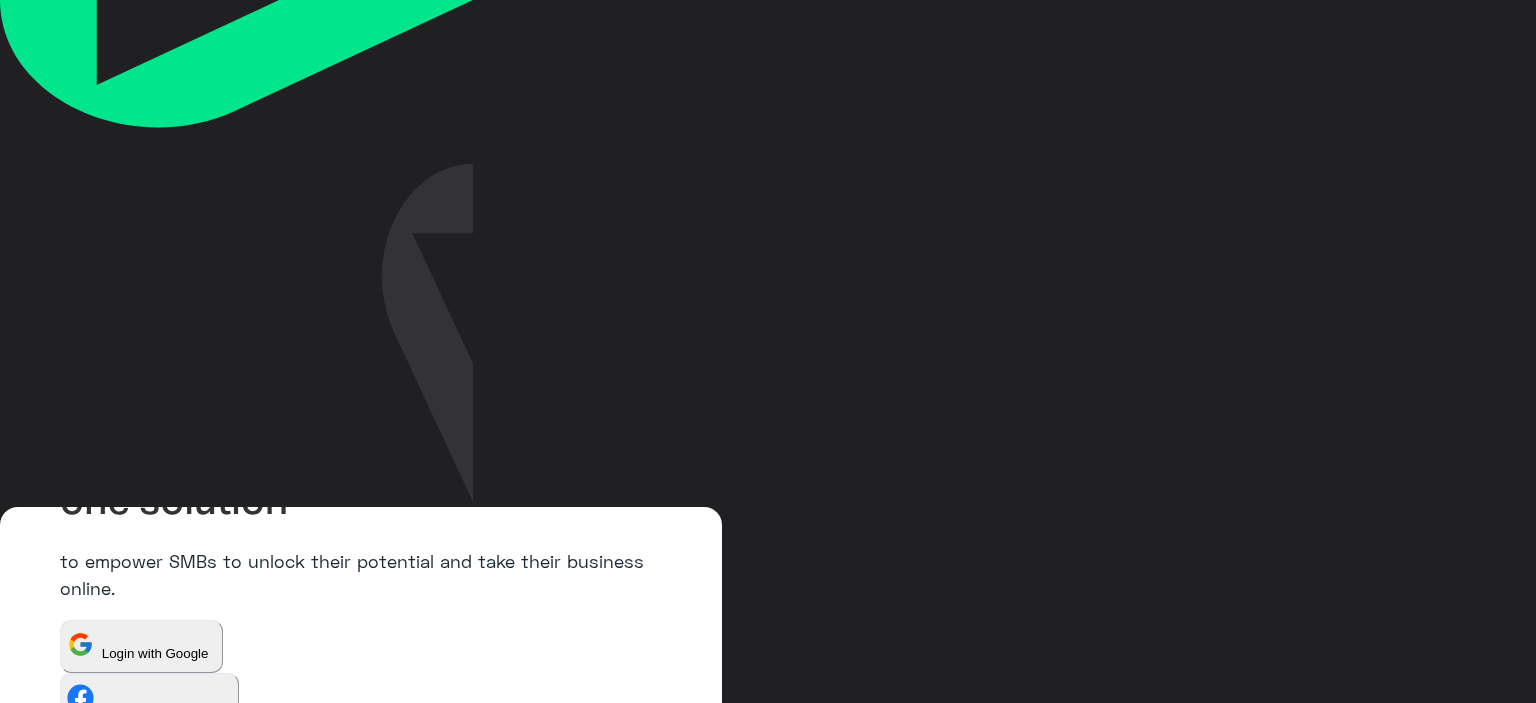 click on "Login with Google" at bounding box center [155, 653] 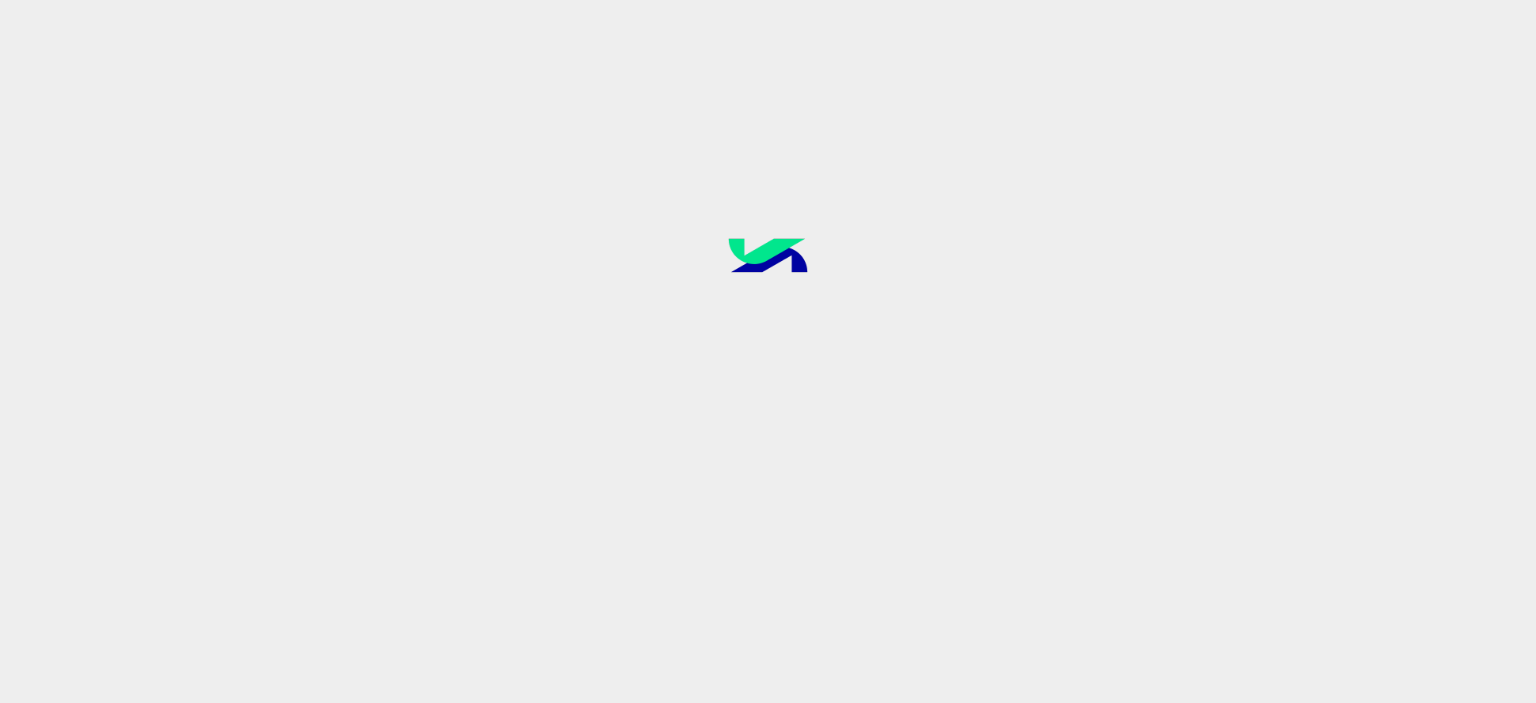 scroll, scrollTop: 0, scrollLeft: 0, axis: both 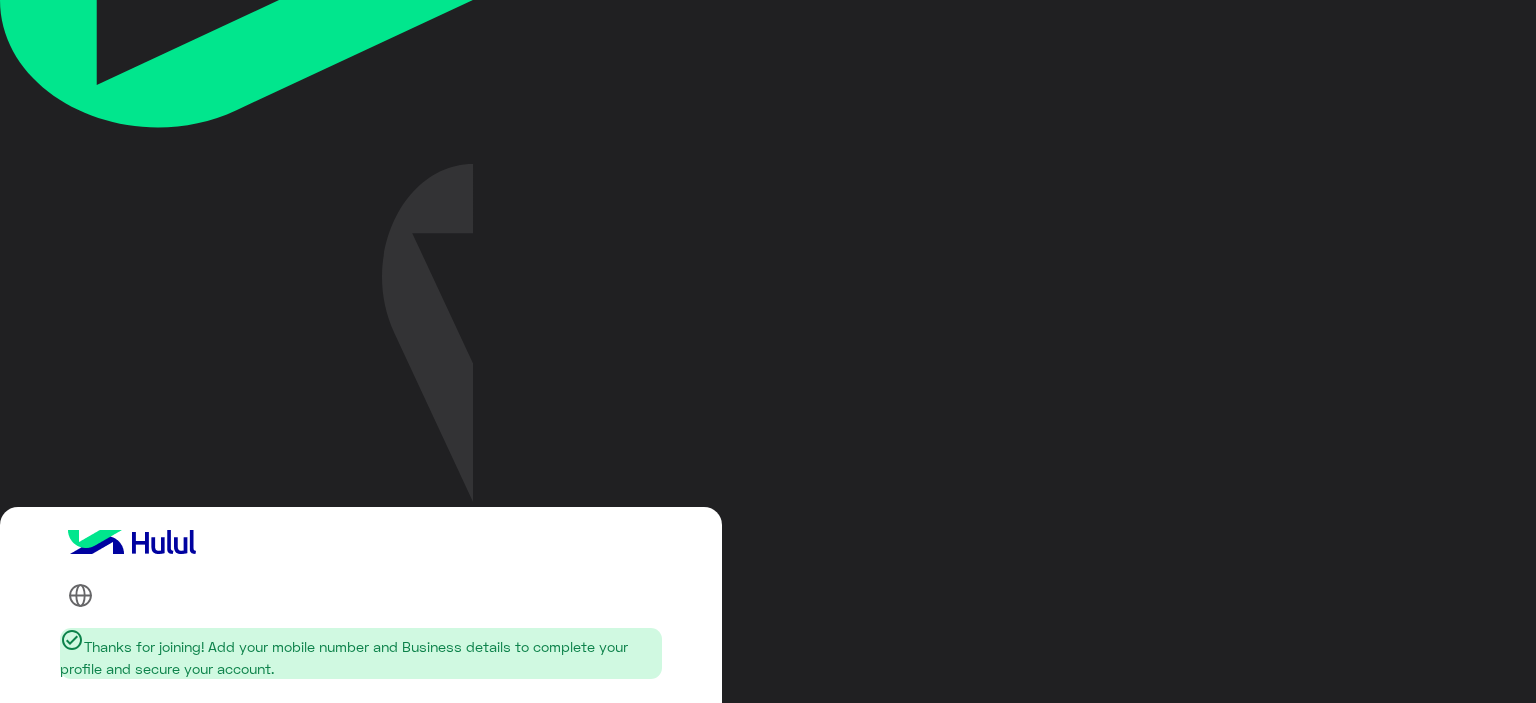 click on "Skip" at bounding box center [104, 947] 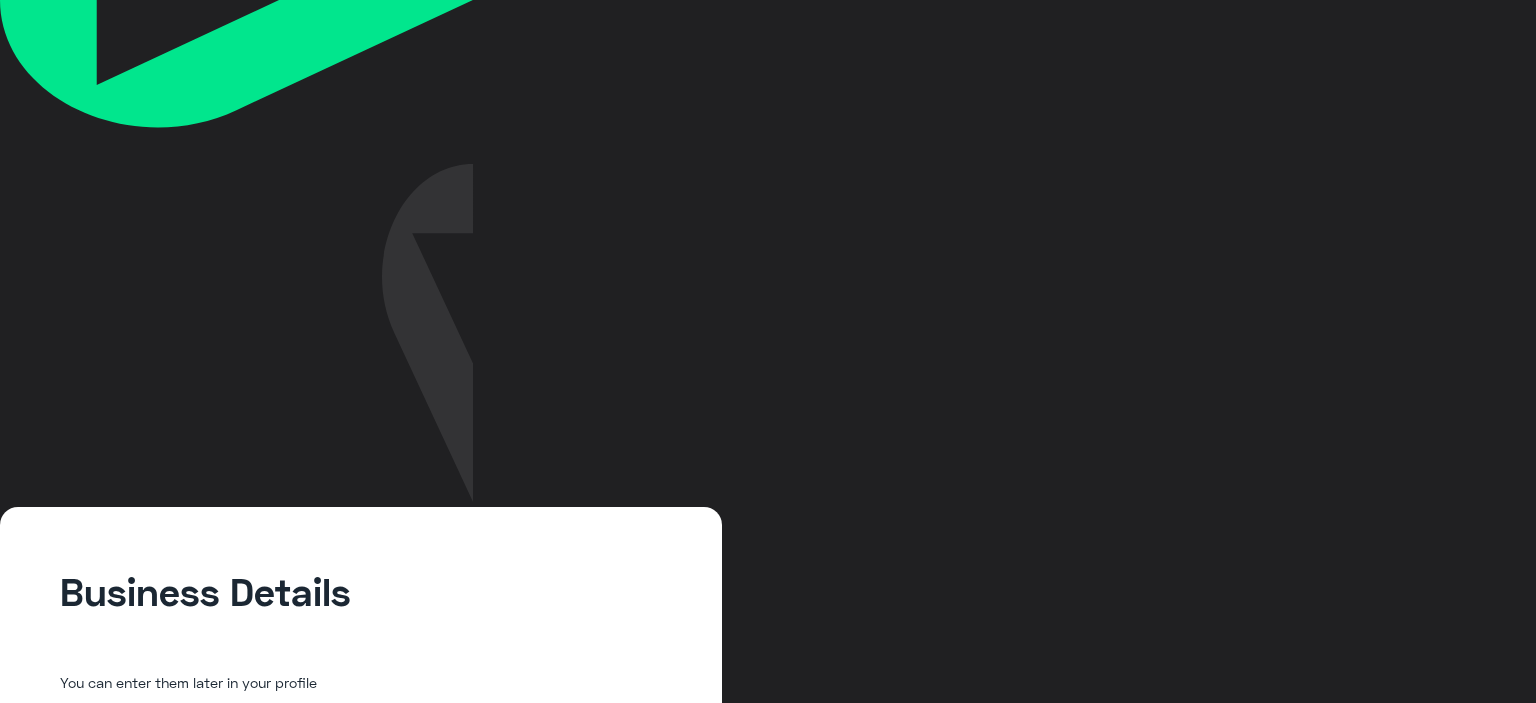 scroll, scrollTop: 141, scrollLeft: 0, axis: vertical 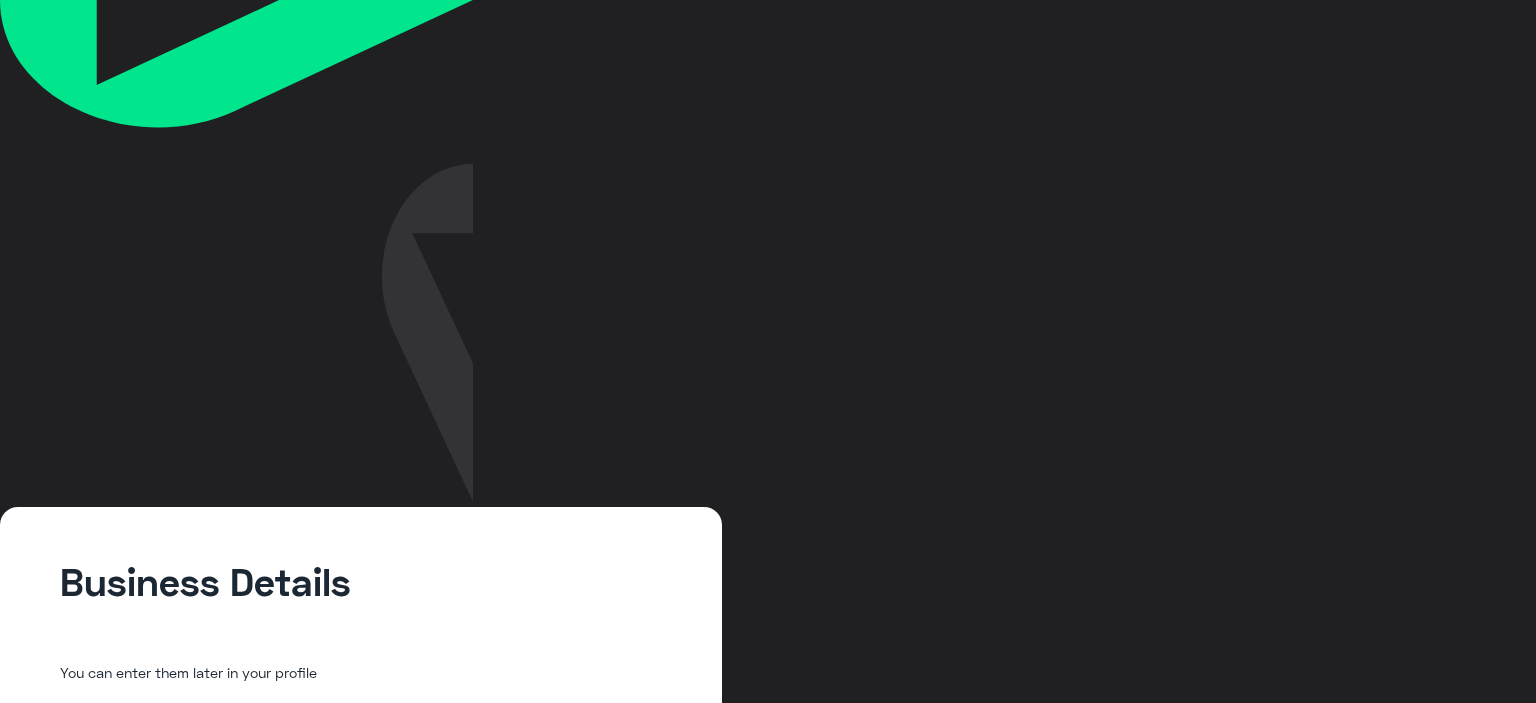click on "Skip" at bounding box center [80, 1154] 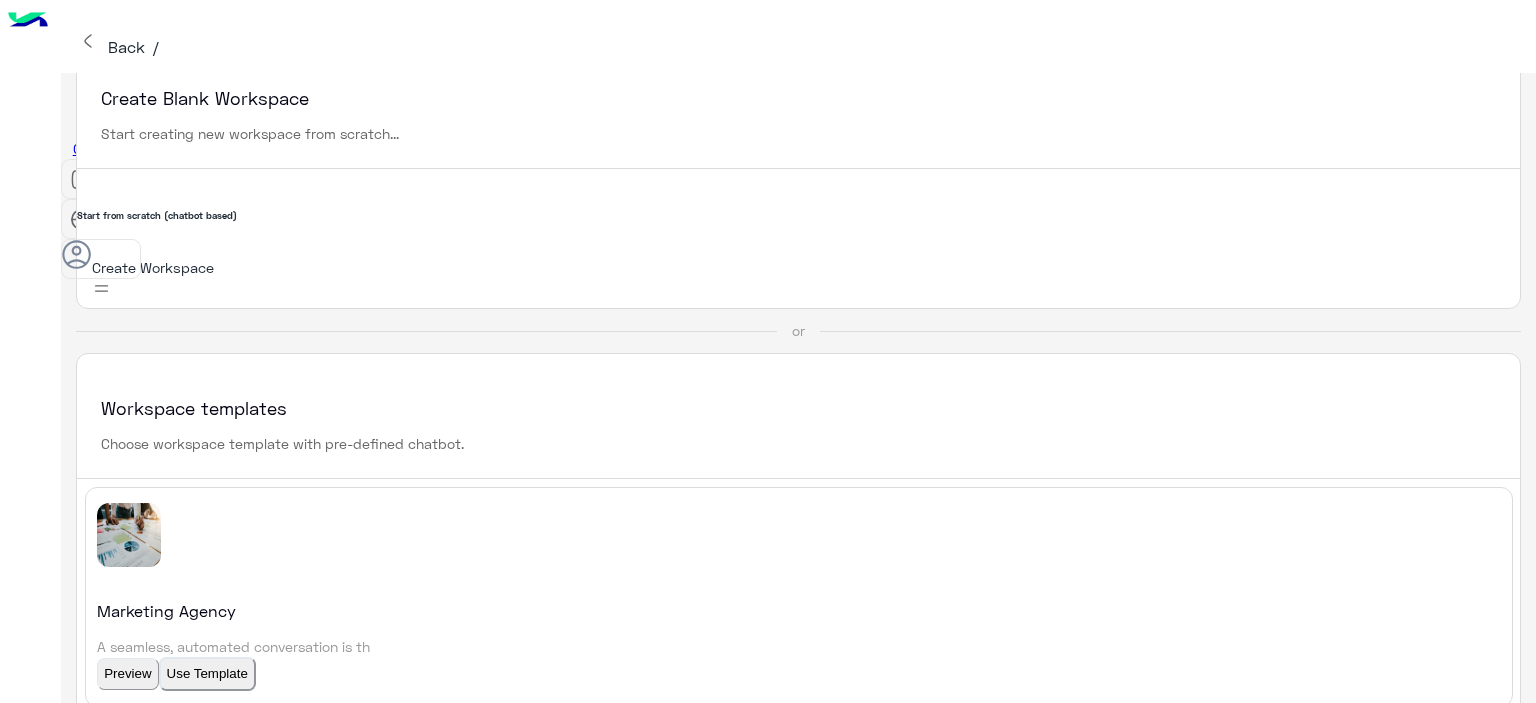 scroll, scrollTop: 0, scrollLeft: 0, axis: both 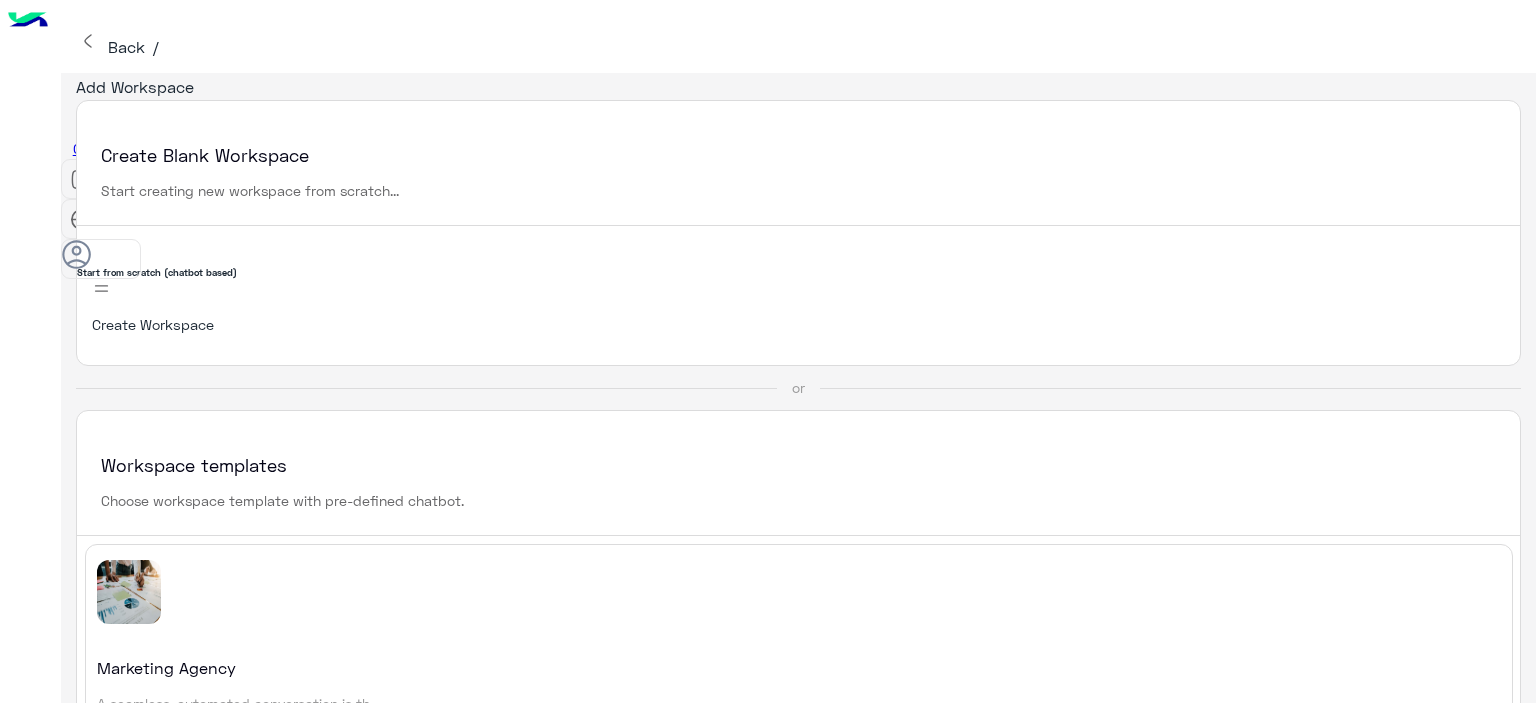 click at bounding box center [77, 255] 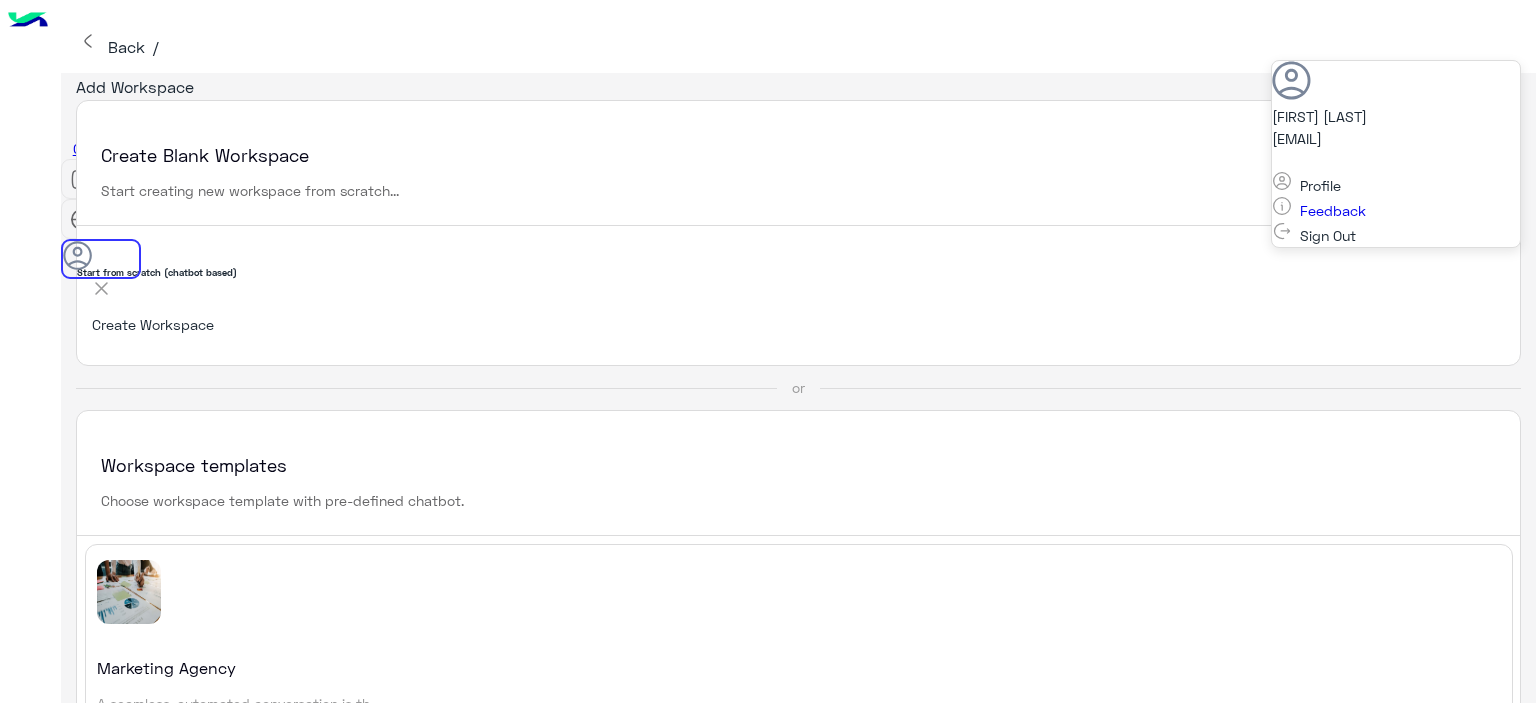 click on "Create Workspace" at bounding box center (798, 324) 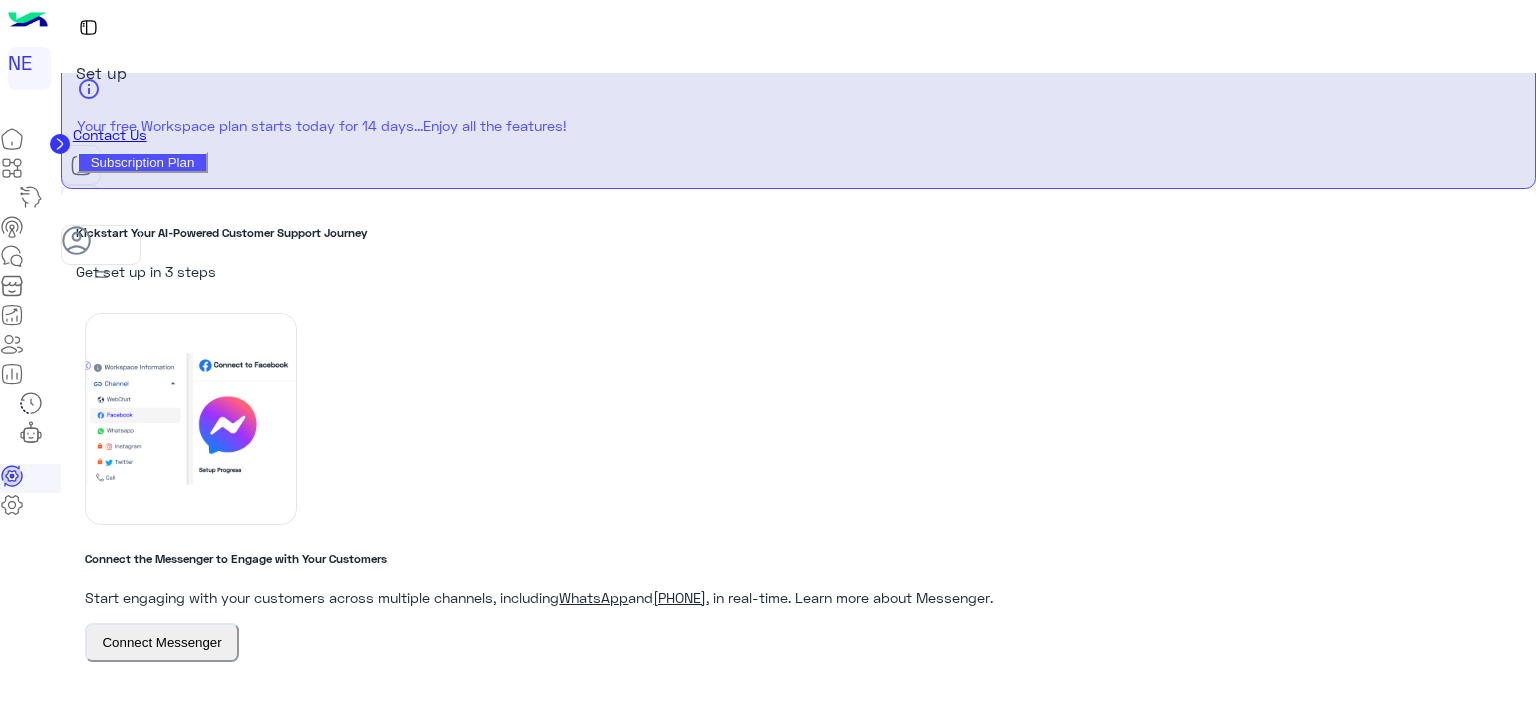 scroll, scrollTop: 16, scrollLeft: 0, axis: vertical 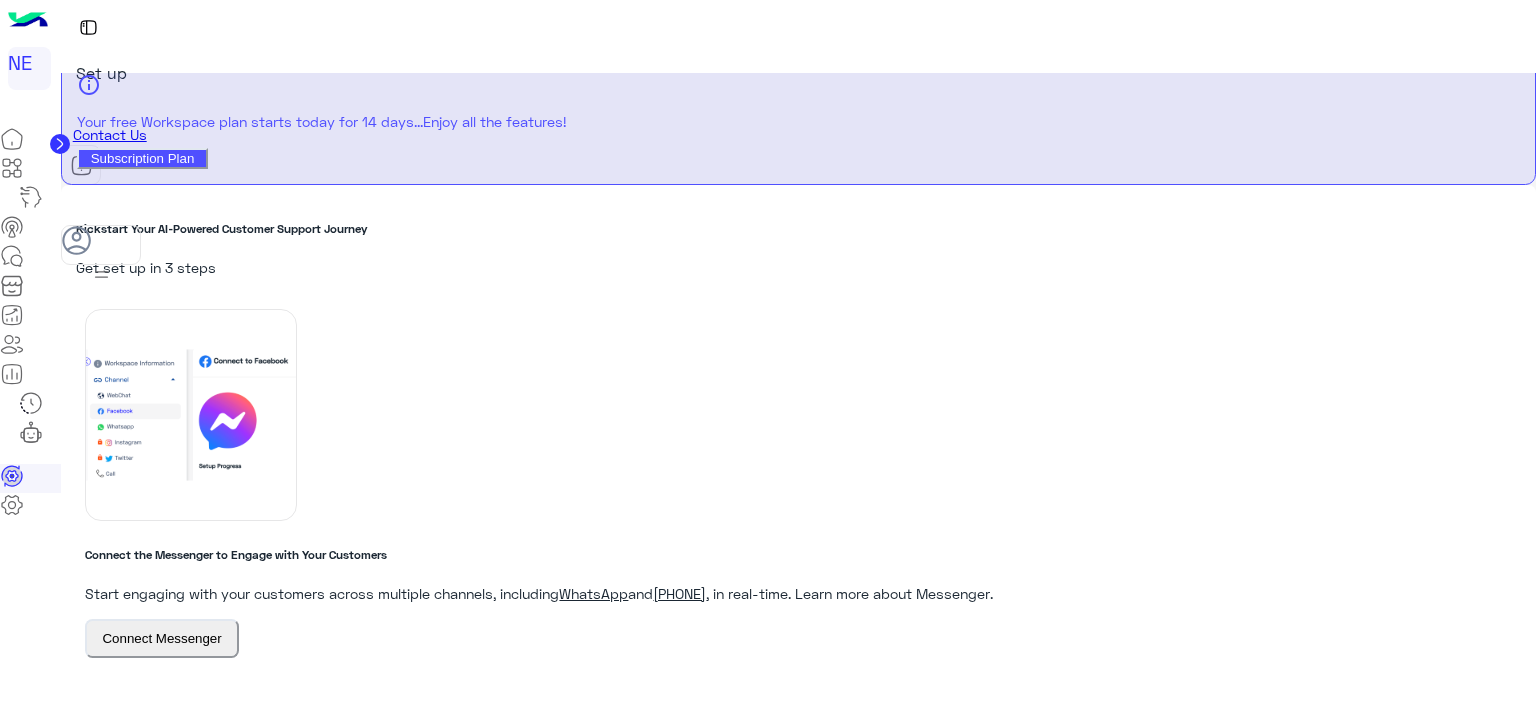 click at bounding box center (31, 432) 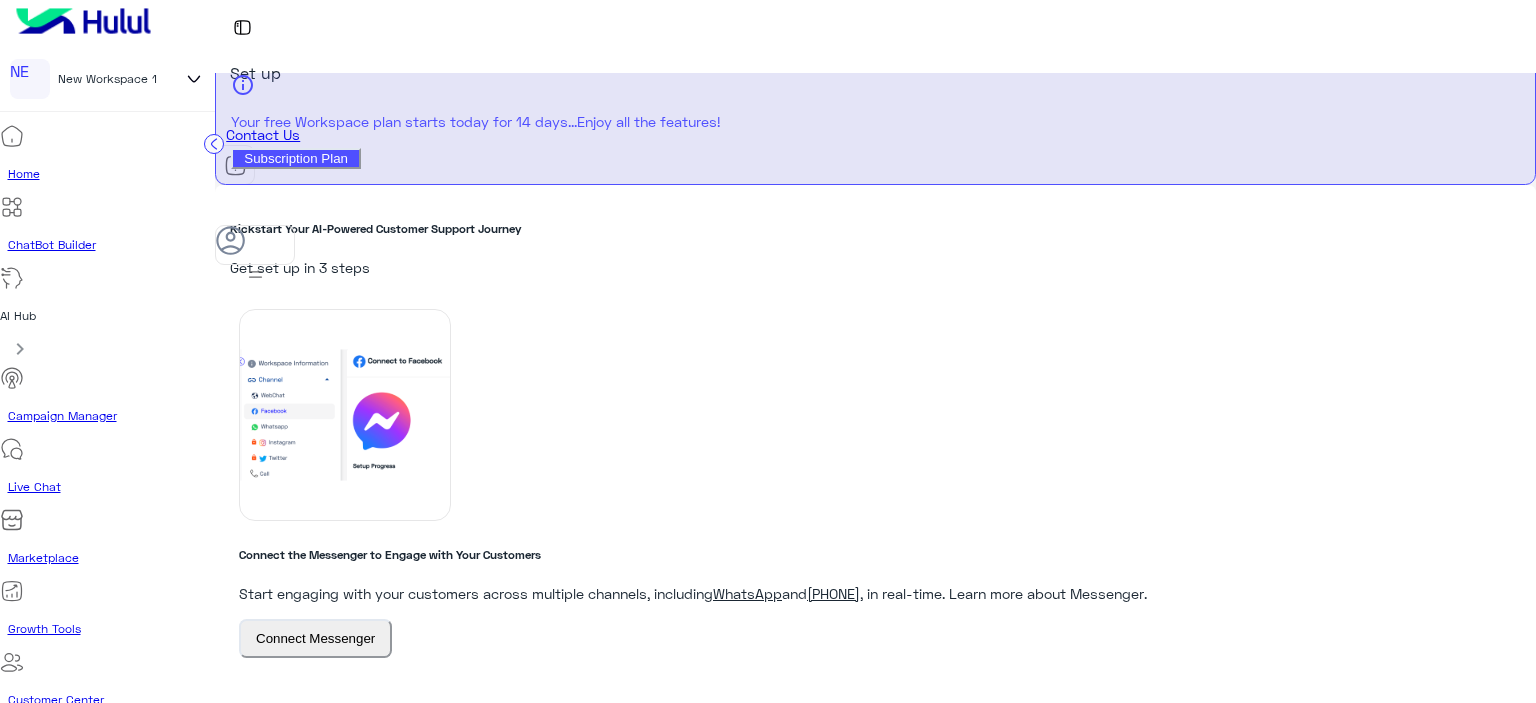 scroll, scrollTop: 51, scrollLeft: 0, axis: vertical 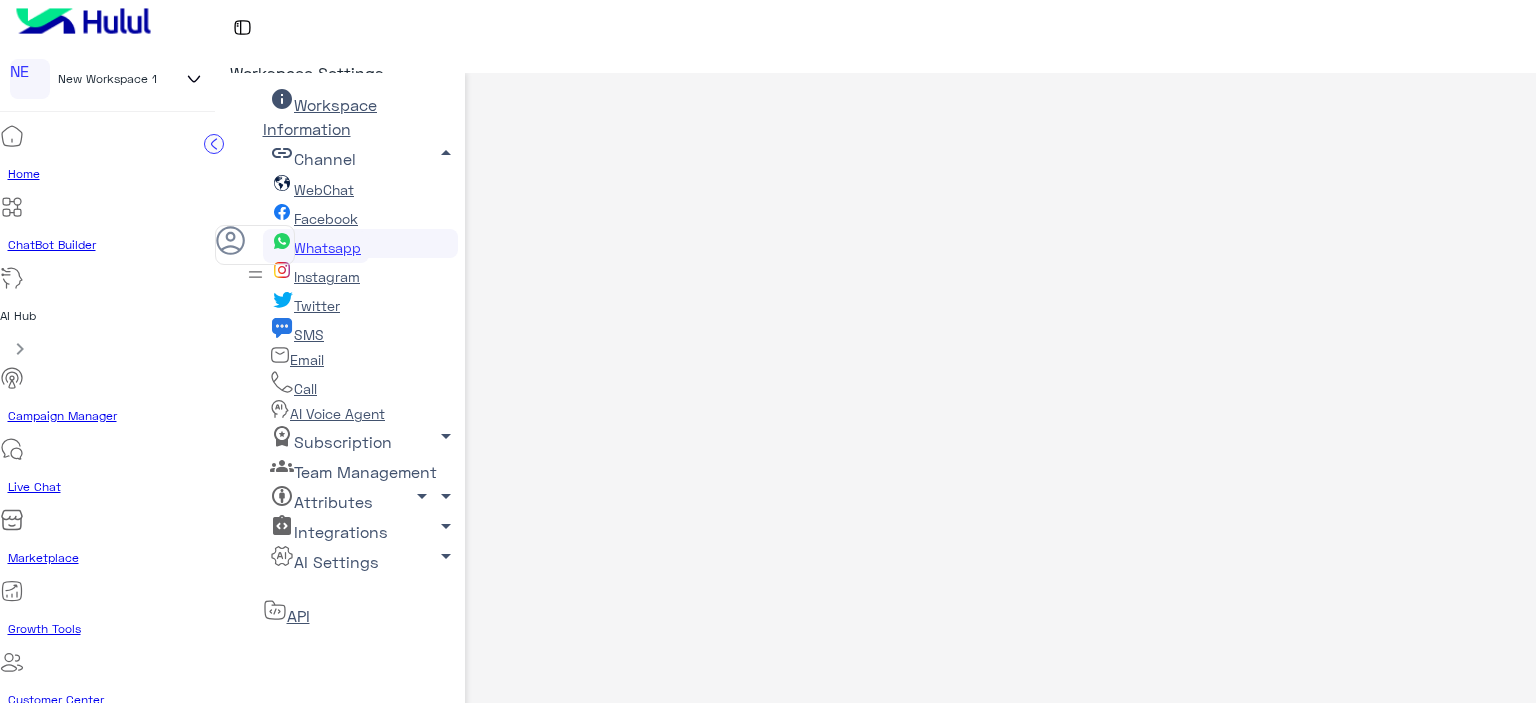 click on "Continue with Facebook" at bounding box center (1076, 1329) 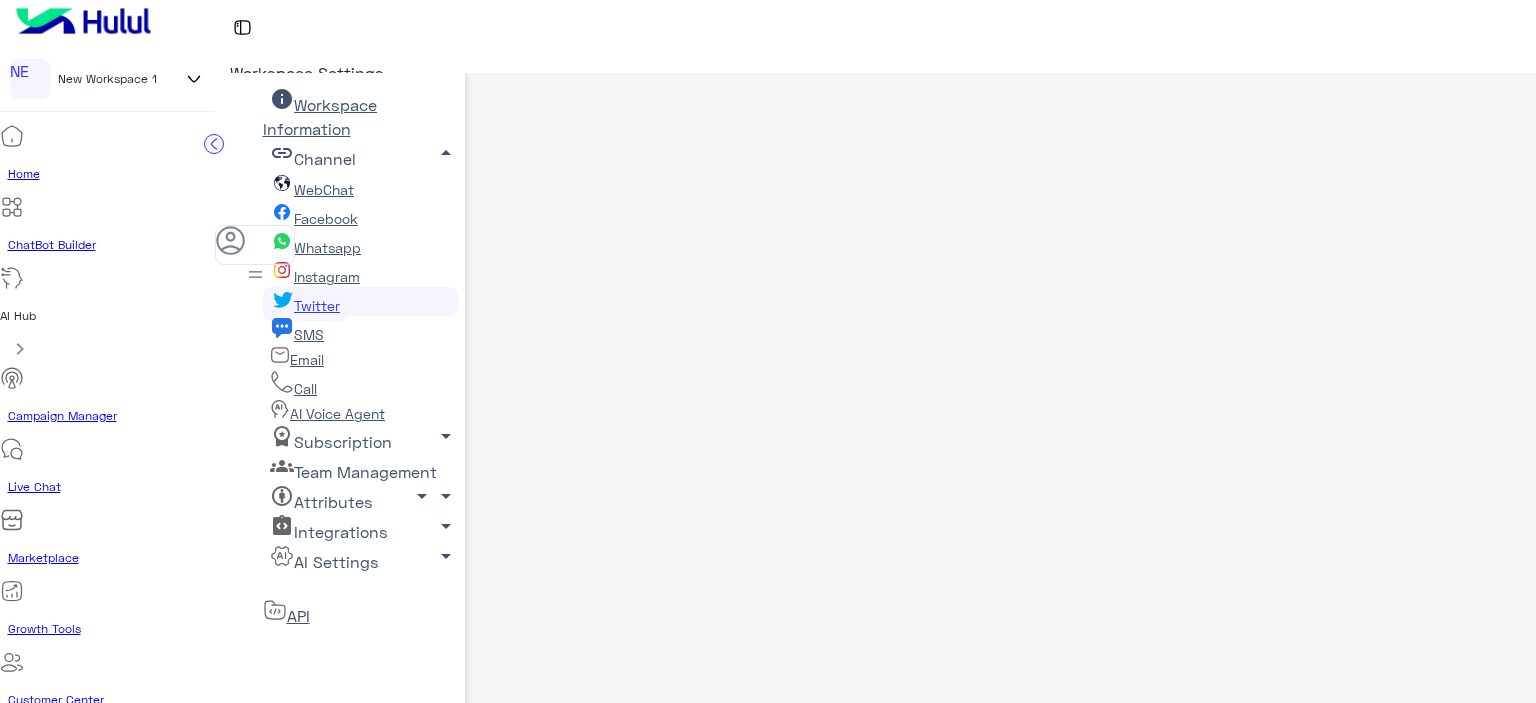 scroll, scrollTop: 0, scrollLeft: 0, axis: both 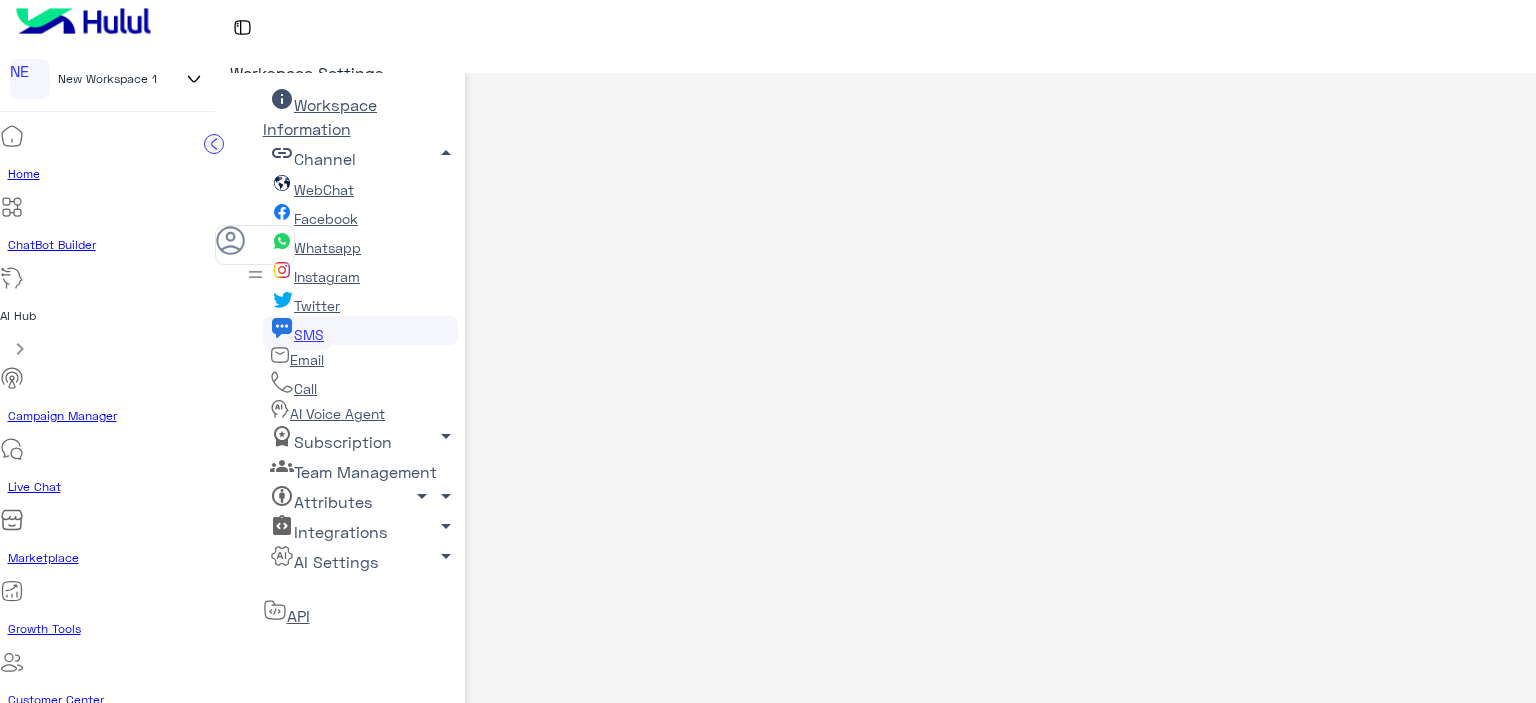 click on "Integrations   arrow_drop_down" at bounding box center (320, 116) 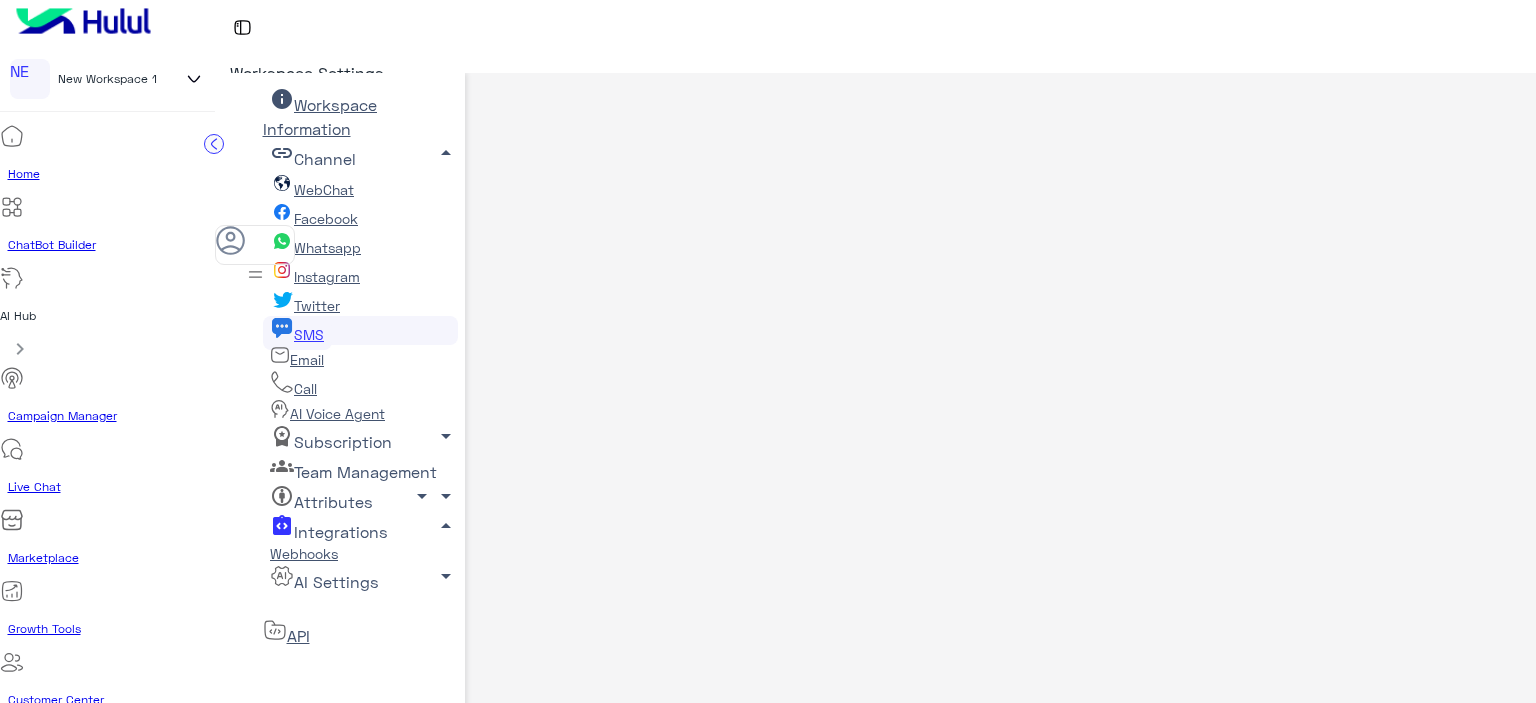 scroll, scrollTop: 100, scrollLeft: 0, axis: vertical 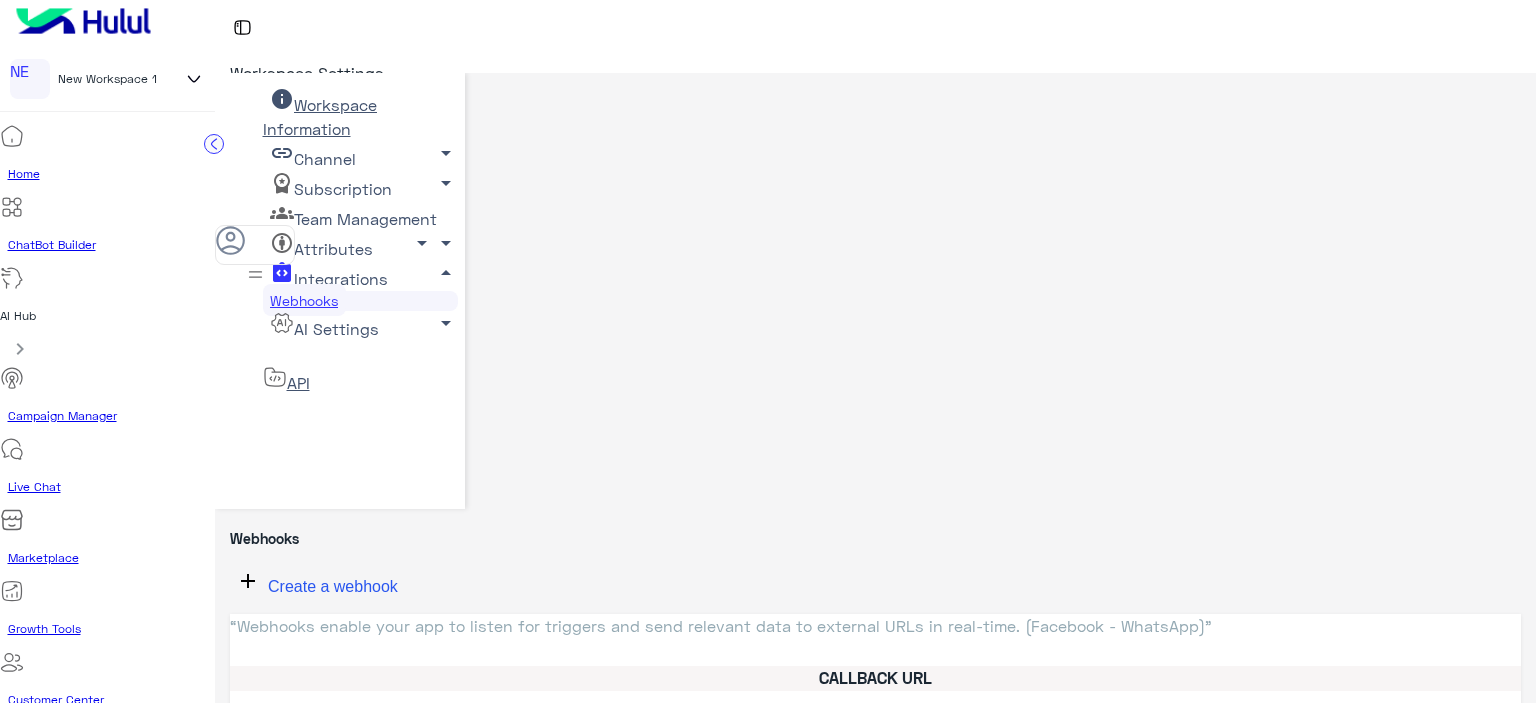 click on "API" at bounding box center [360, 380] 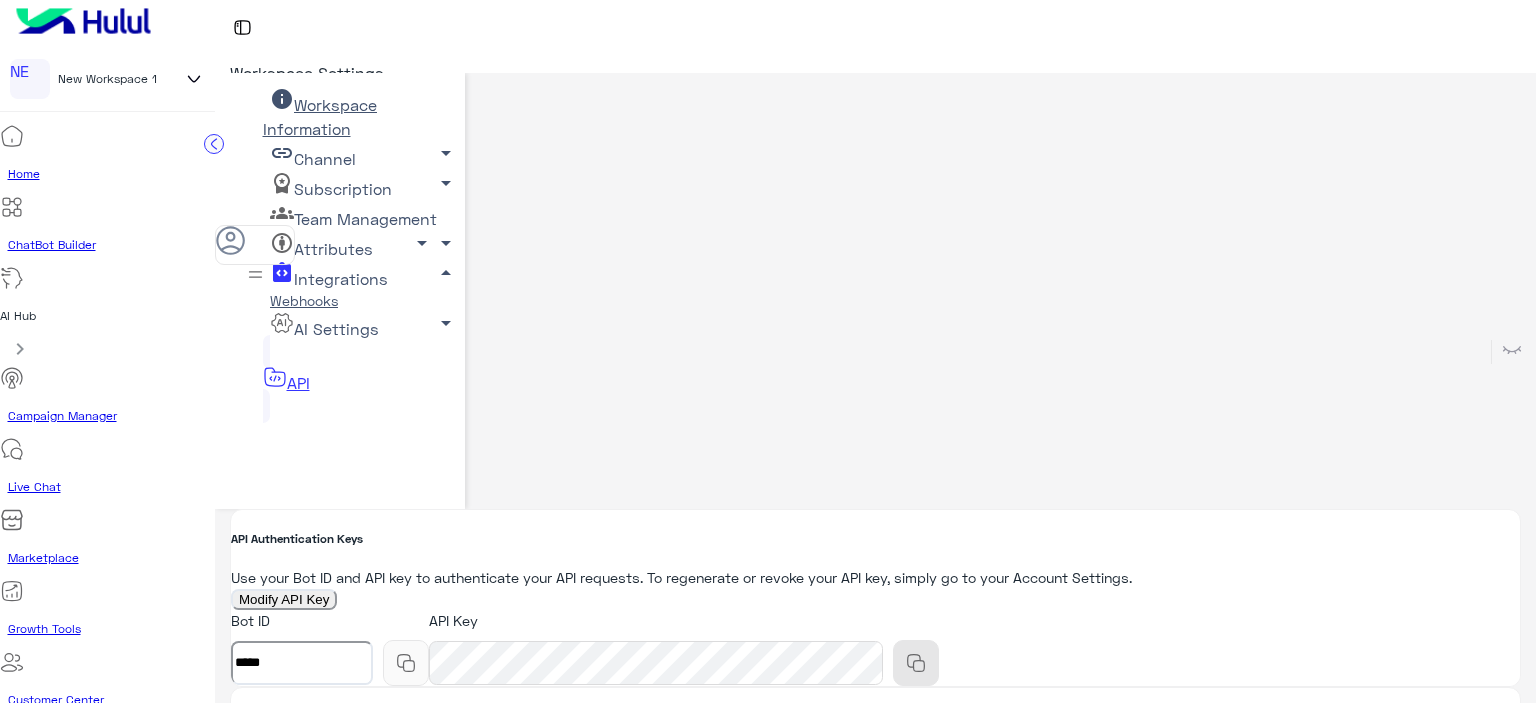 click on "API" at bounding box center [286, 382] 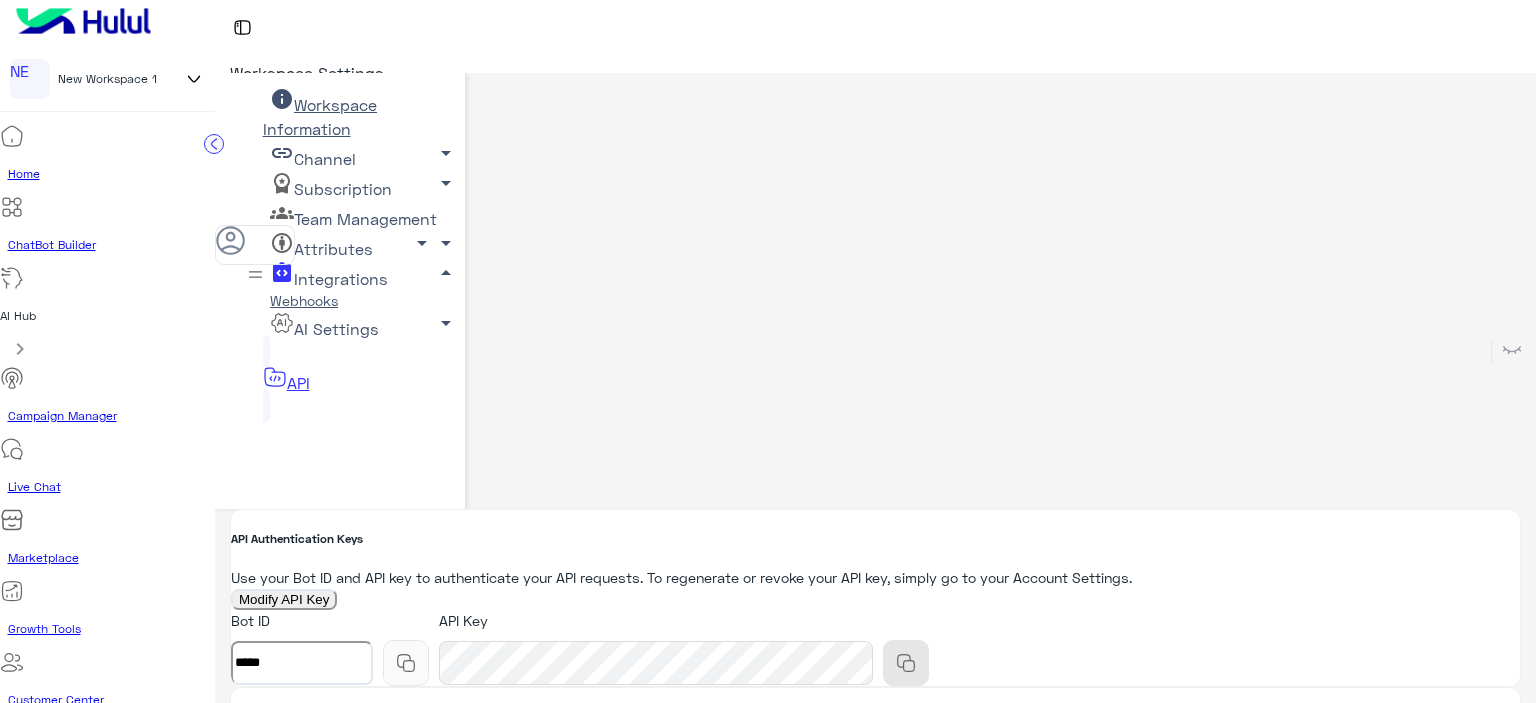 click at bounding box center (684, 663) 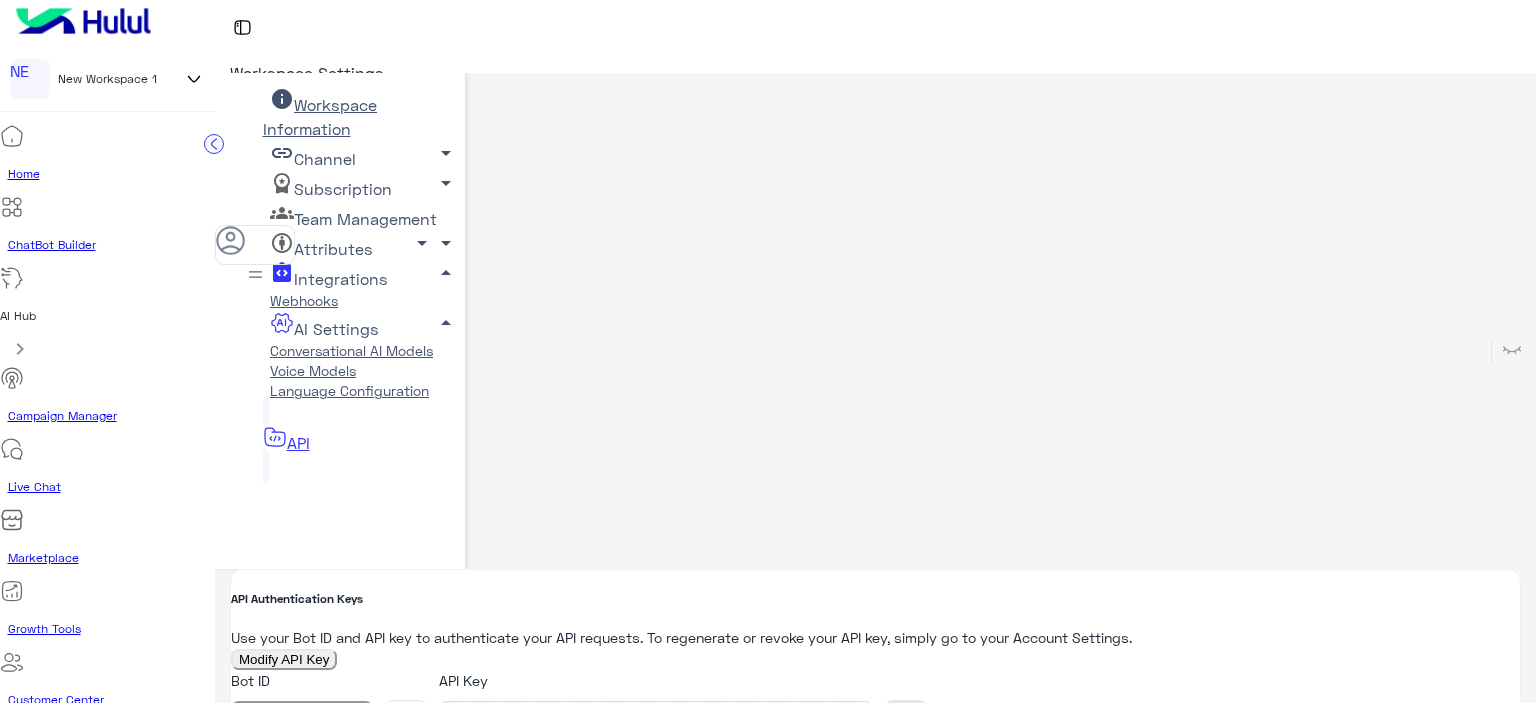 click on "Conversational AI Models" at bounding box center (352, 350) 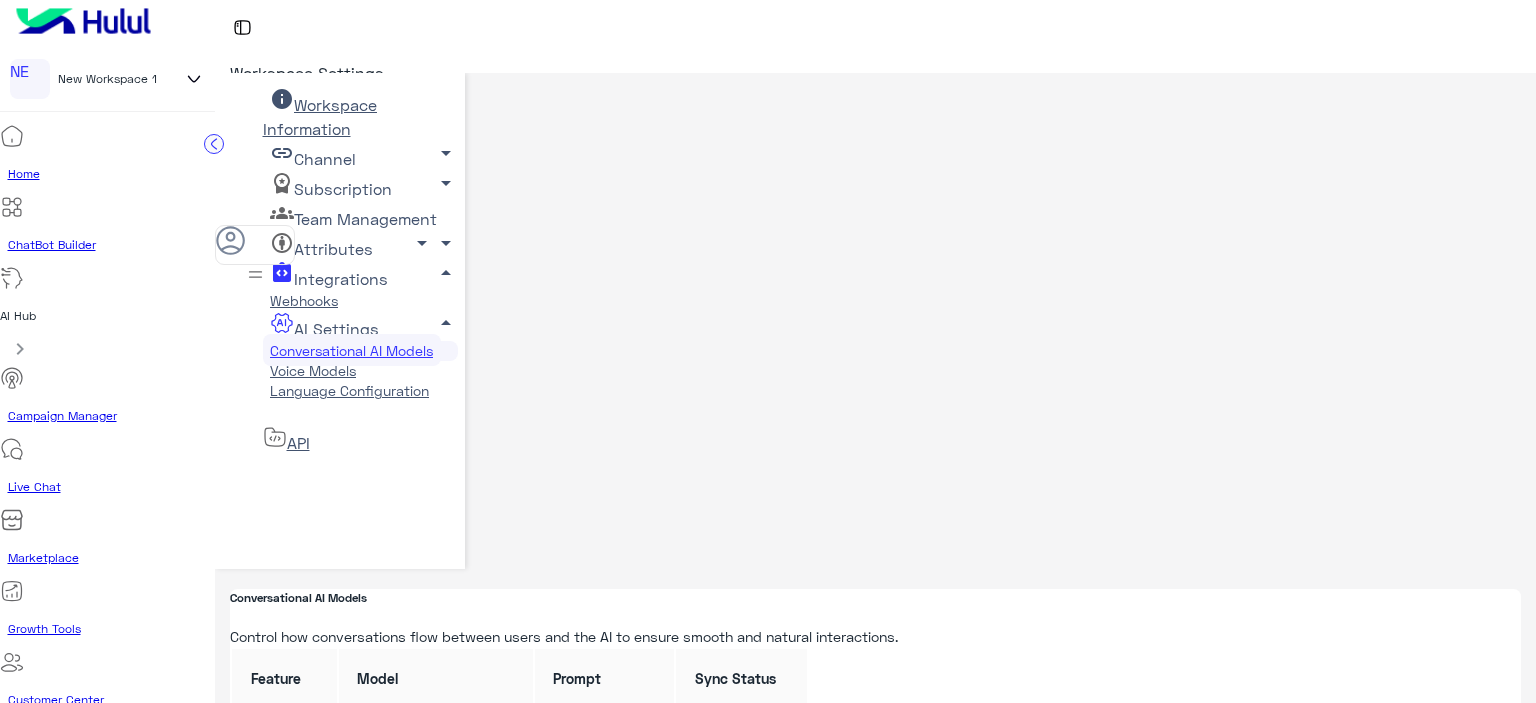 click on "Voice Models" at bounding box center [313, 370] 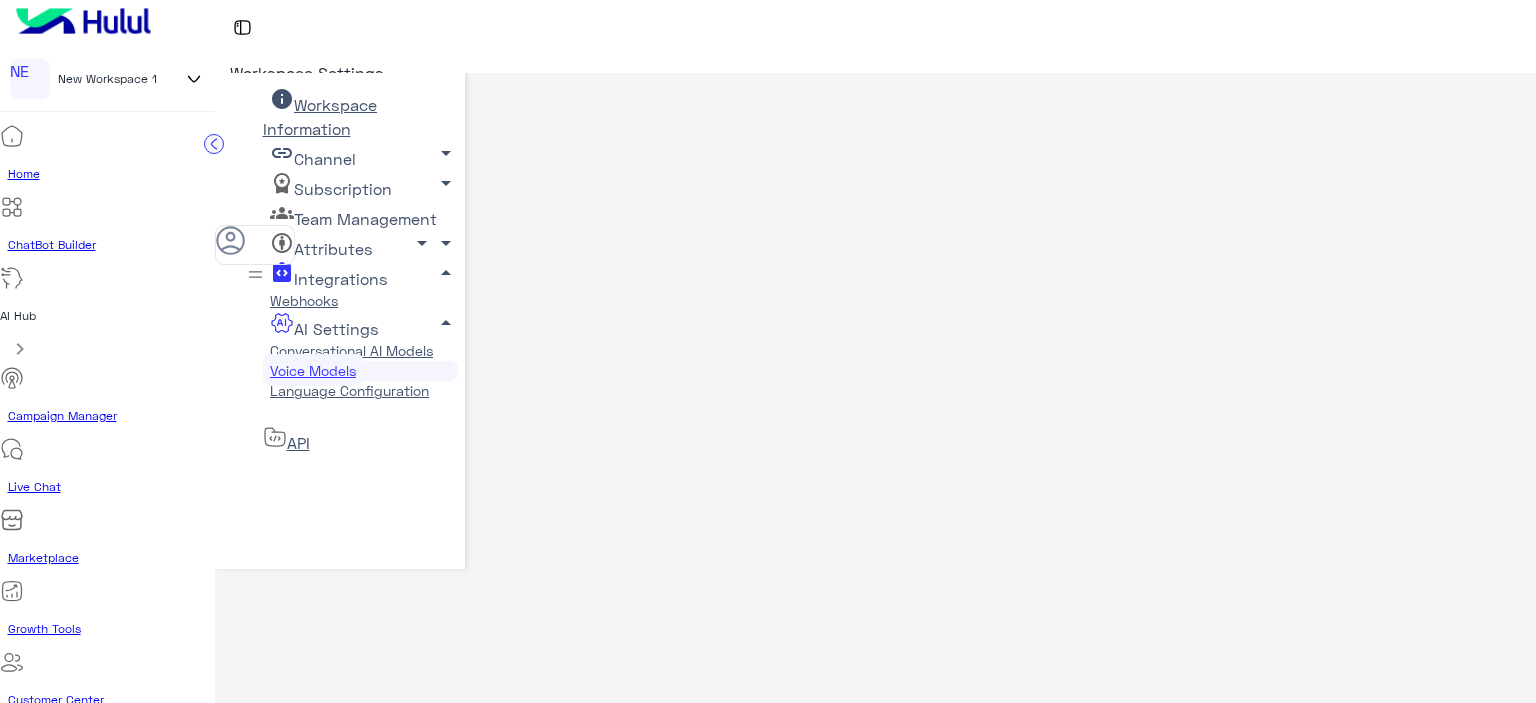 scroll, scrollTop: 0, scrollLeft: 0, axis: both 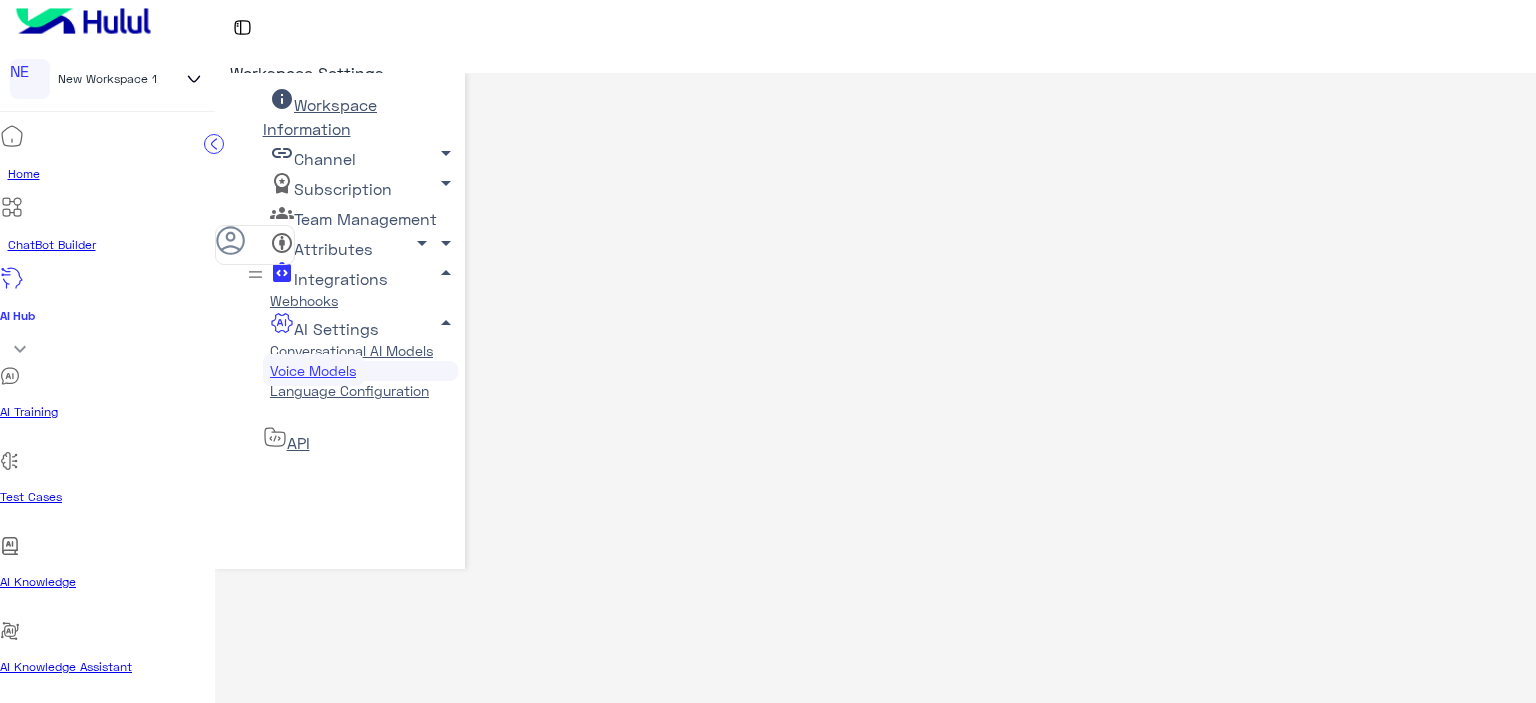 click on "AQL GenAI" at bounding box center (107, 752) 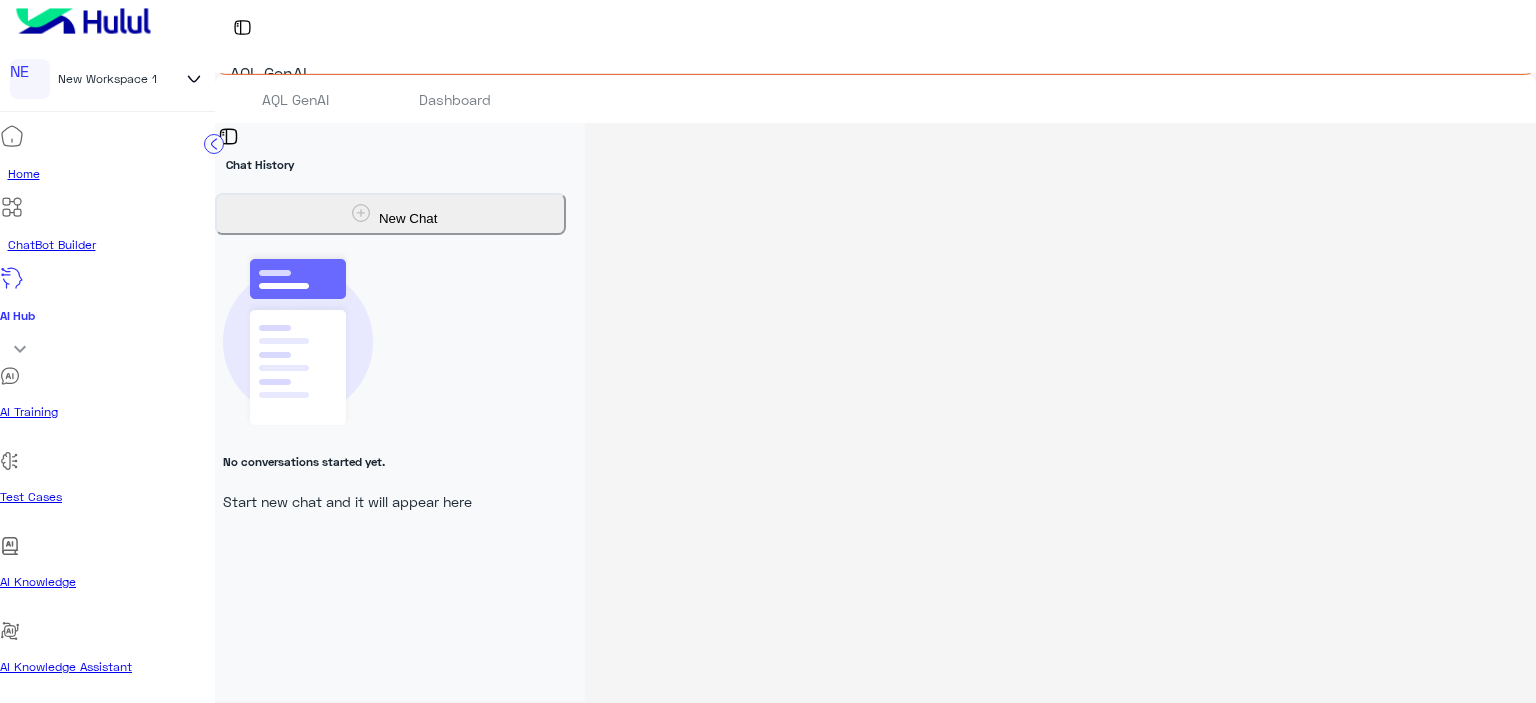 scroll, scrollTop: 128, scrollLeft: 0, axis: vertical 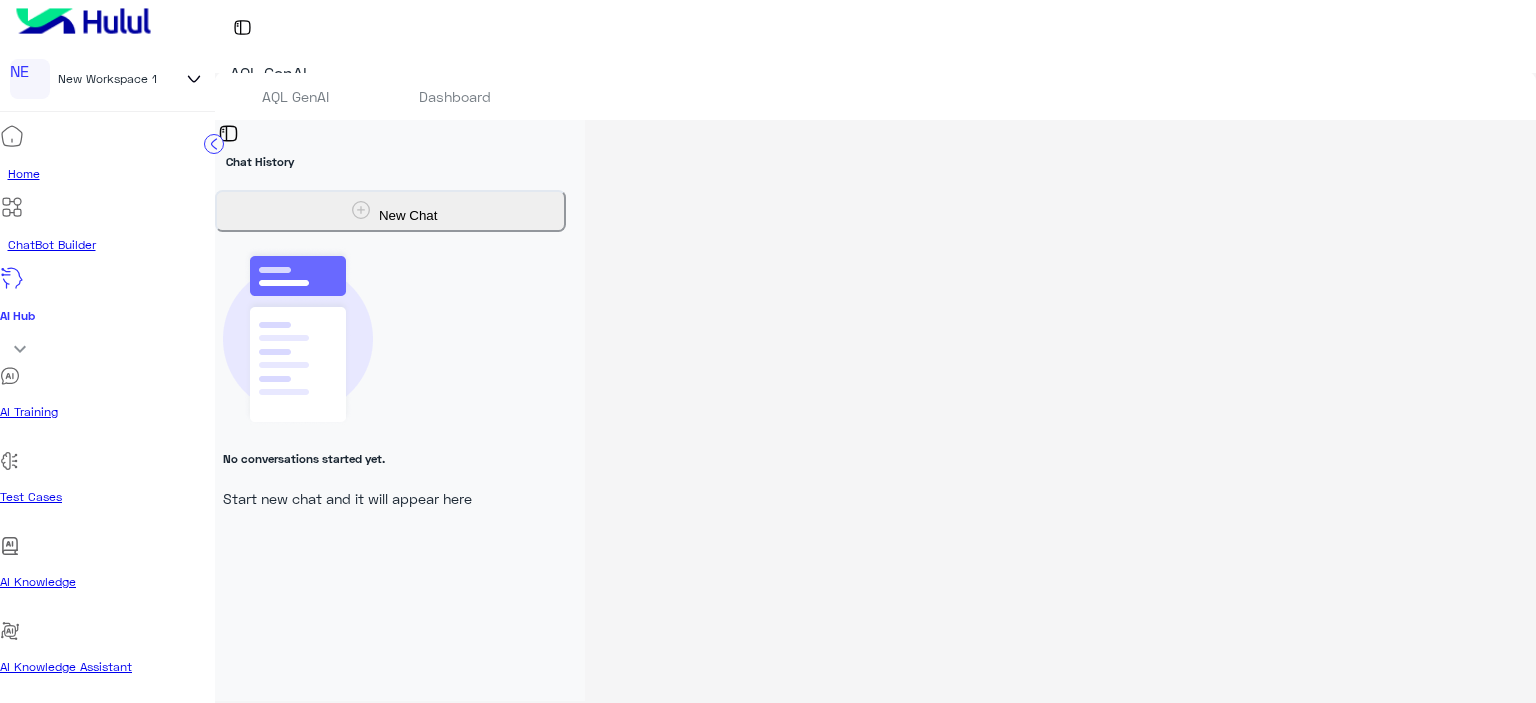 click on "Campaign Manager" at bounding box center [112, 841] 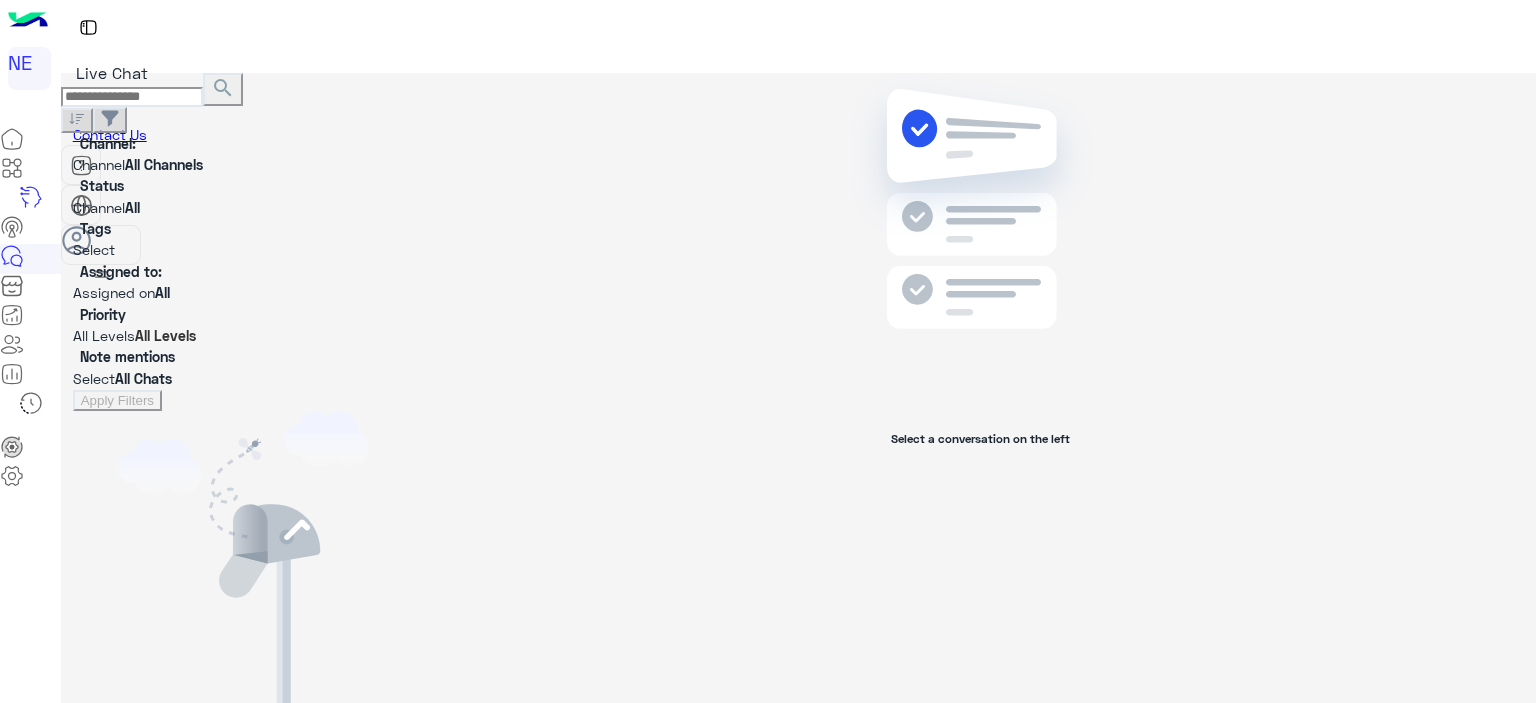 click on "Channel:" at bounding box center [108, 143] 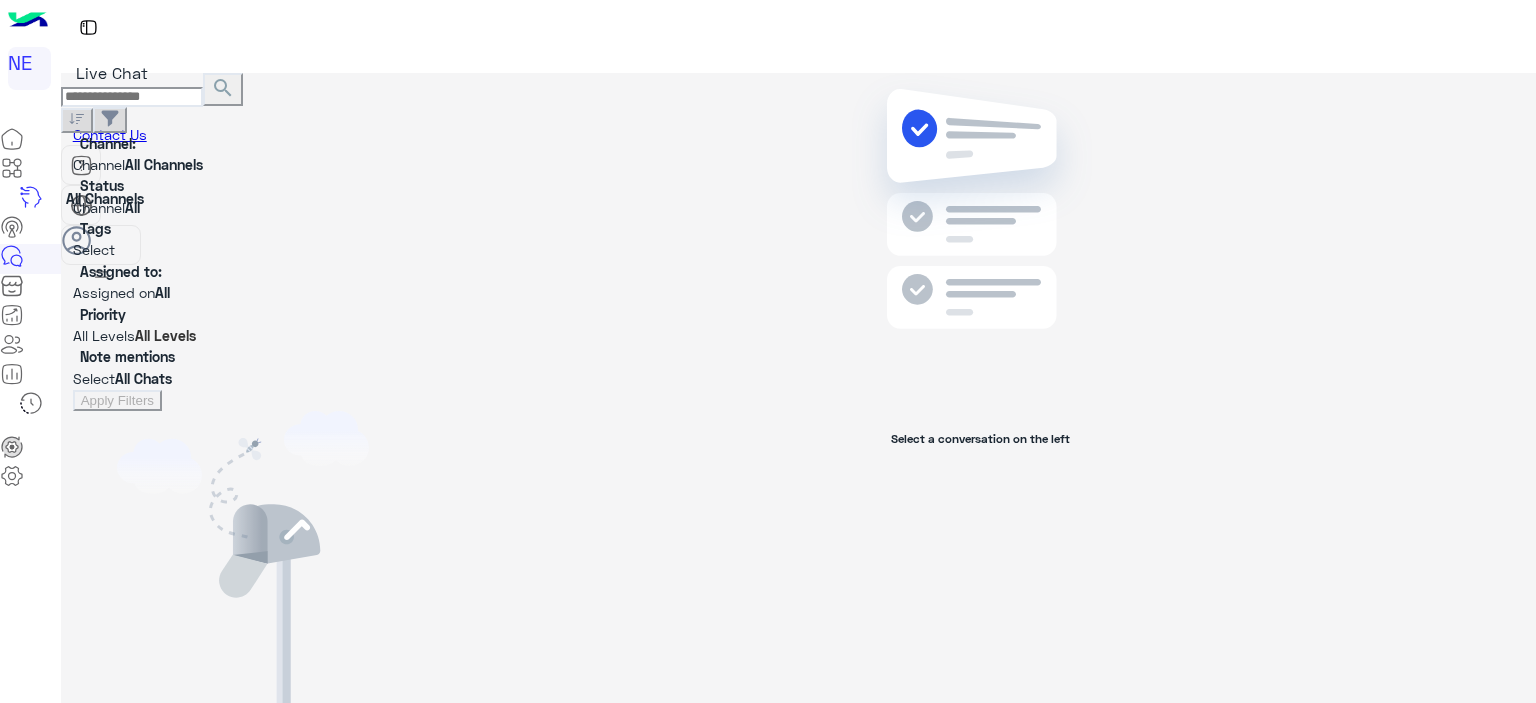 click at bounding box center [243, 207] 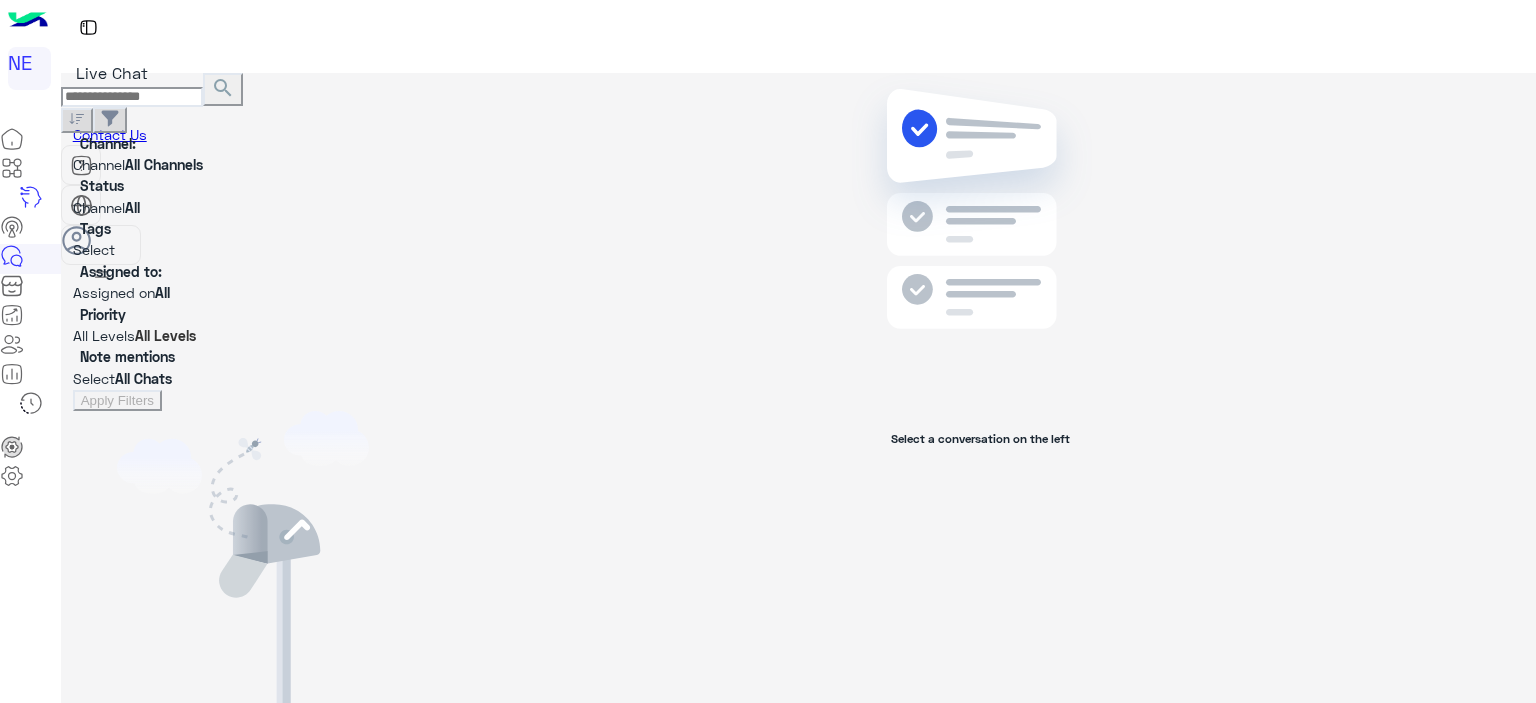 click at bounding box center [243, 207] 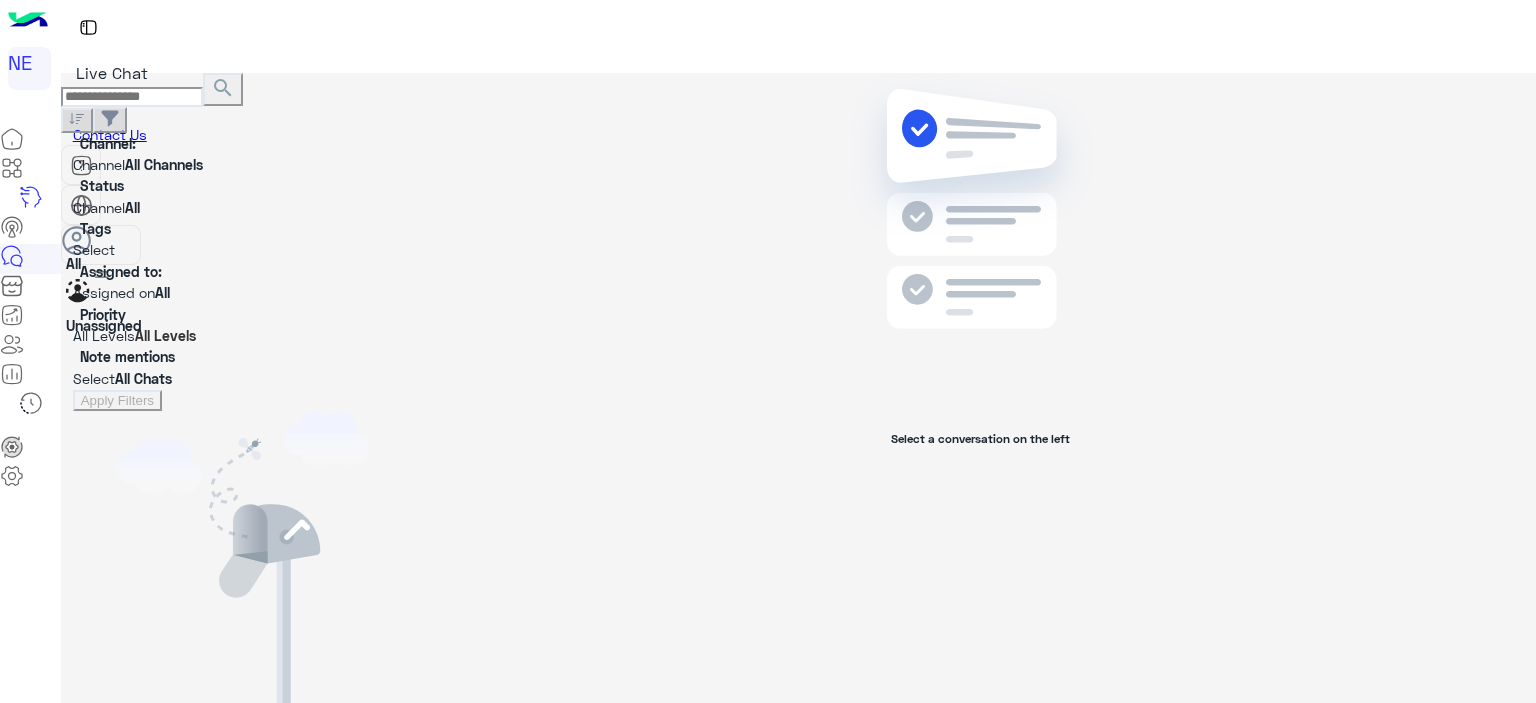 click at bounding box center [73, 295] 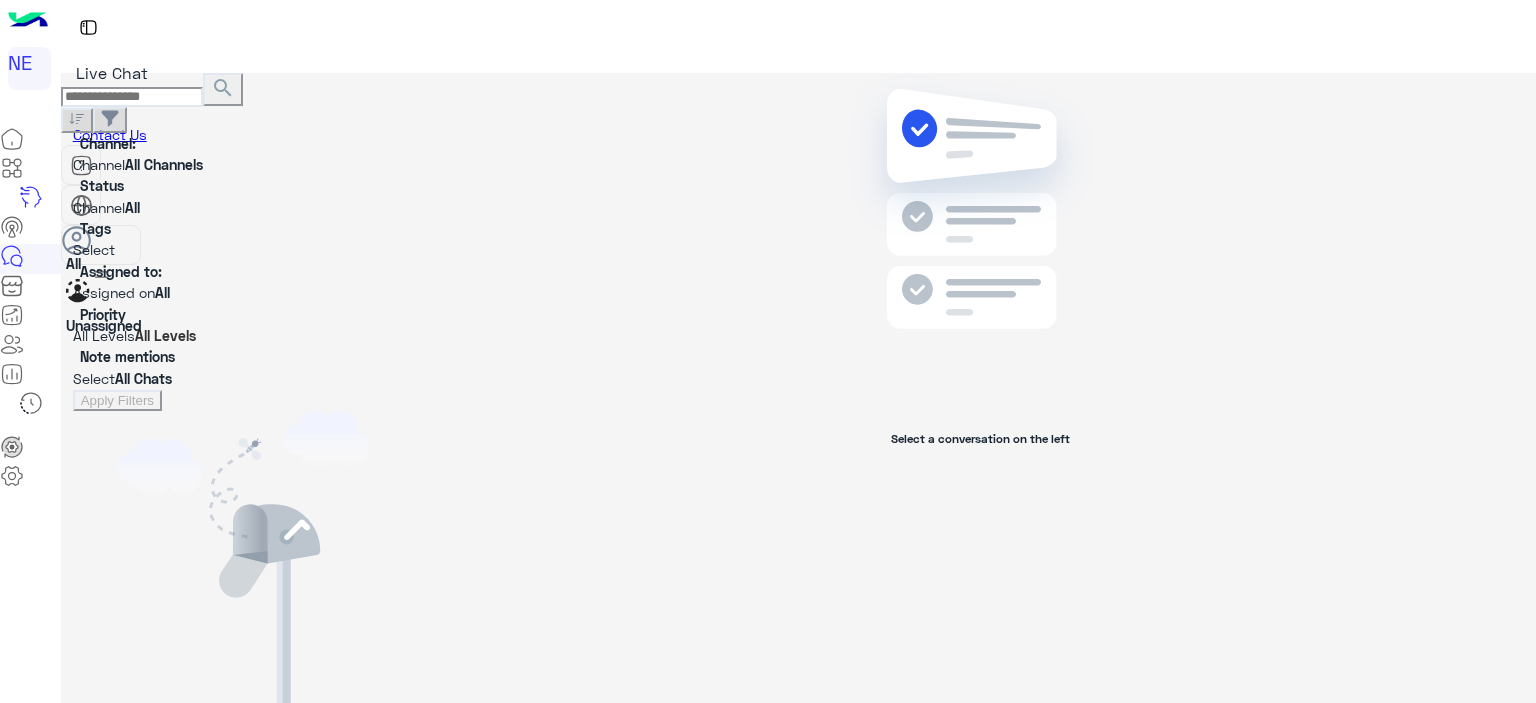 click on "Unassigned" at bounding box center [104, 325] 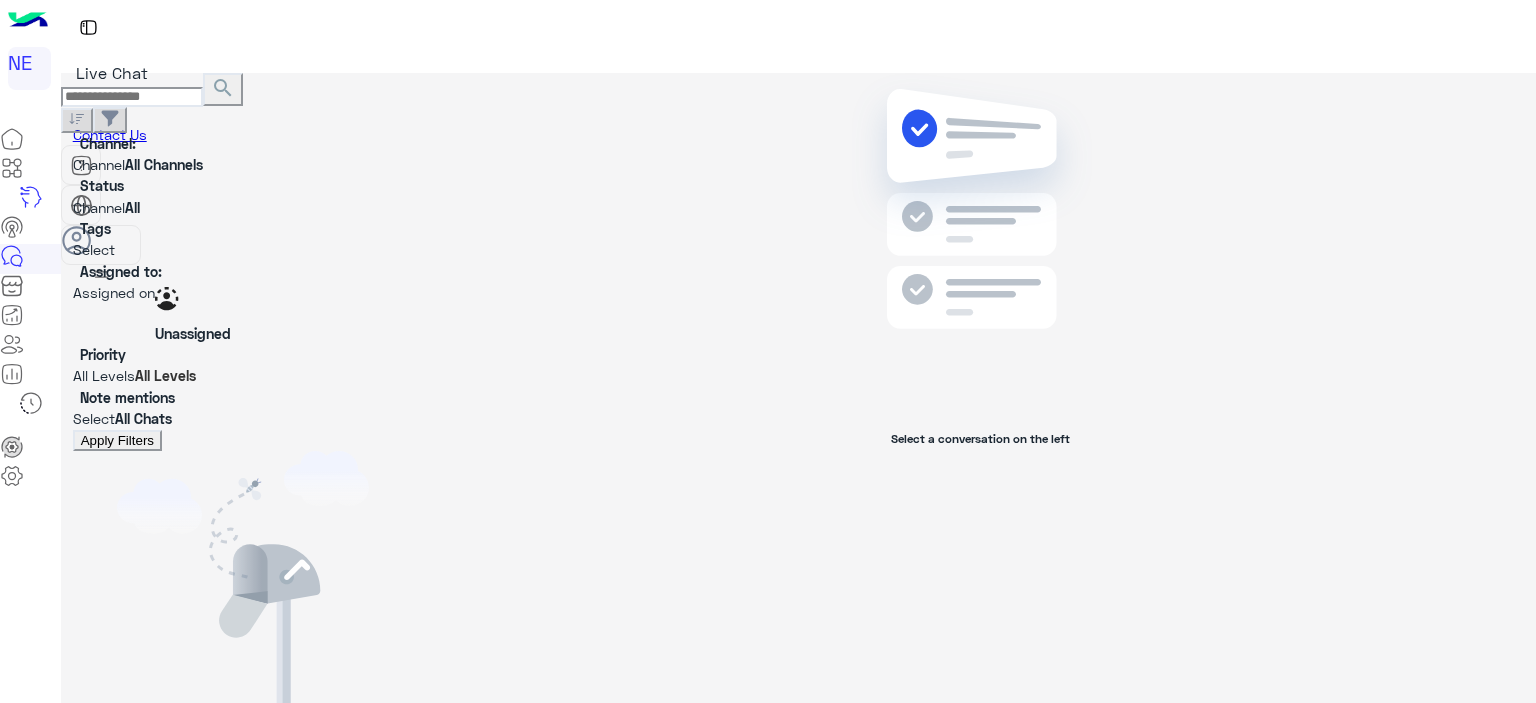 click on "Unassigned" at bounding box center [193, 313] 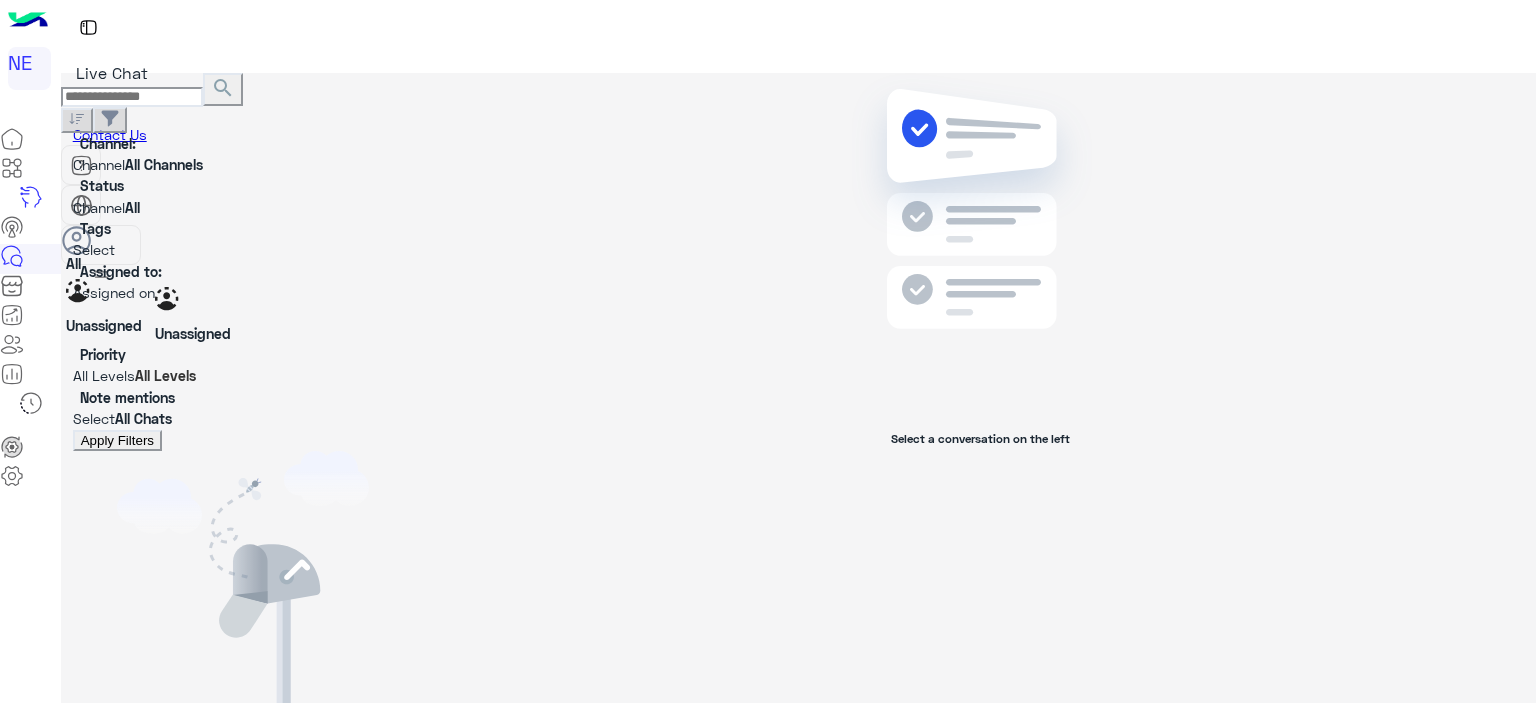 click on "All" at bounding box center (122, 263) 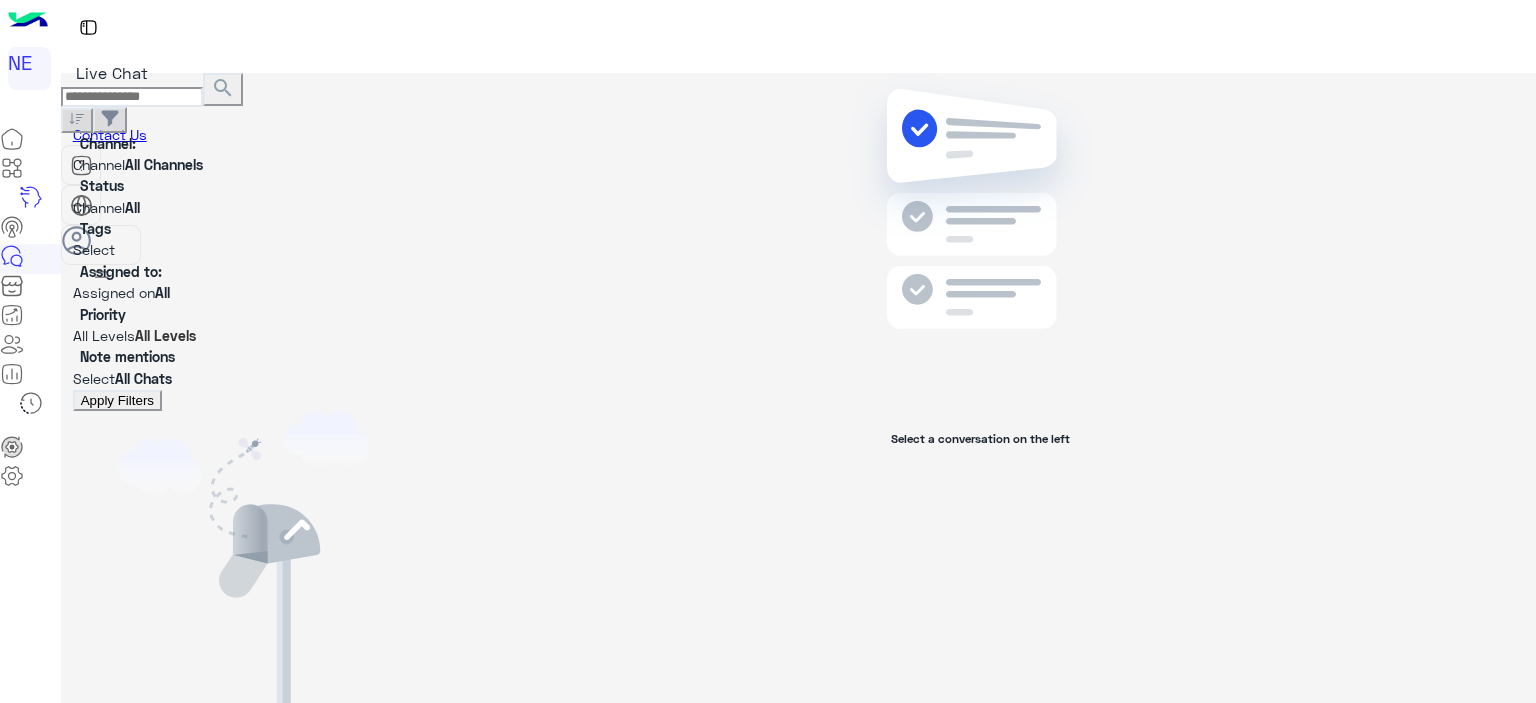 click on "All Levels All Levels" at bounding box center (243, 335) 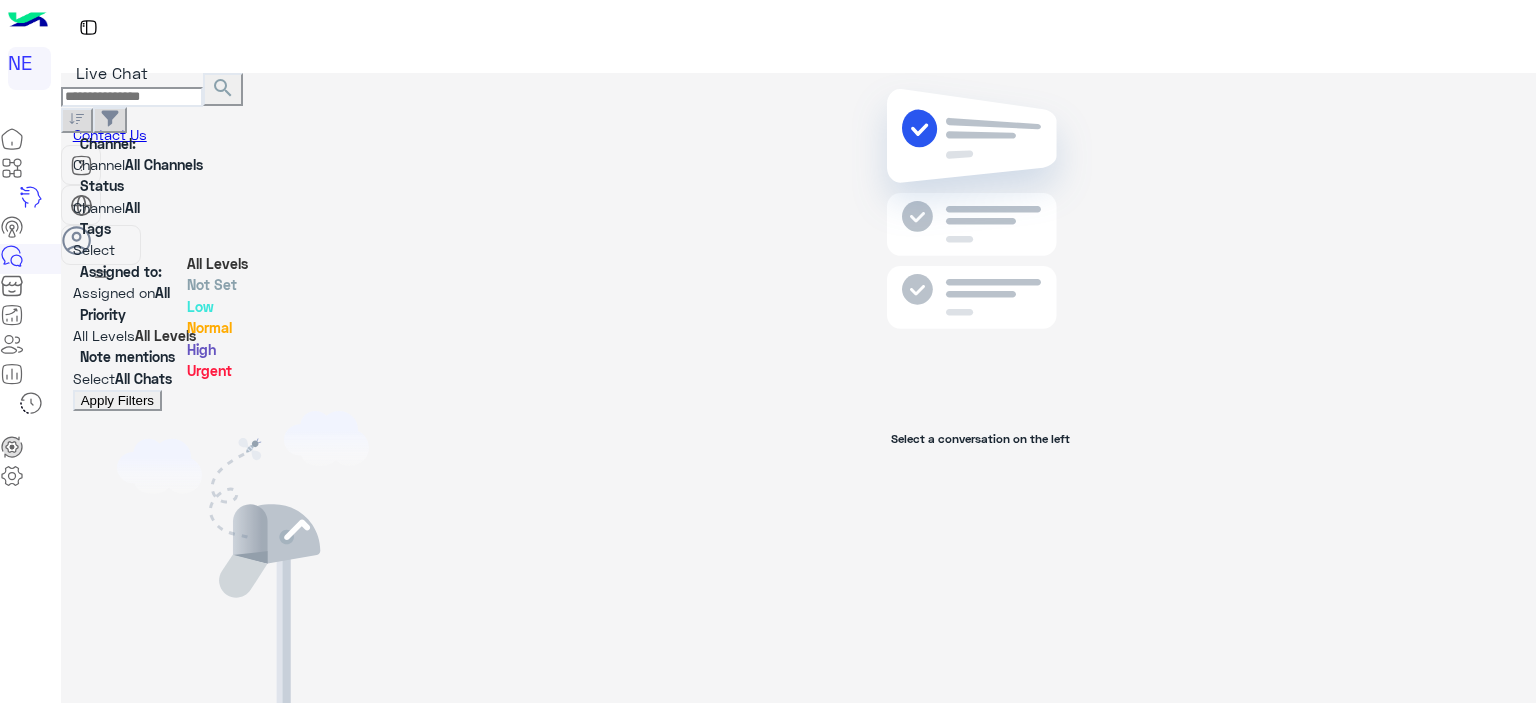 click on "Low" at bounding box center [243, 306] 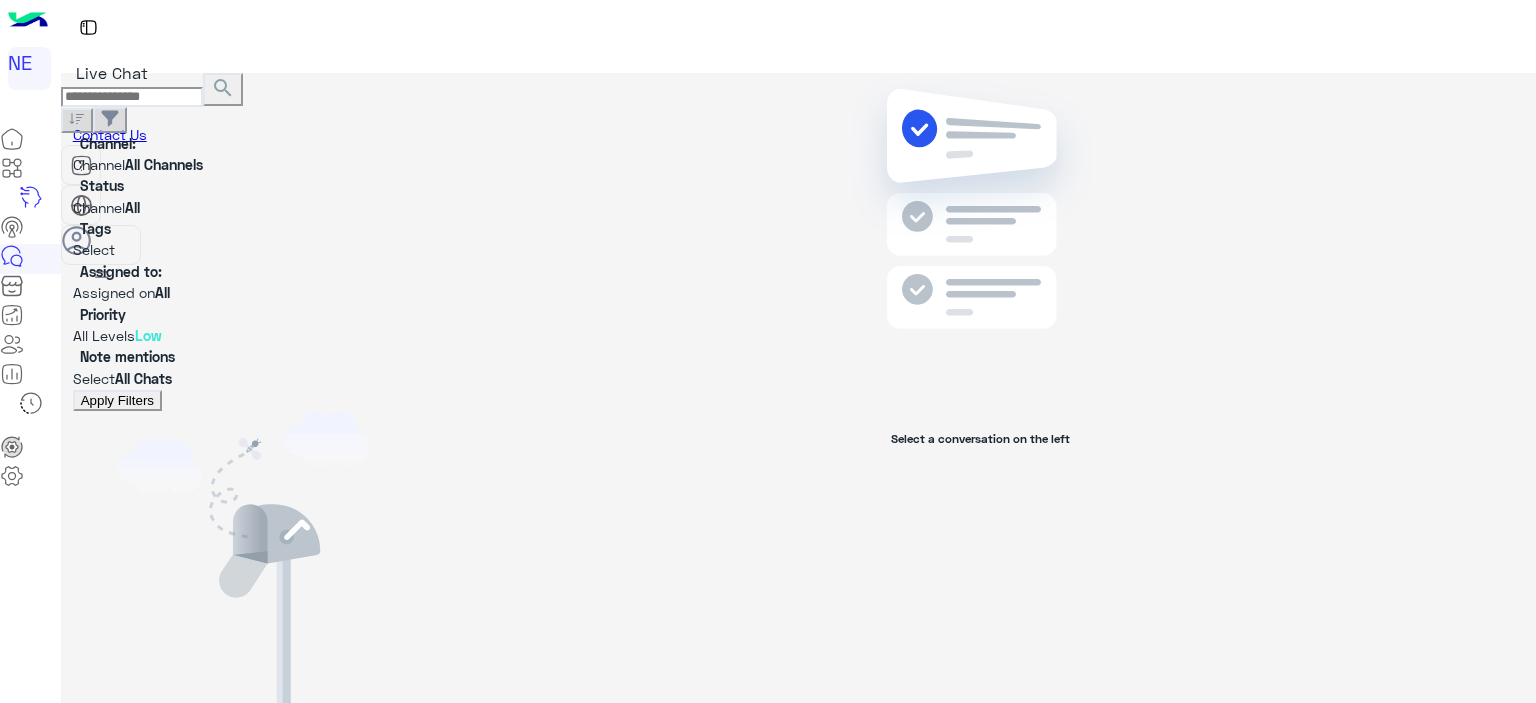 click at bounding box center (243, 381) 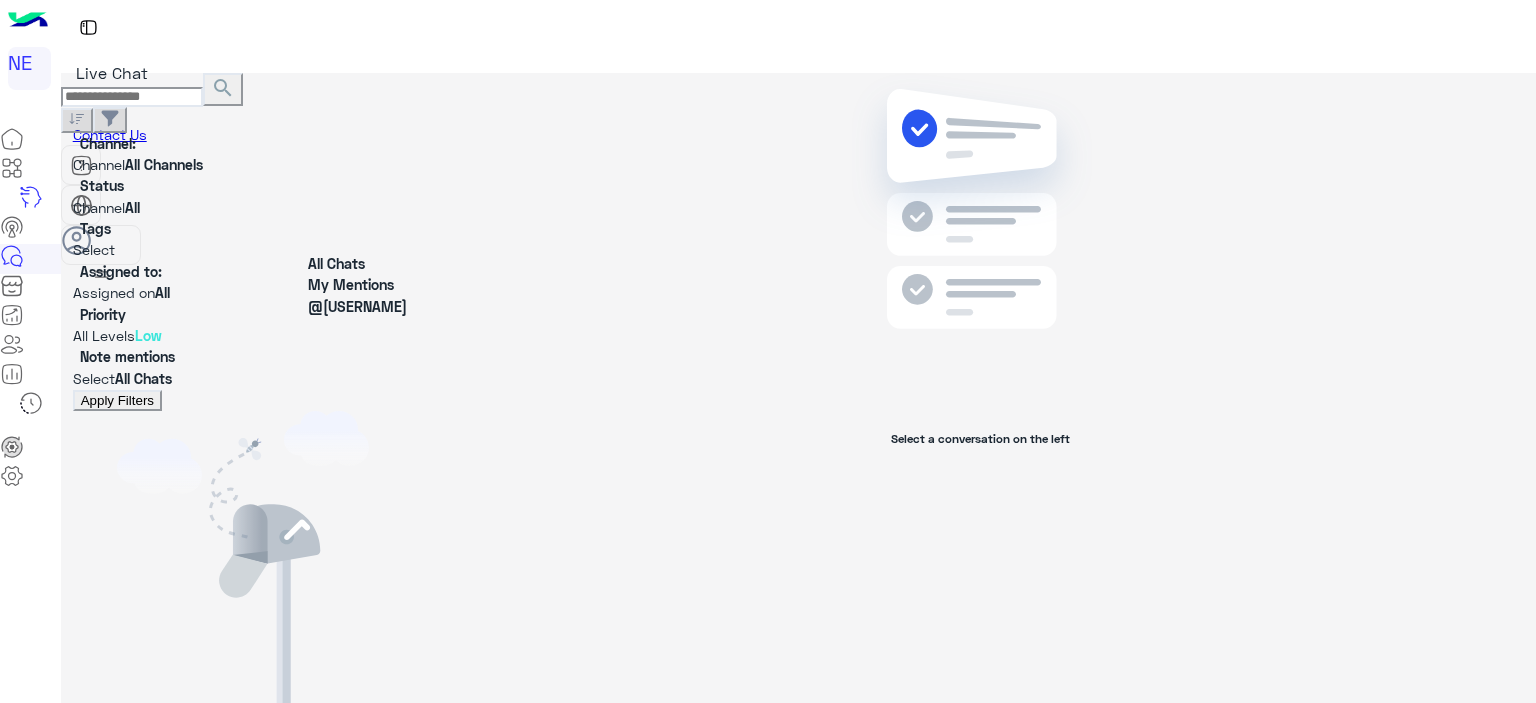 click on "My Mentions" at bounding box center [364, 284] 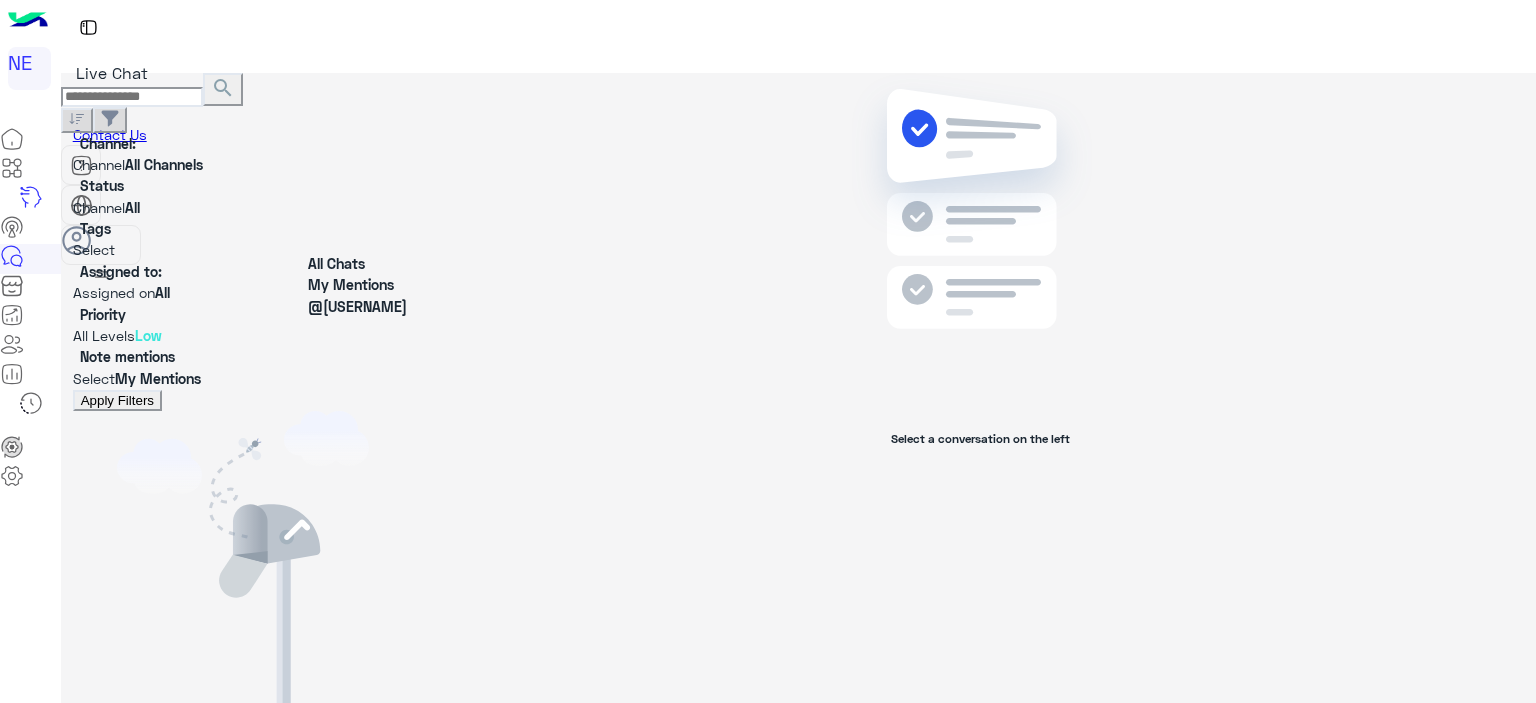 click on "Select My Mentions" at bounding box center [243, 378] 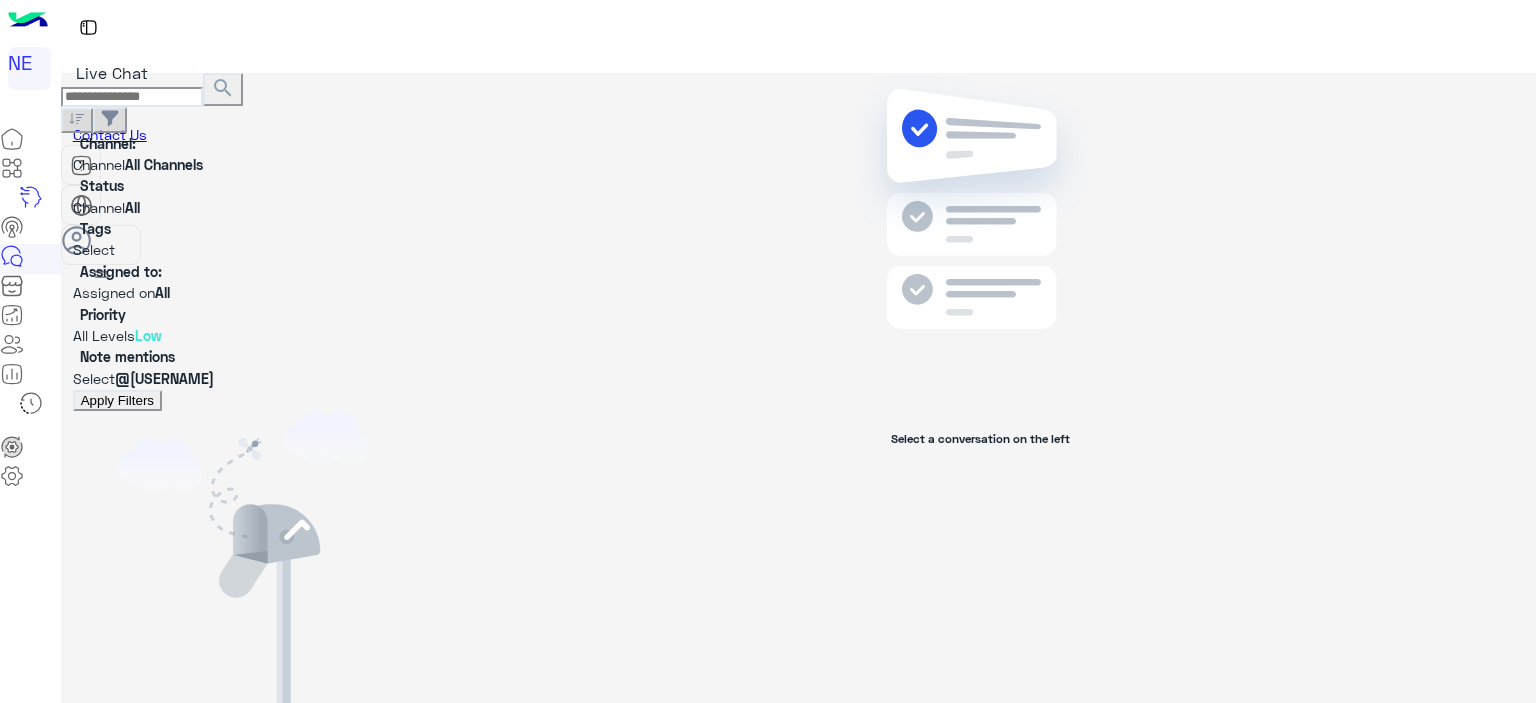 click on "NE" at bounding box center [29, 68] 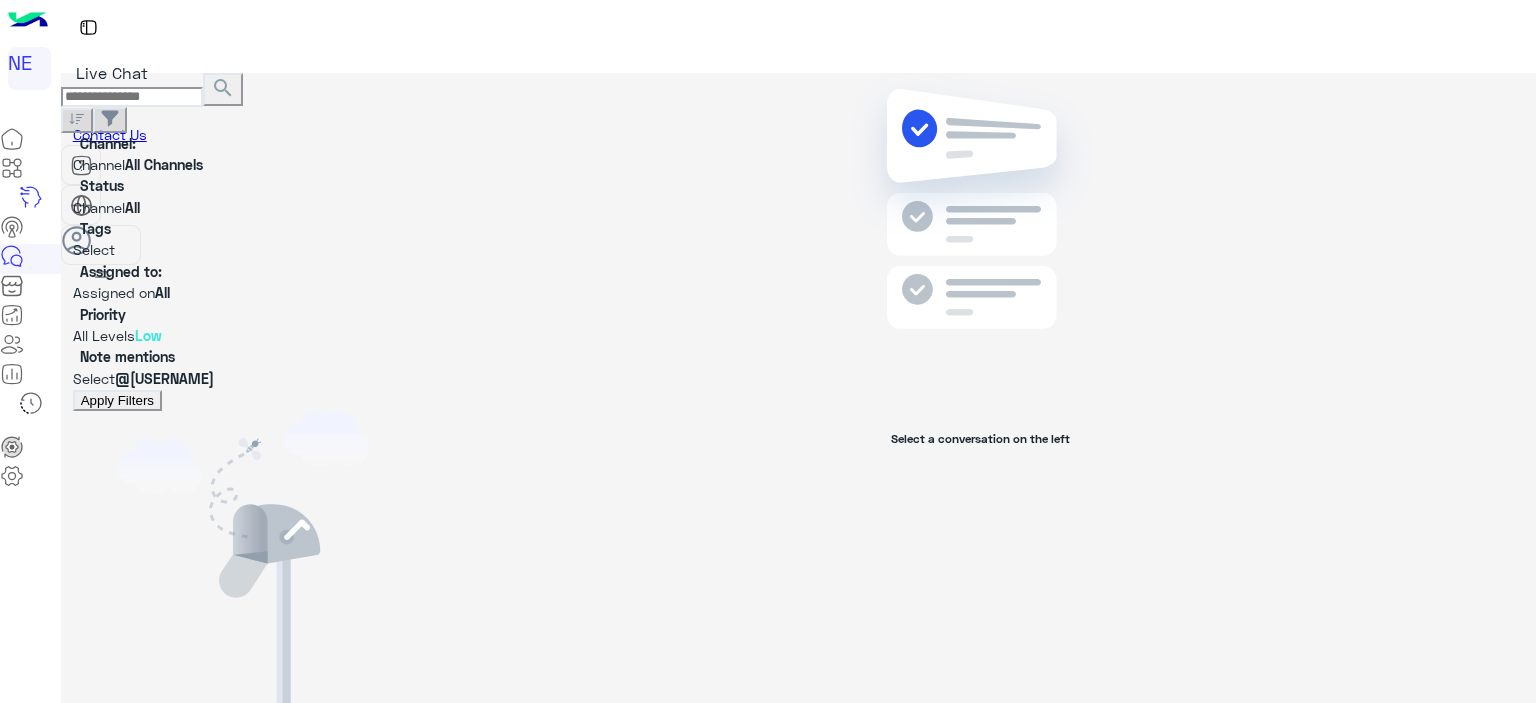 click at bounding box center [28, 21] 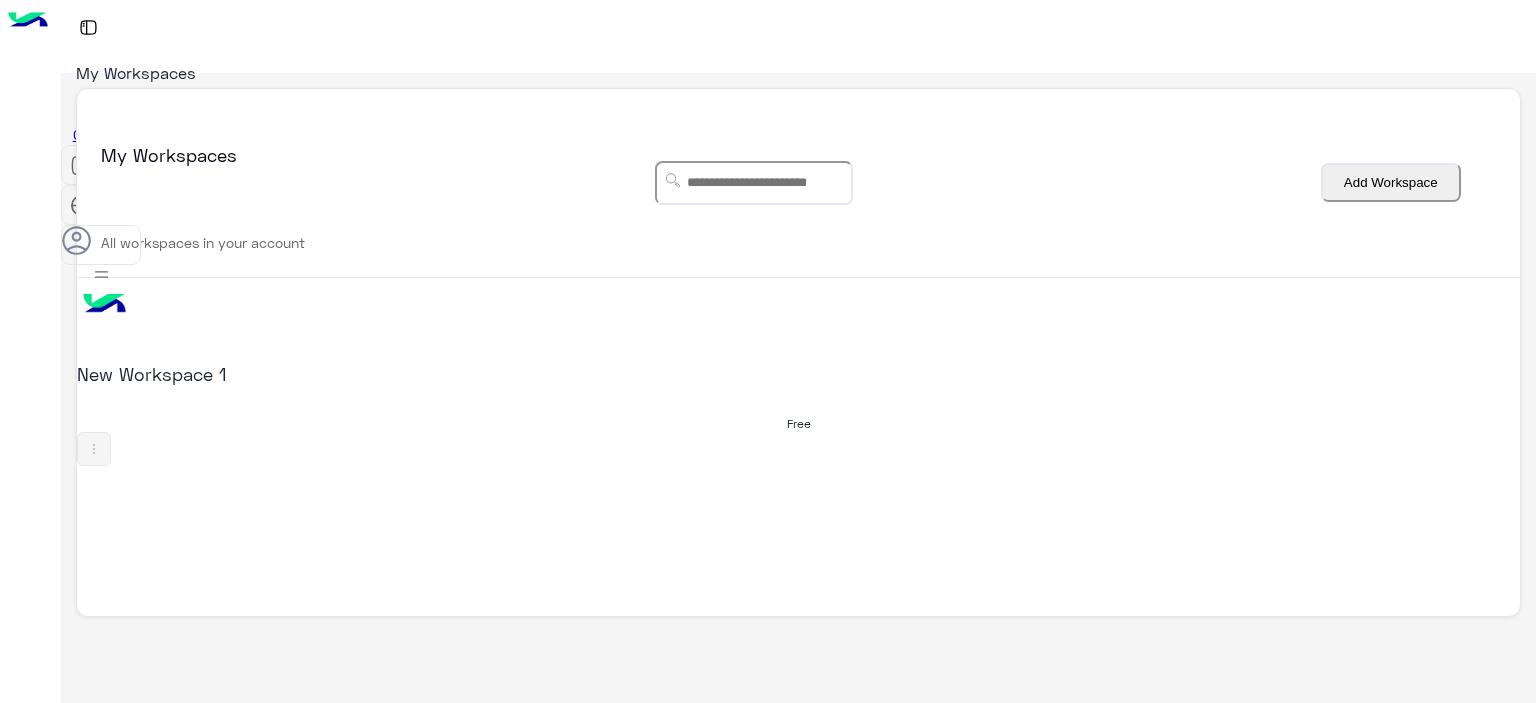 click on "New Workspace 1   Free" at bounding box center (798, 372) 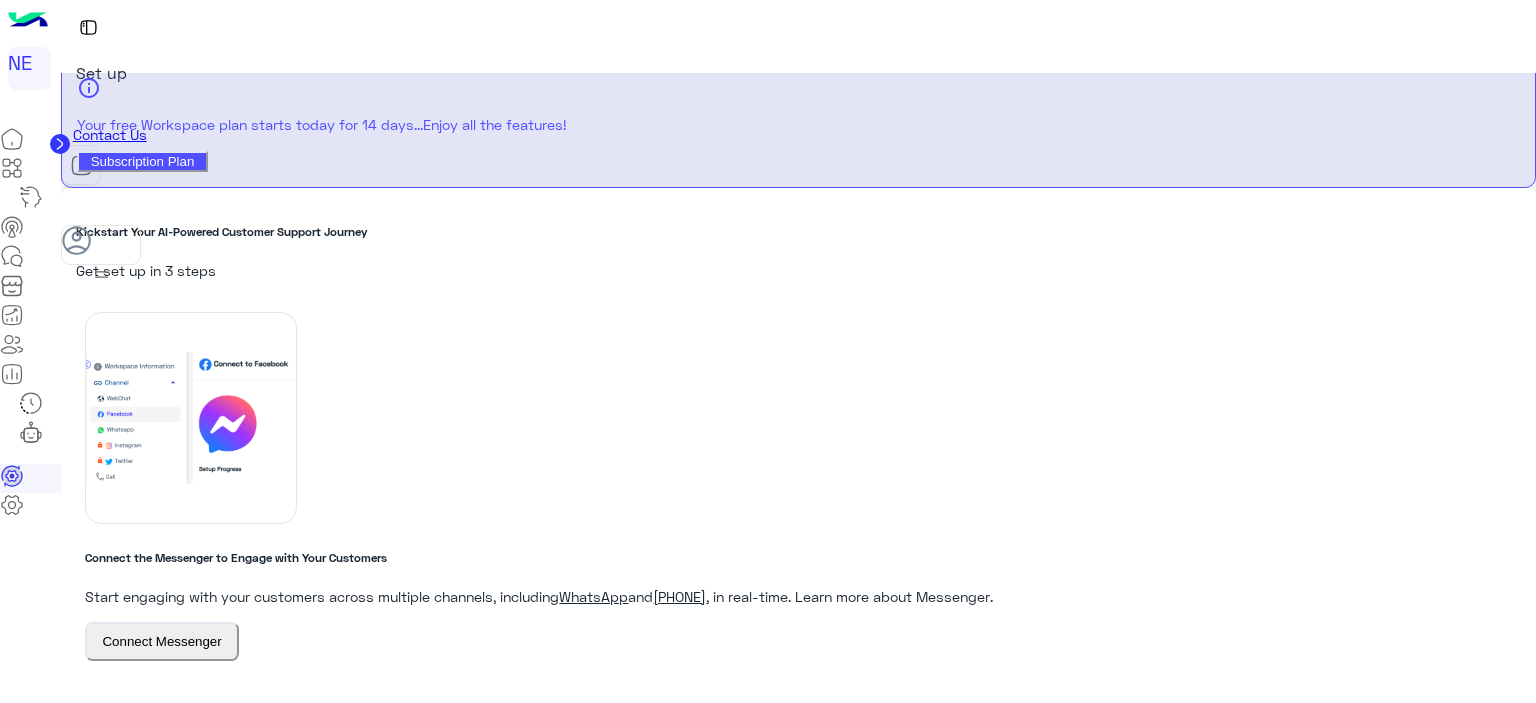 scroll, scrollTop: 16, scrollLeft: 0, axis: vertical 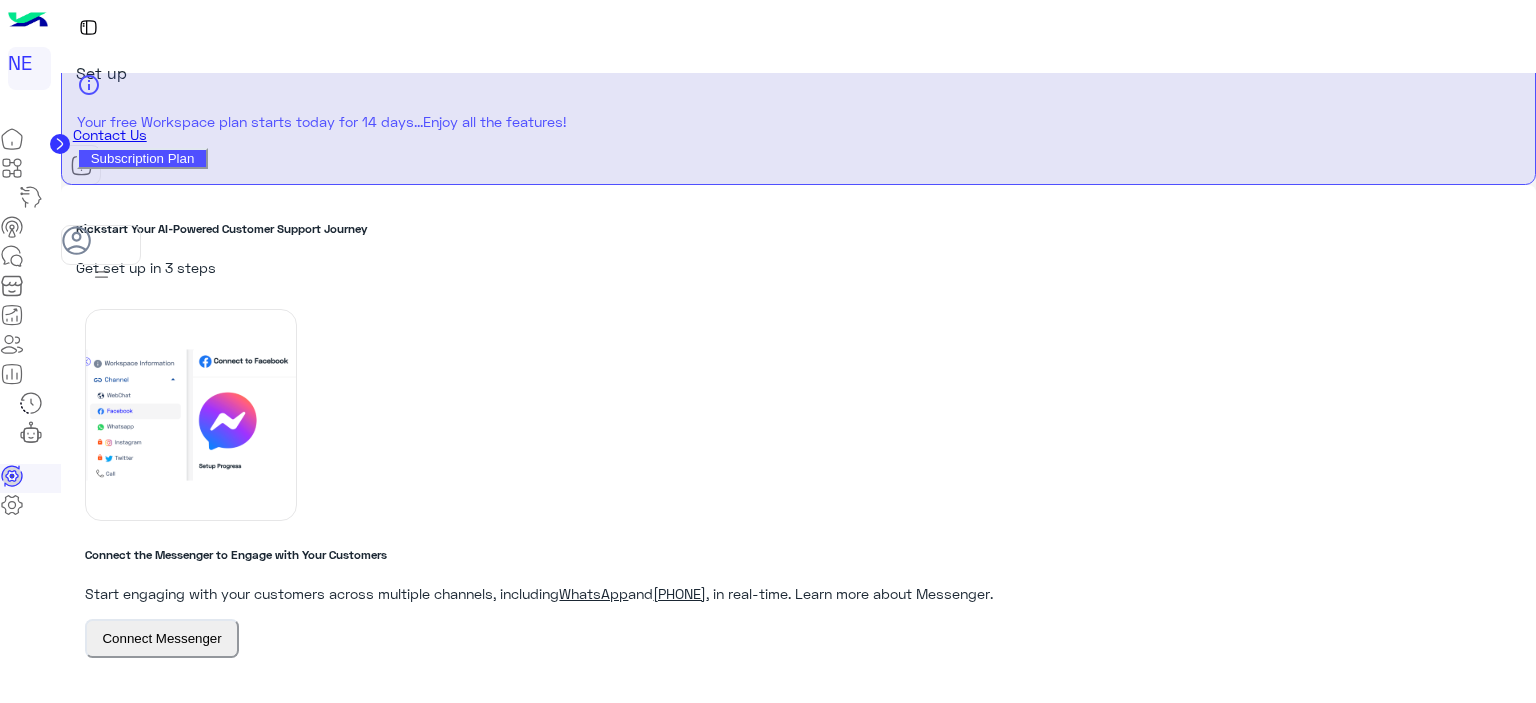 click on "[PHONE]" at bounding box center (679, 593) 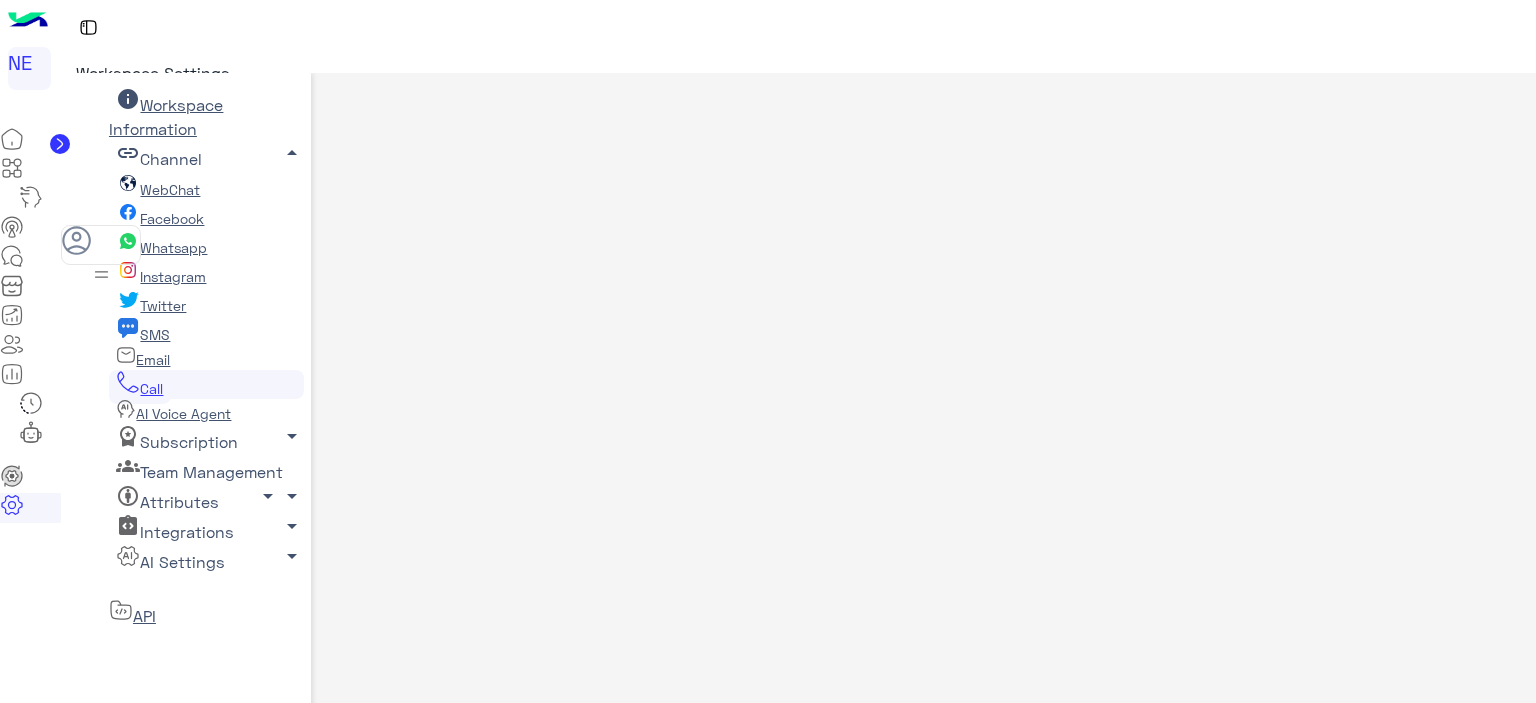 click on "Whatsapp" at bounding box center (162, 247) 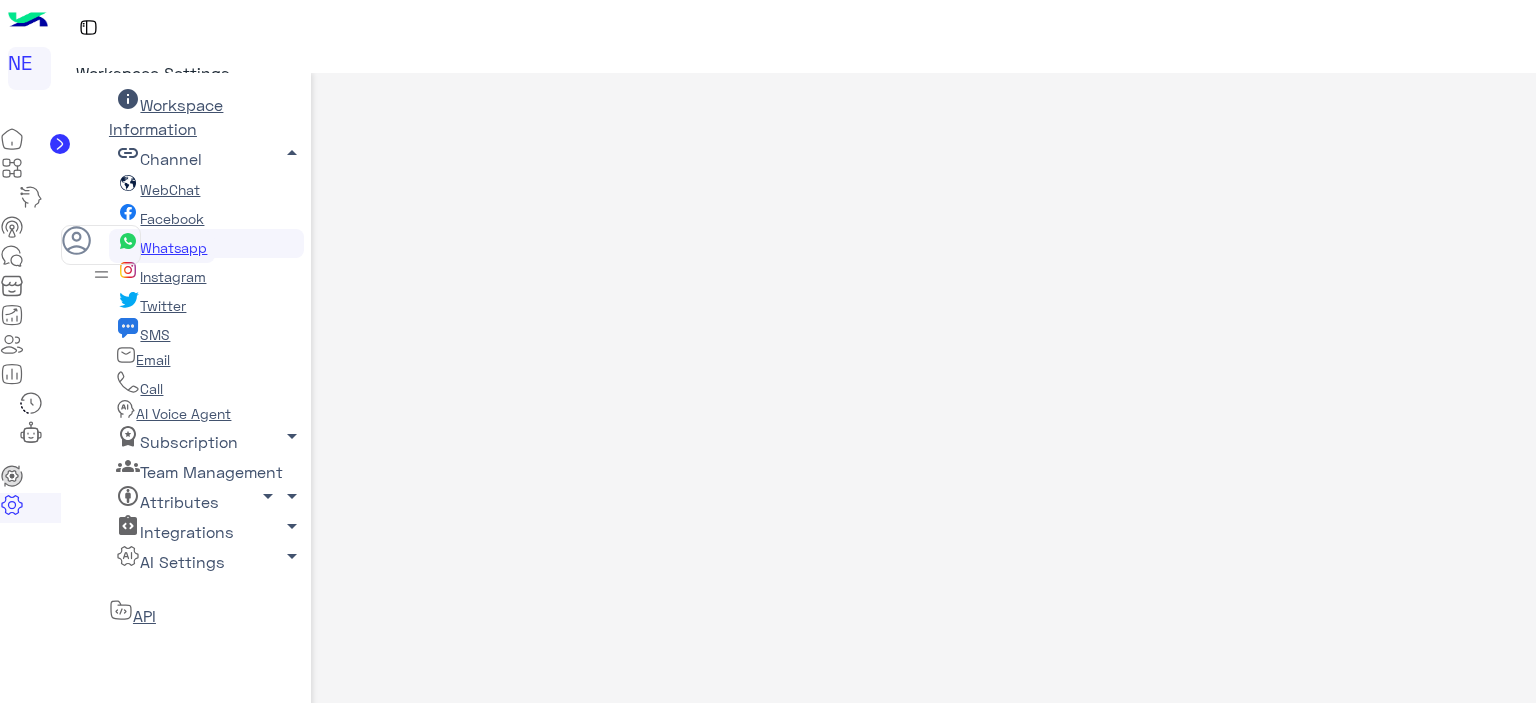 scroll, scrollTop: 27, scrollLeft: 0, axis: vertical 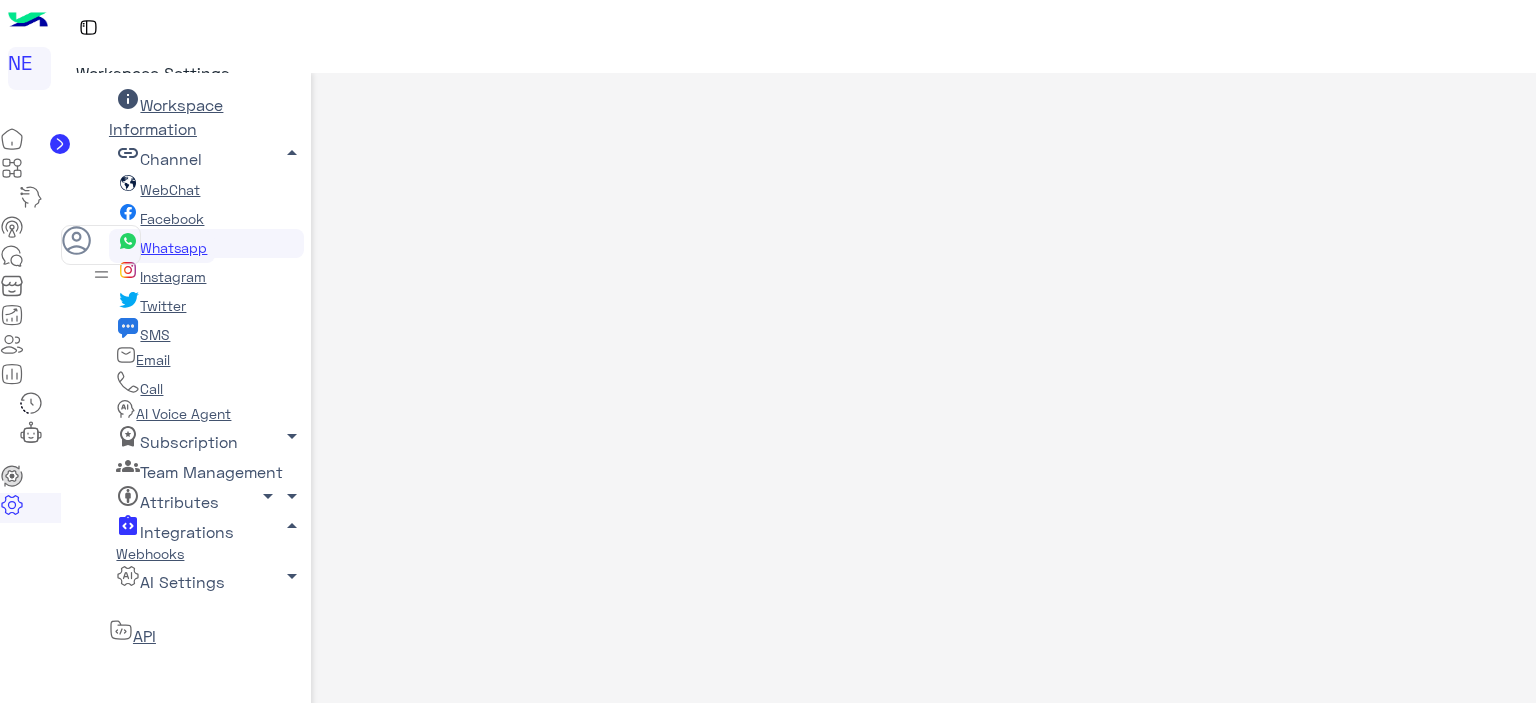 click on "Webhooks" at bounding box center (150, 553) 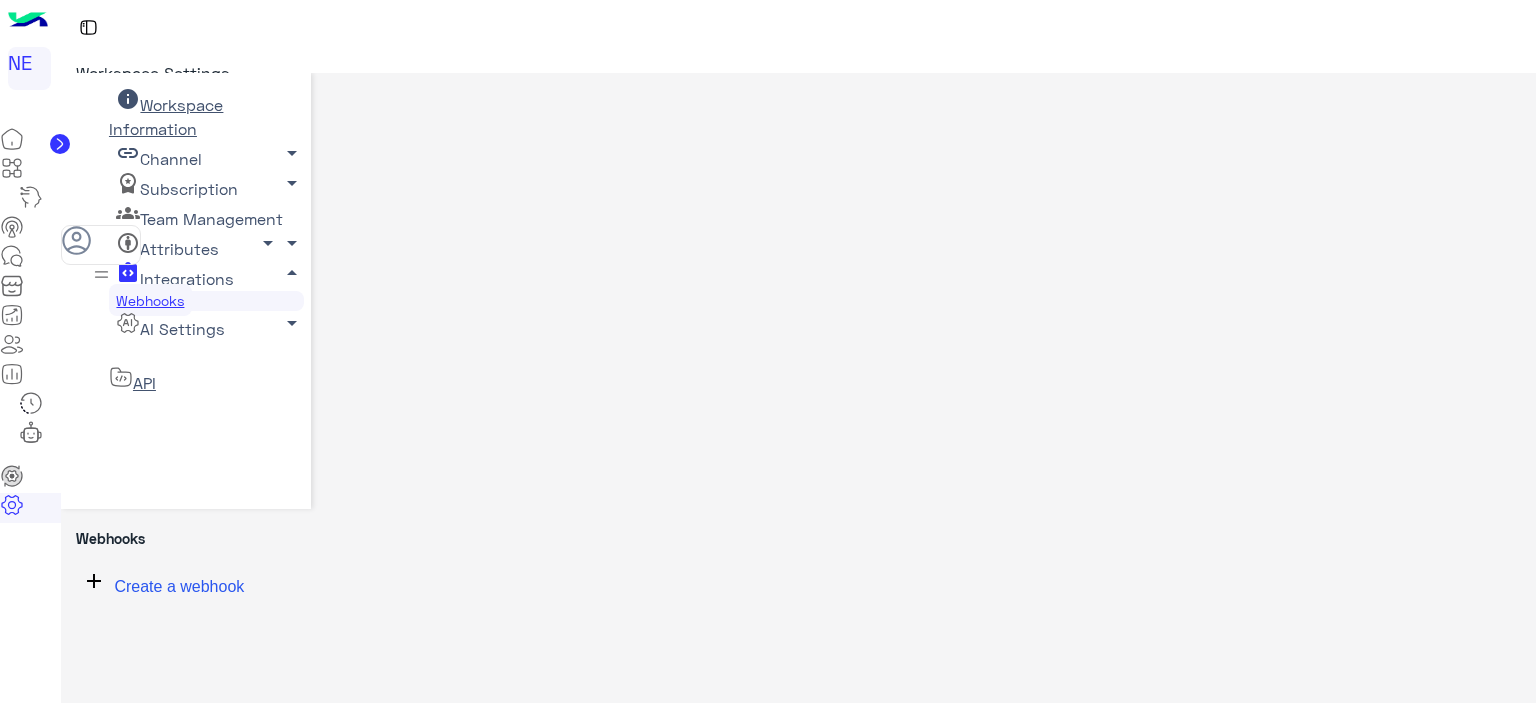 scroll, scrollTop: 0, scrollLeft: 0, axis: both 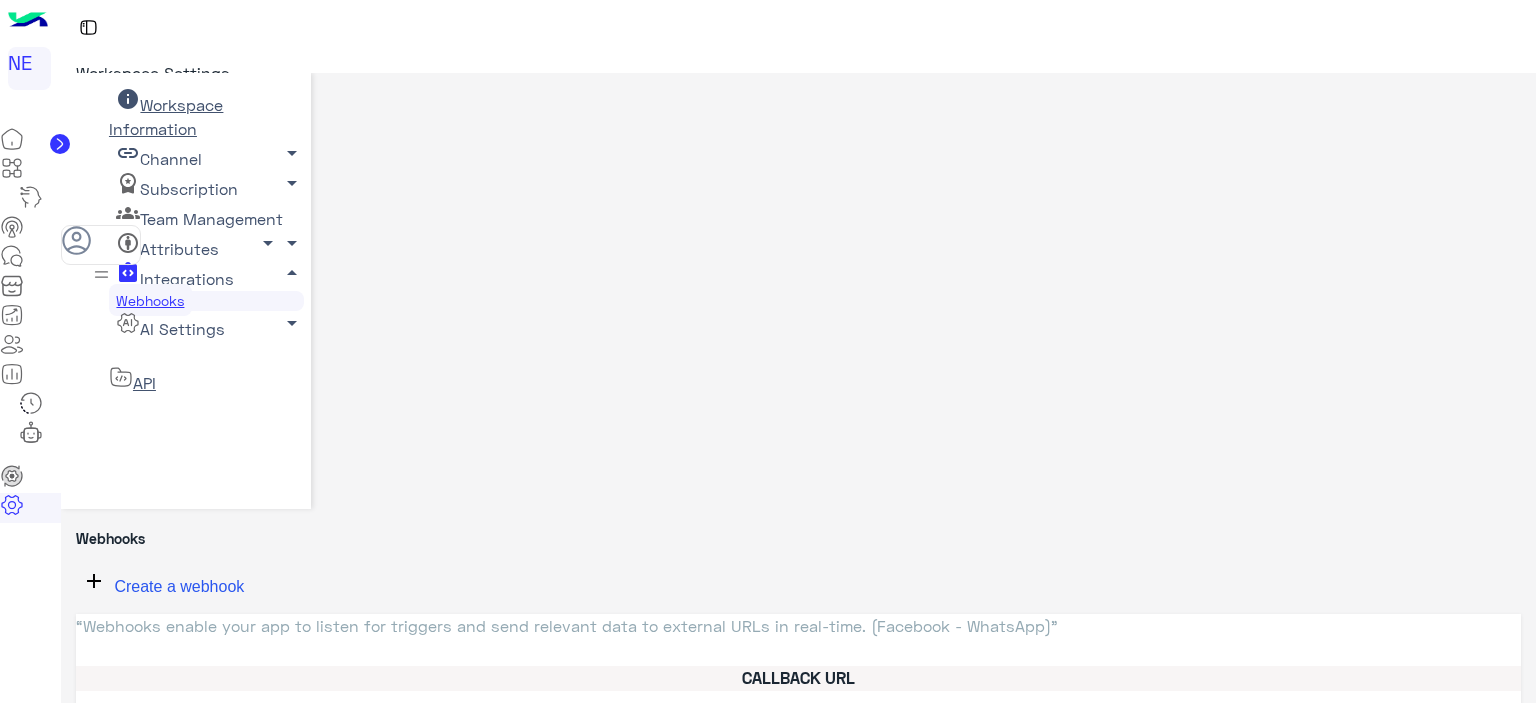 click on "Create a webhook" at bounding box center (179, 586) 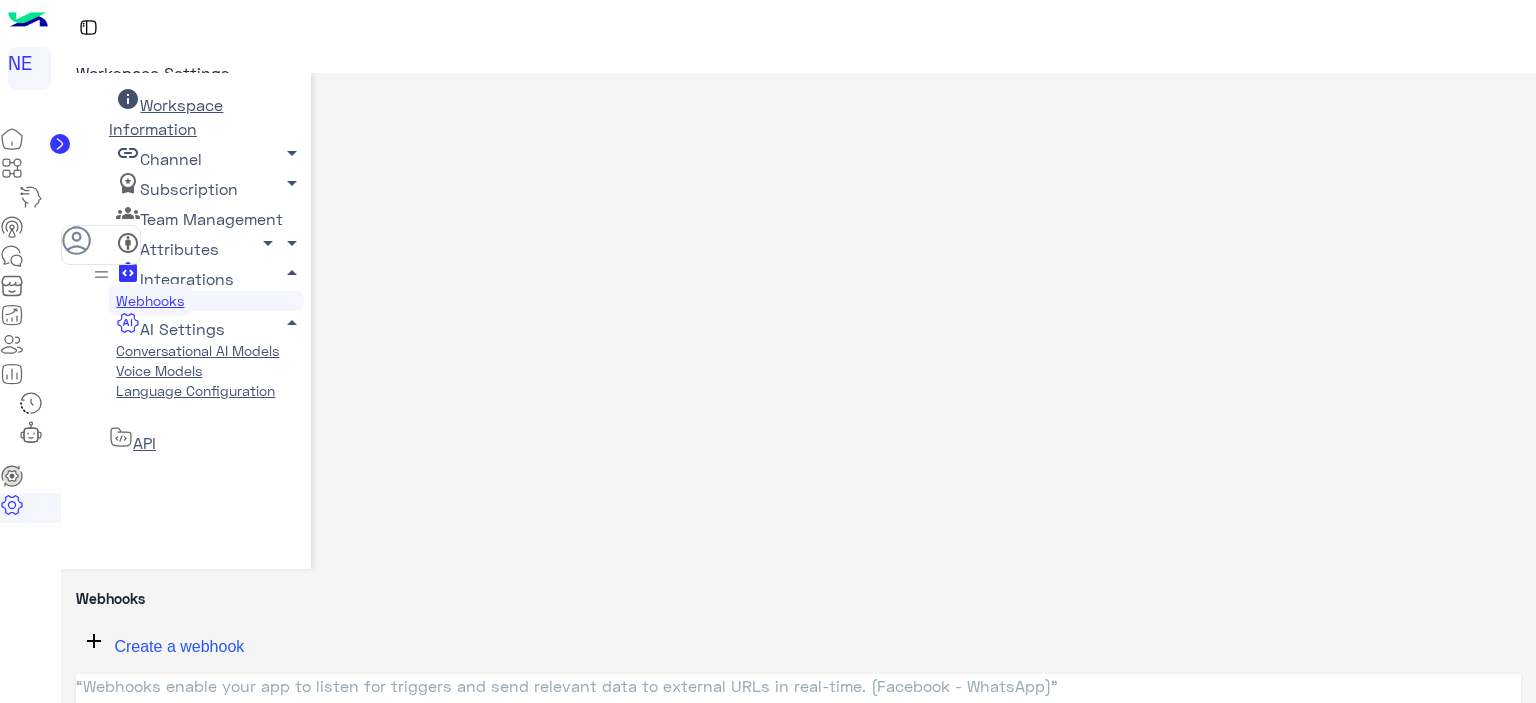 click on "Attributes   arrow_drop_down" at bounding box center (166, 116) 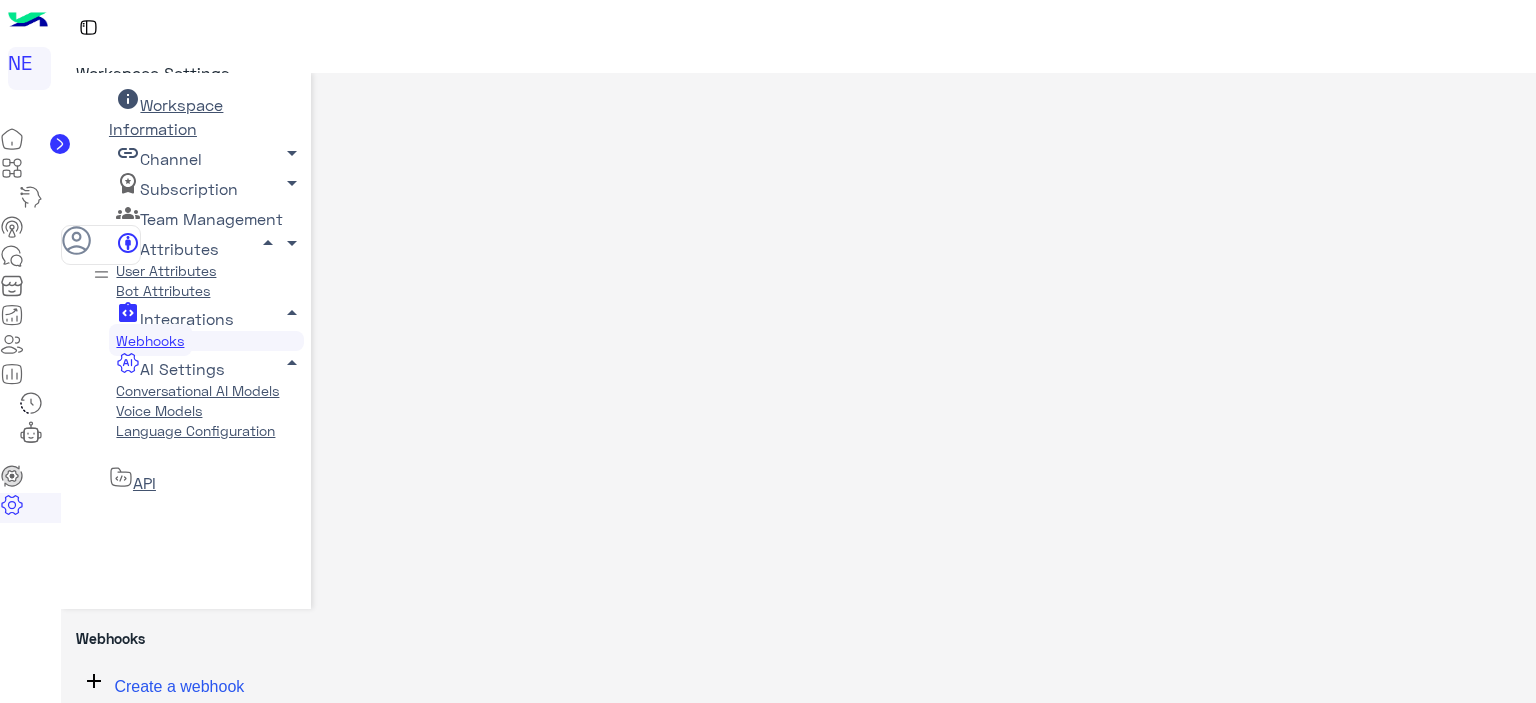 click on "Bot Attributes" at bounding box center [163, 290] 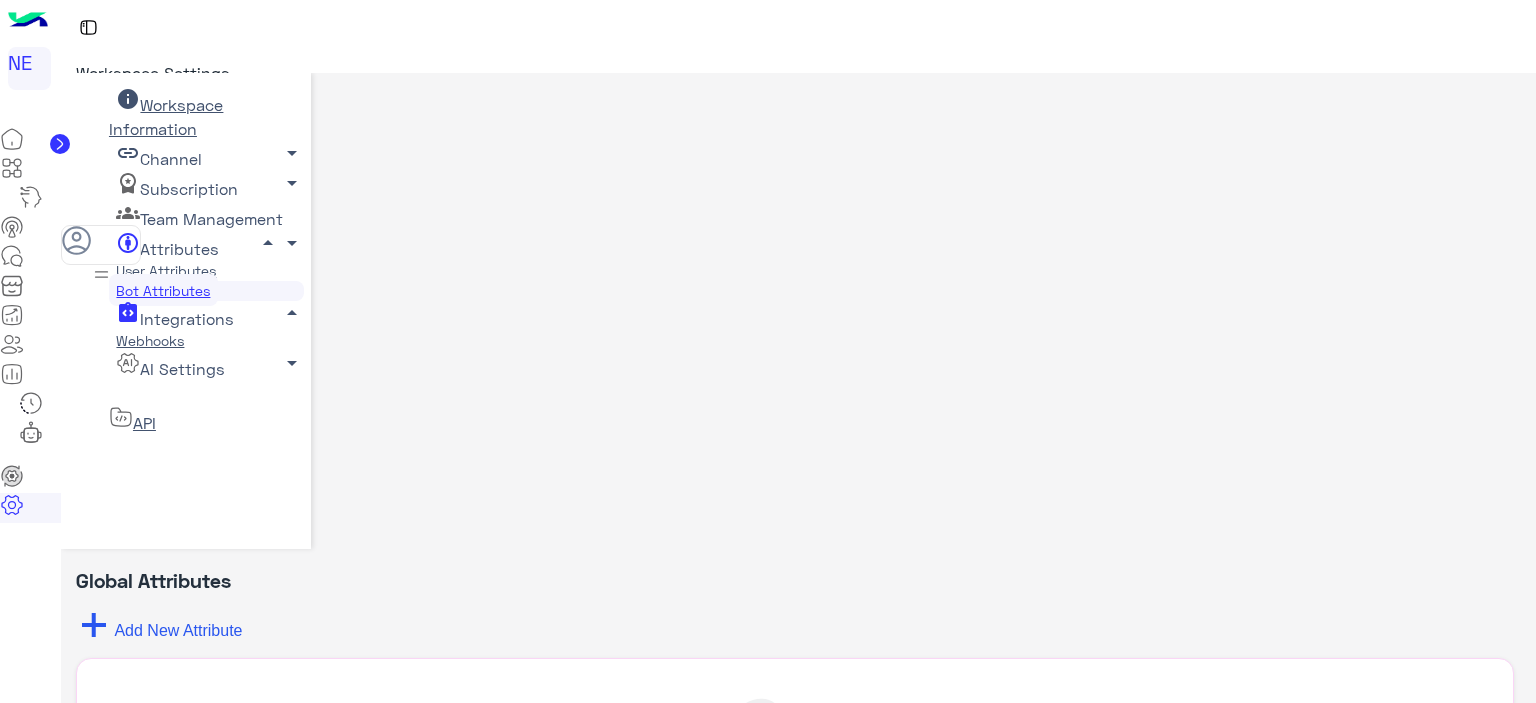 click on "Team Management   arrow_drop_down" at bounding box center [166, 116] 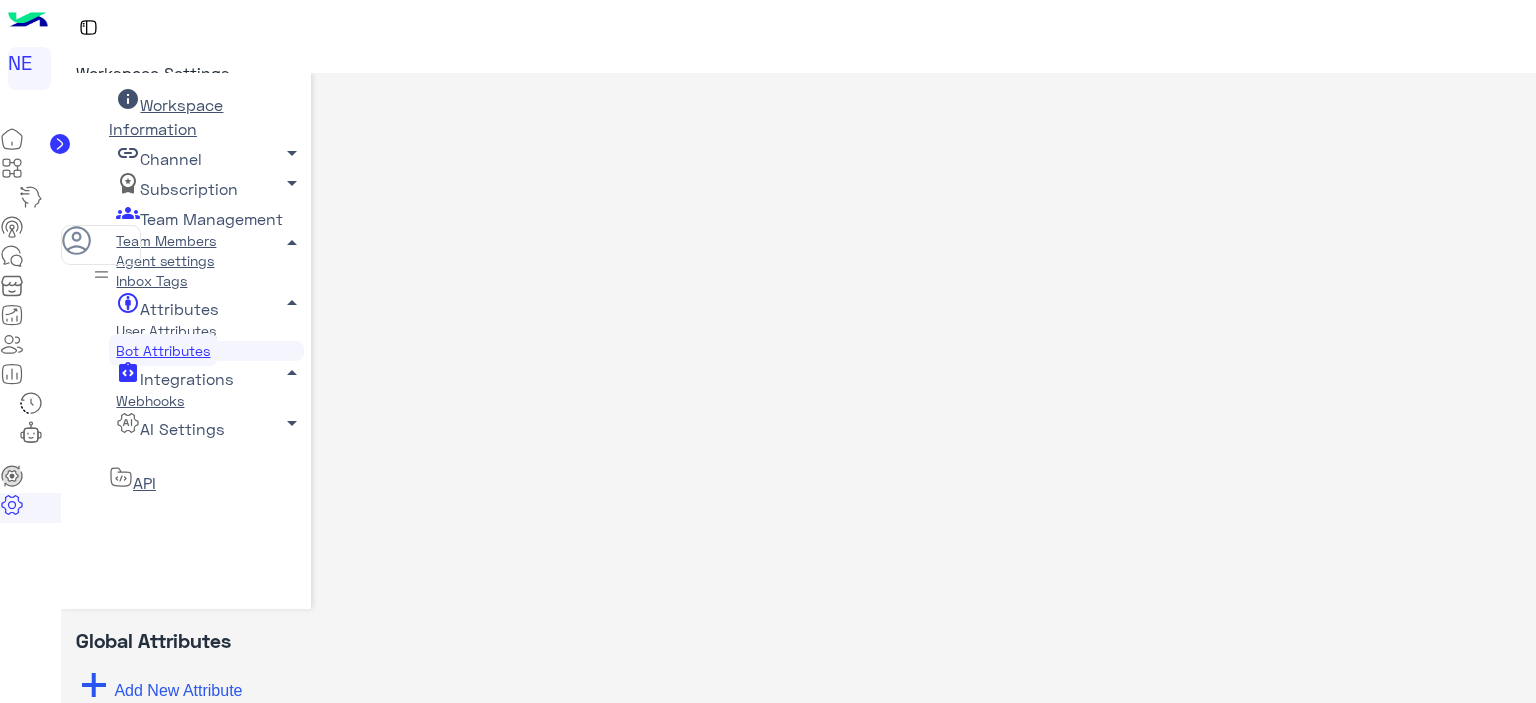 click on "Team Members" at bounding box center [166, 240] 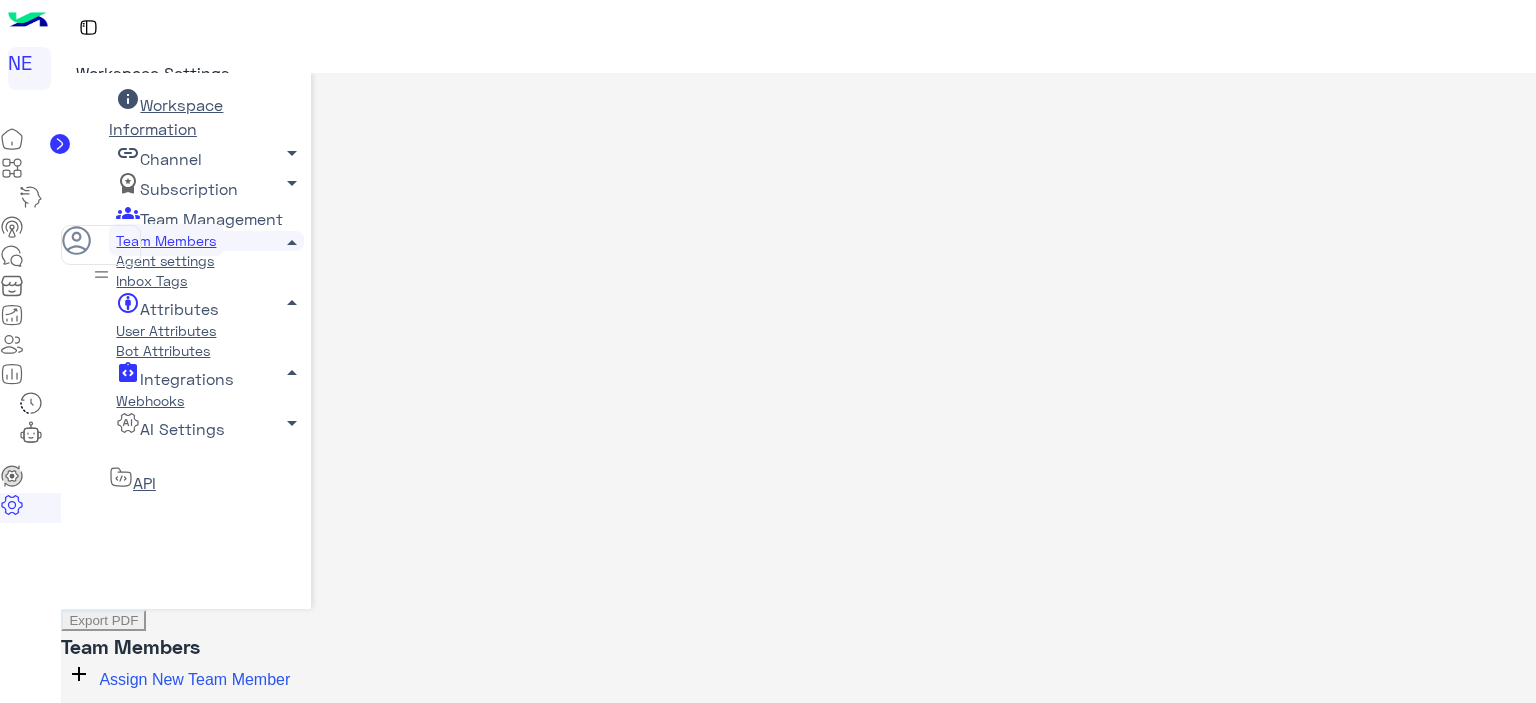 click on "Agent settings" at bounding box center [165, 260] 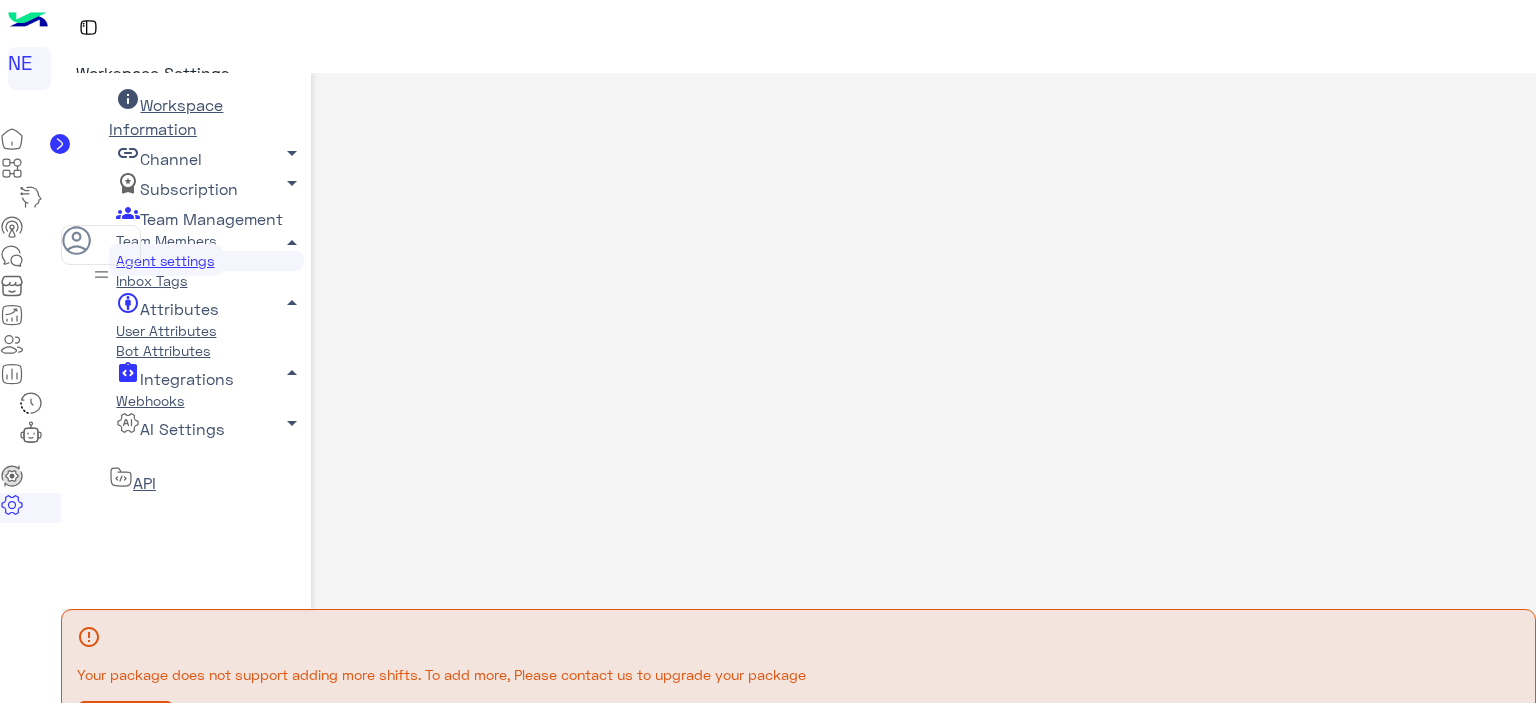 click on "Inbox Tags" at bounding box center [152, 280] 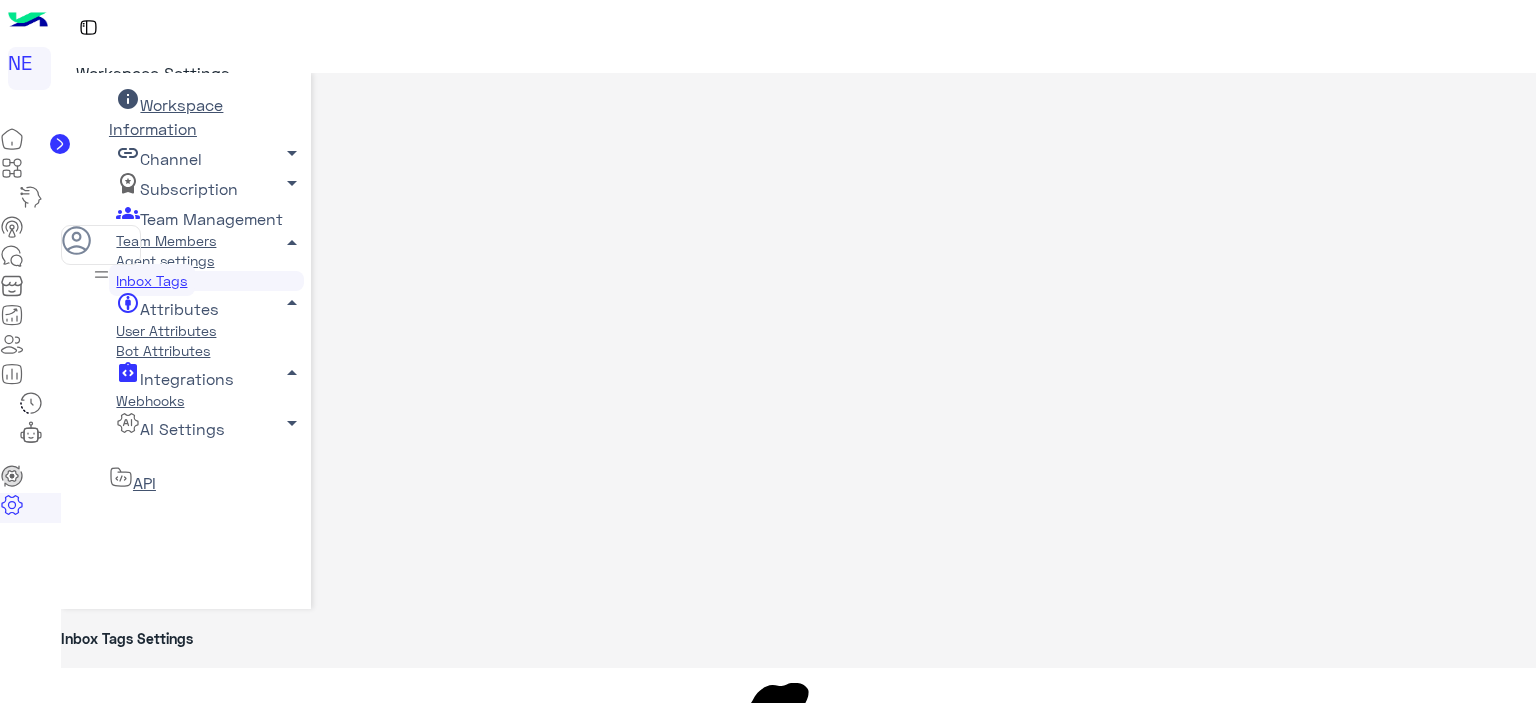 click on "Channel   arrow_drop_down" at bounding box center [166, 116] 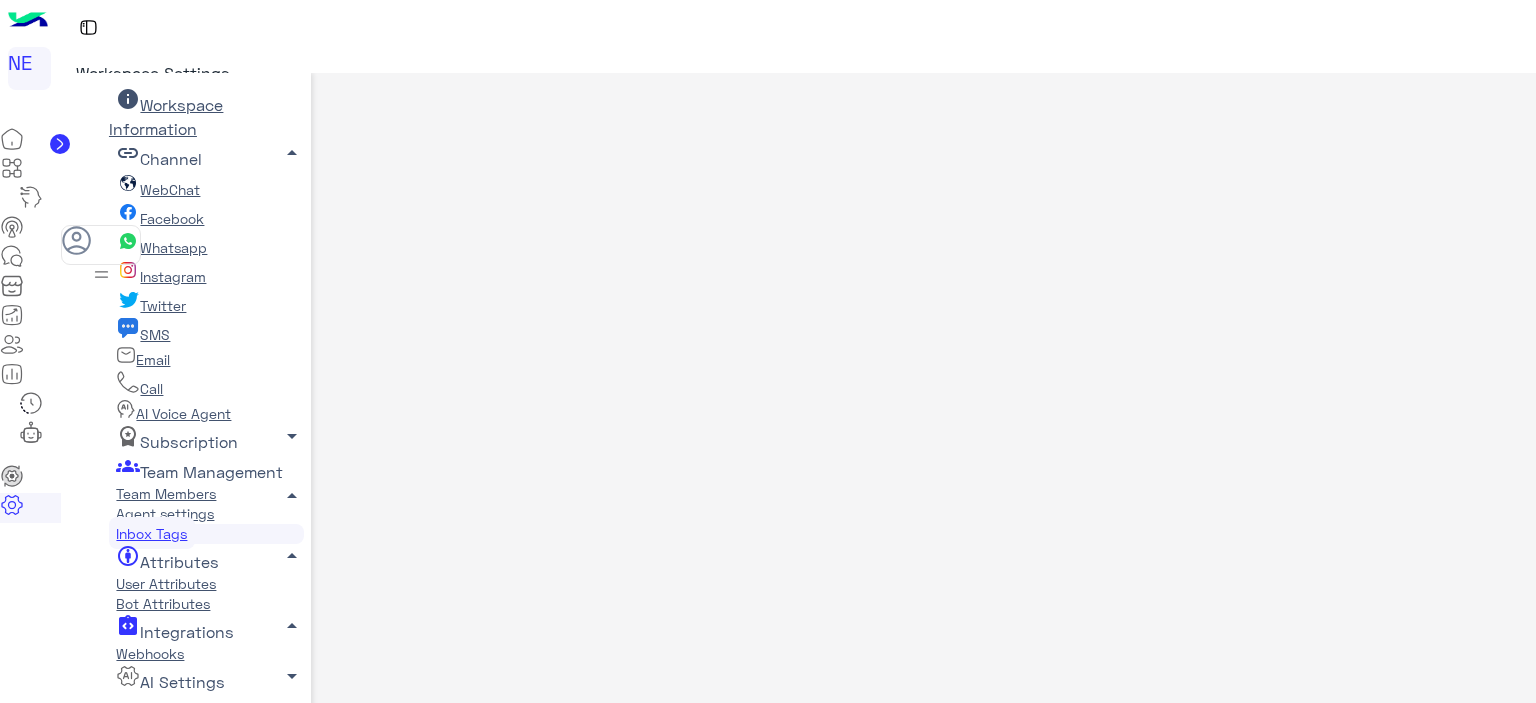 click on "Call" at bounding box center (140, 388) 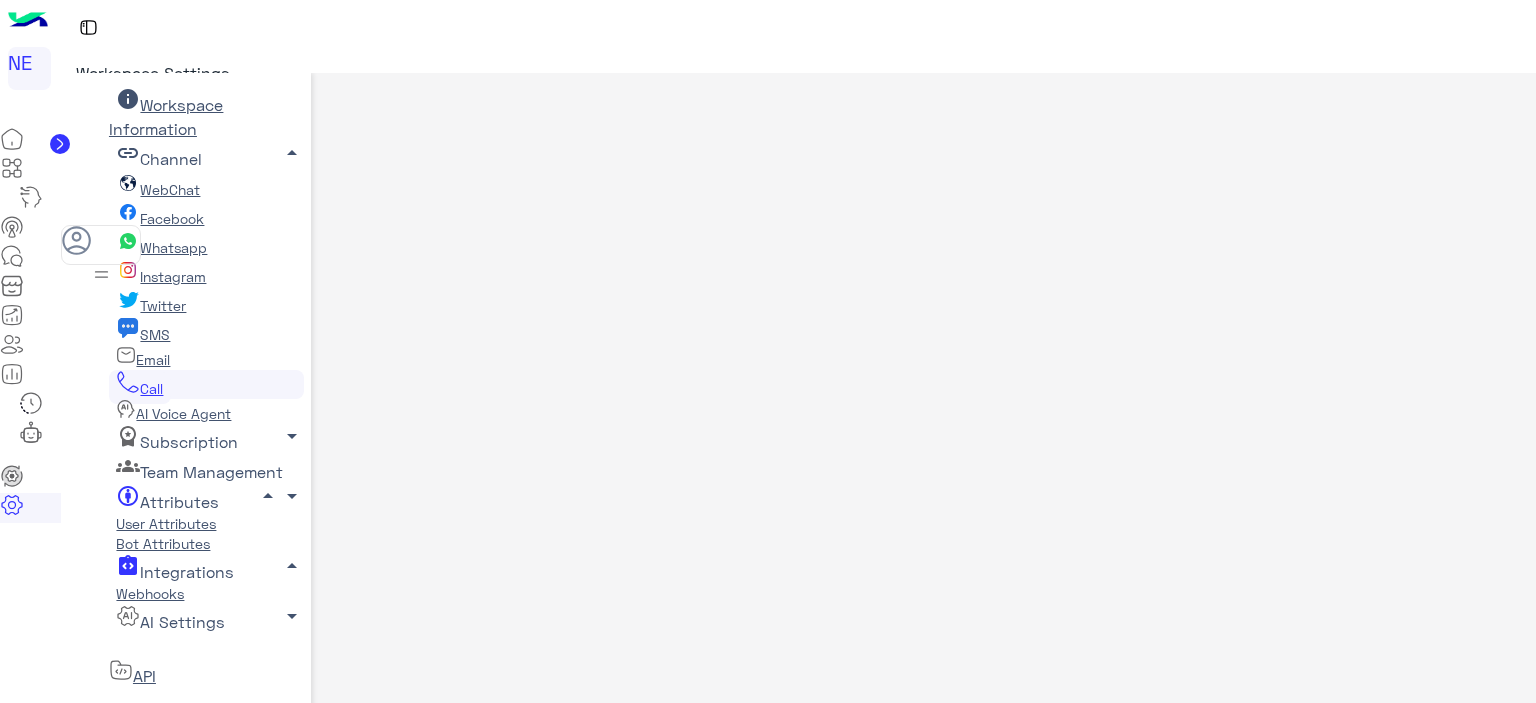 scroll, scrollTop: 0, scrollLeft: 0, axis: both 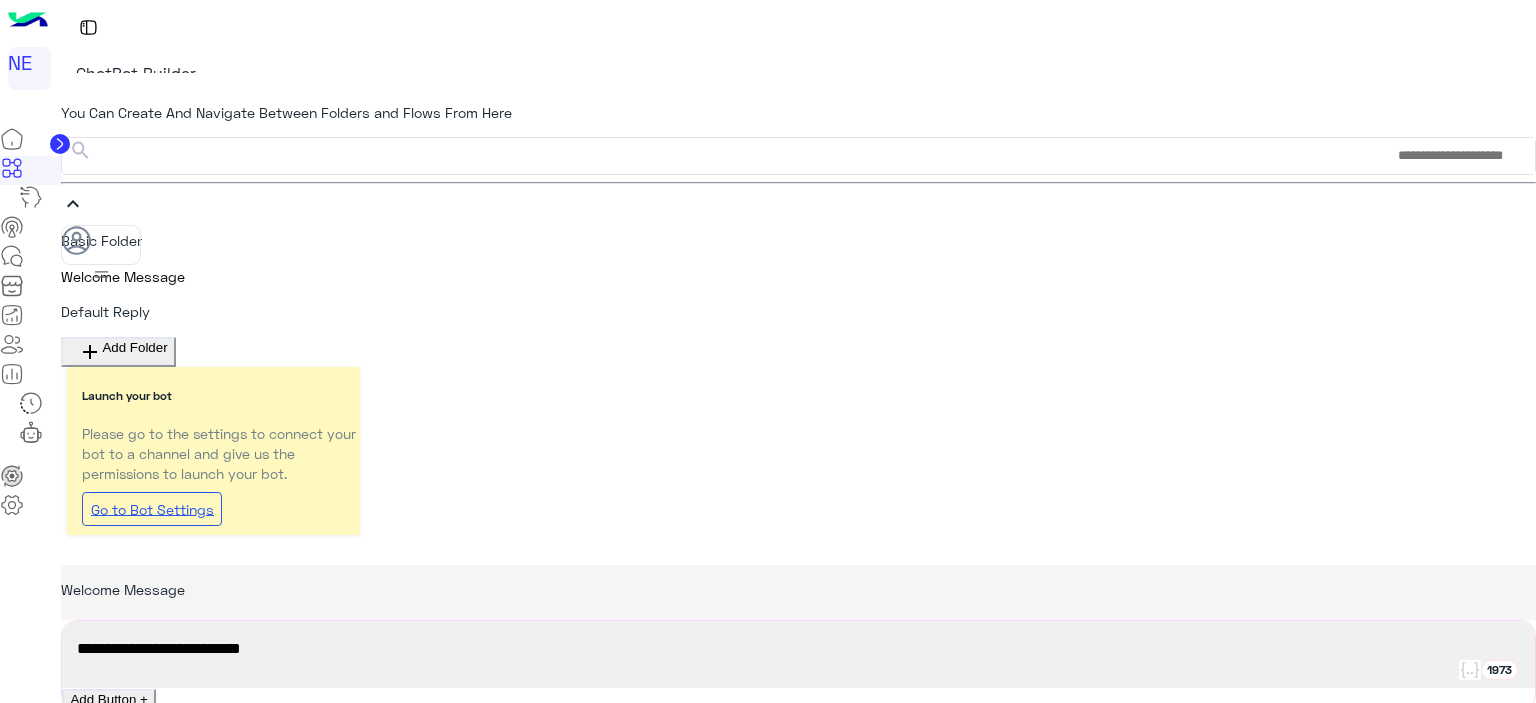 drag, startPoint x: 885, startPoint y: 297, endPoint x: 944, endPoint y: 373, distance: 96.2133 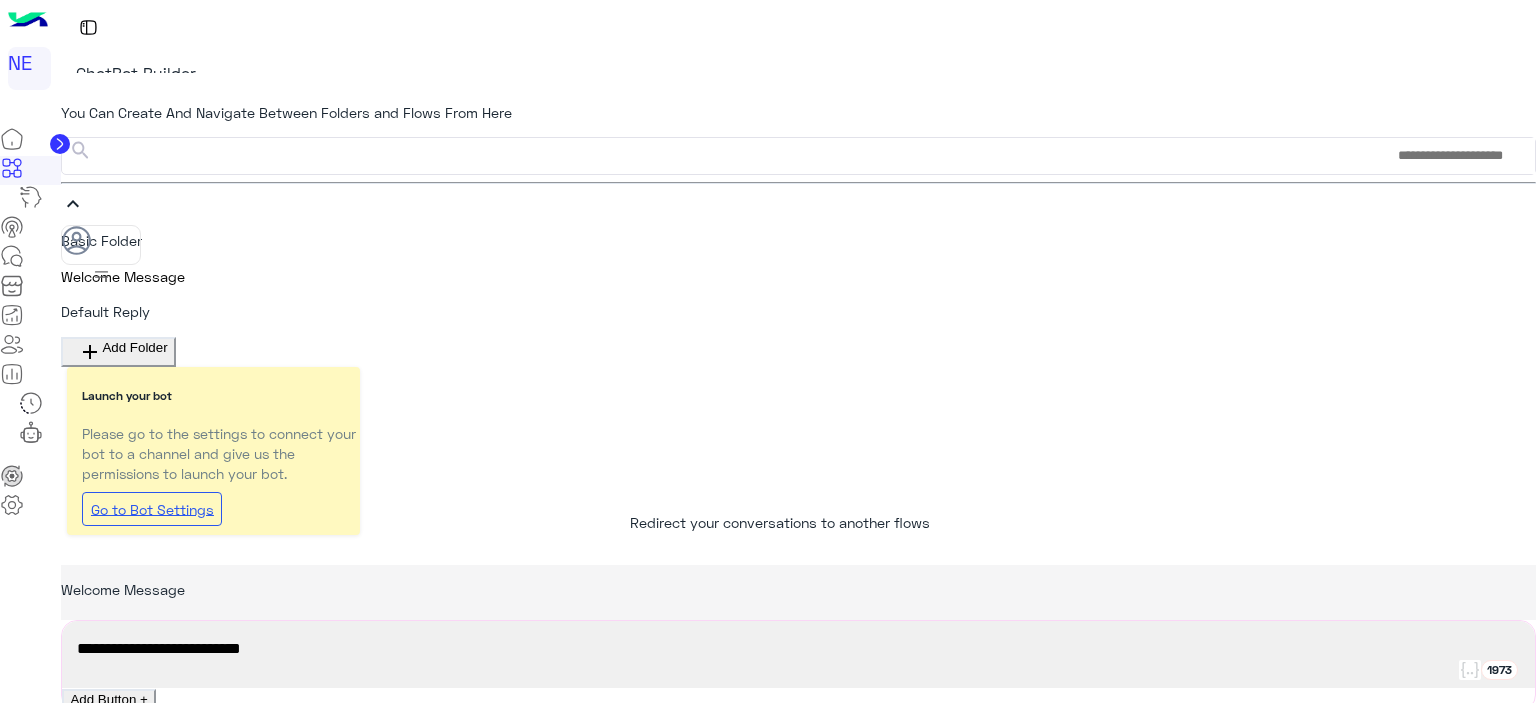 click on "Go To Flow" at bounding box center [1168, 1091] 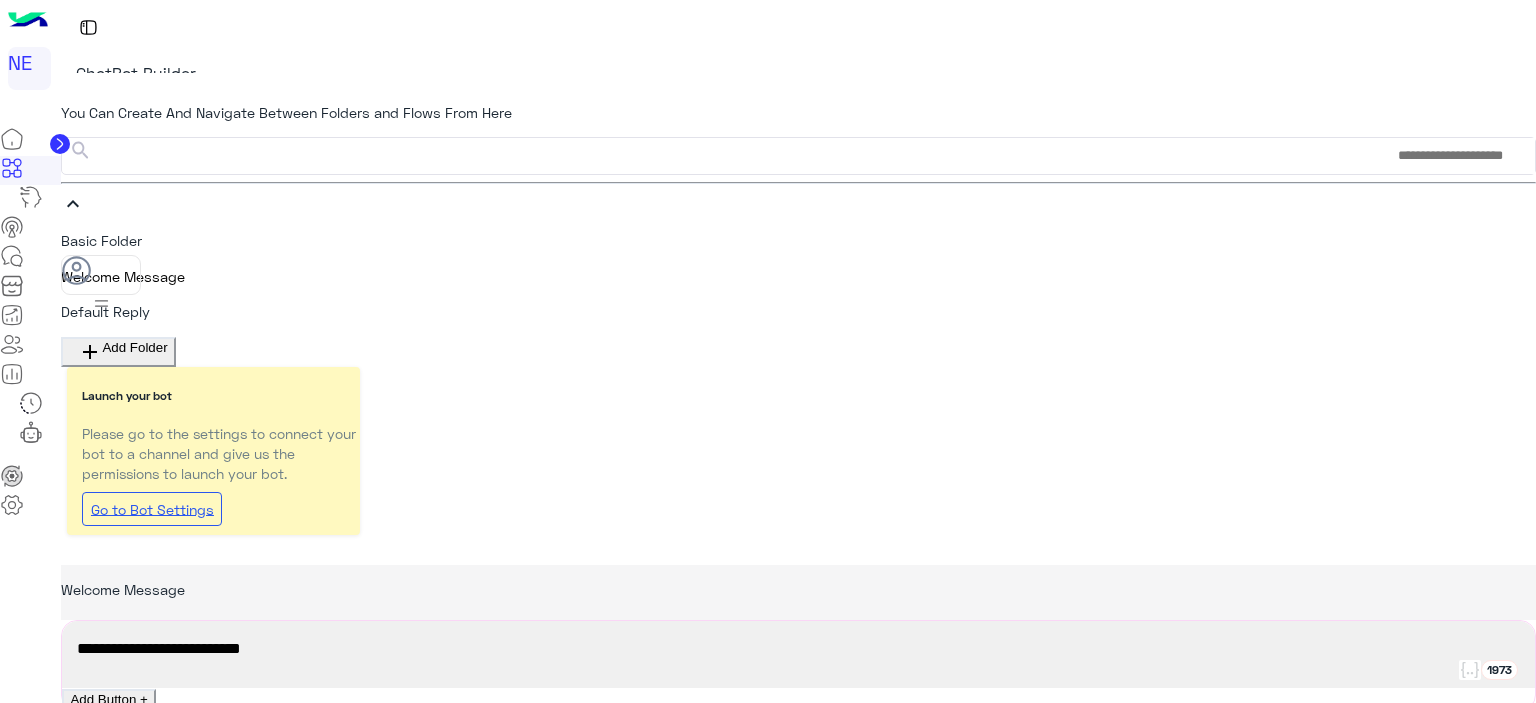 scroll, scrollTop: 0, scrollLeft: 0, axis: both 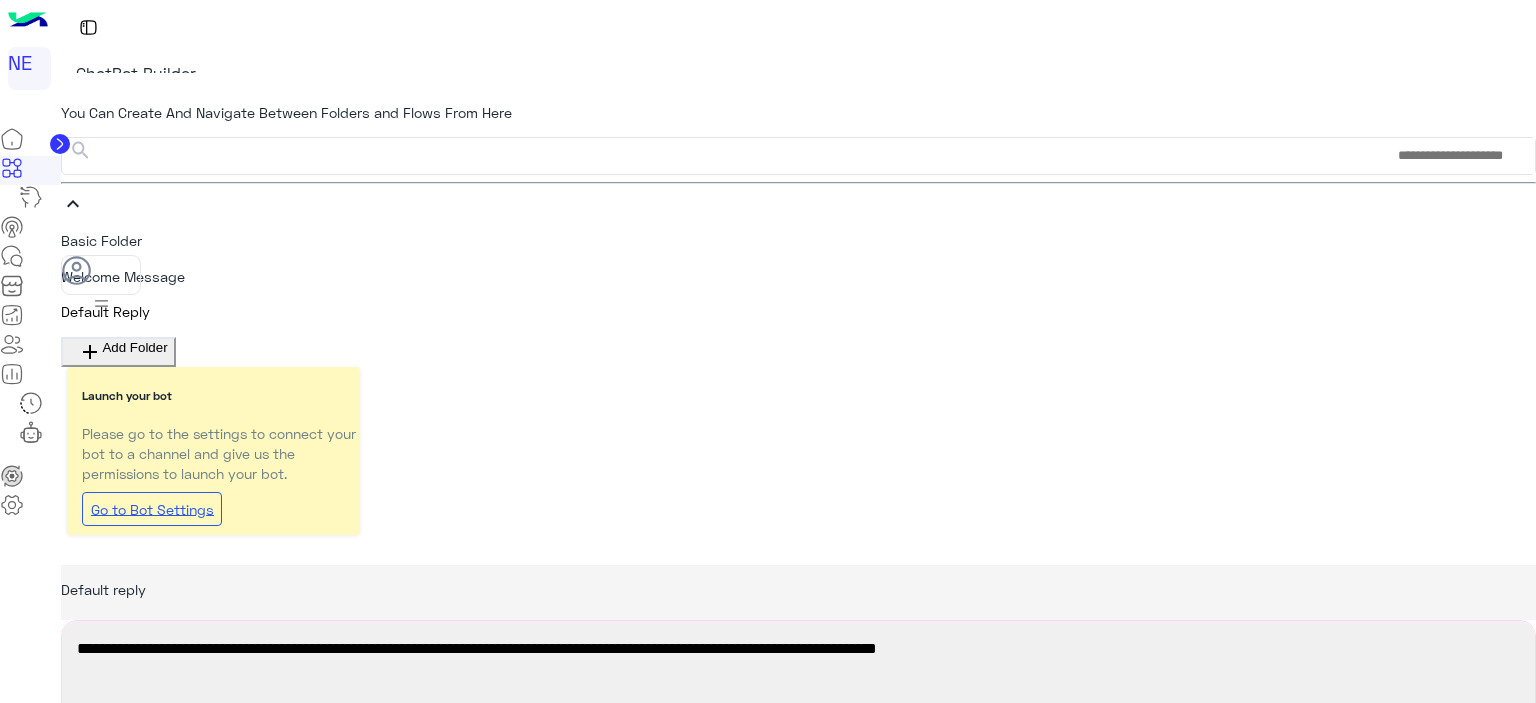 click on "Welcome Message" at bounding box center (798, 276) 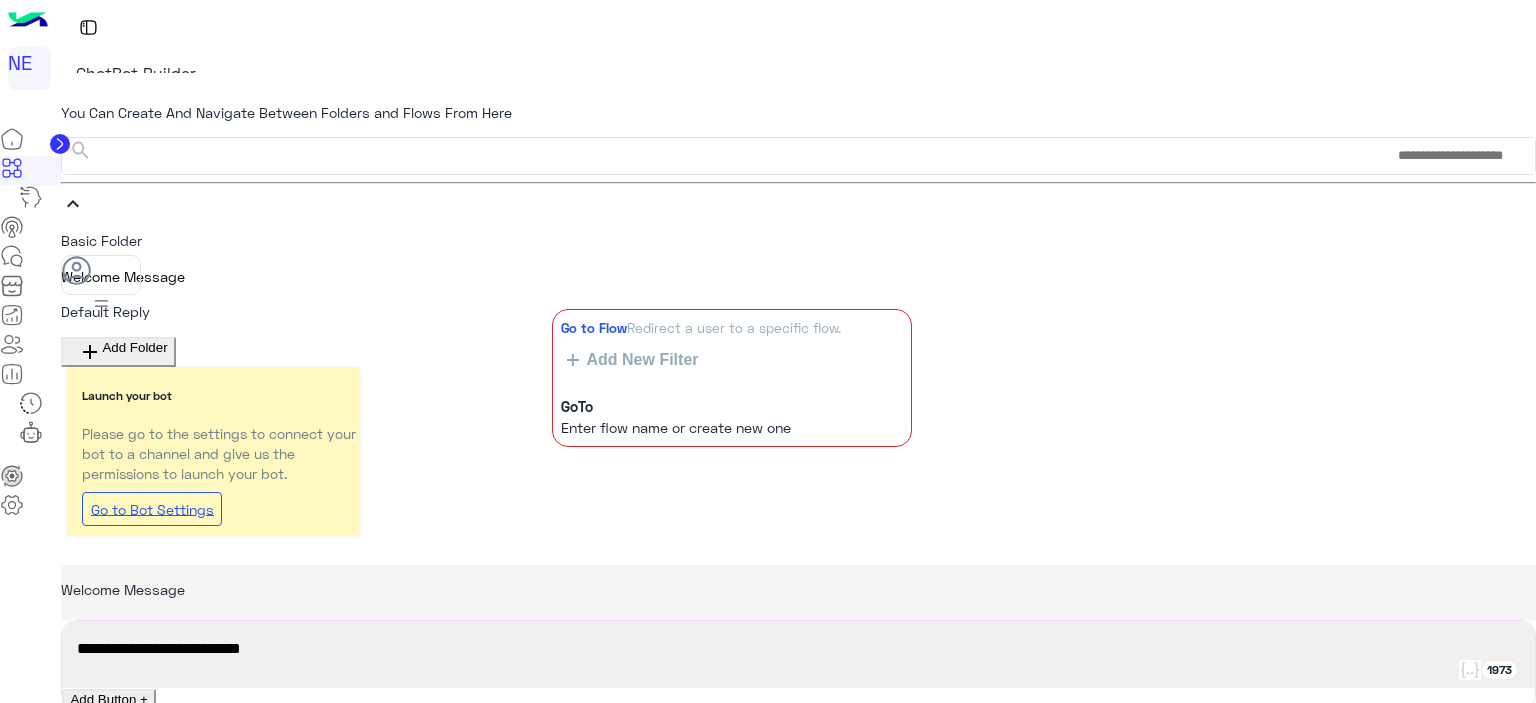 drag, startPoint x: 825, startPoint y: 307, endPoint x: 916, endPoint y: 335, distance: 95.2103 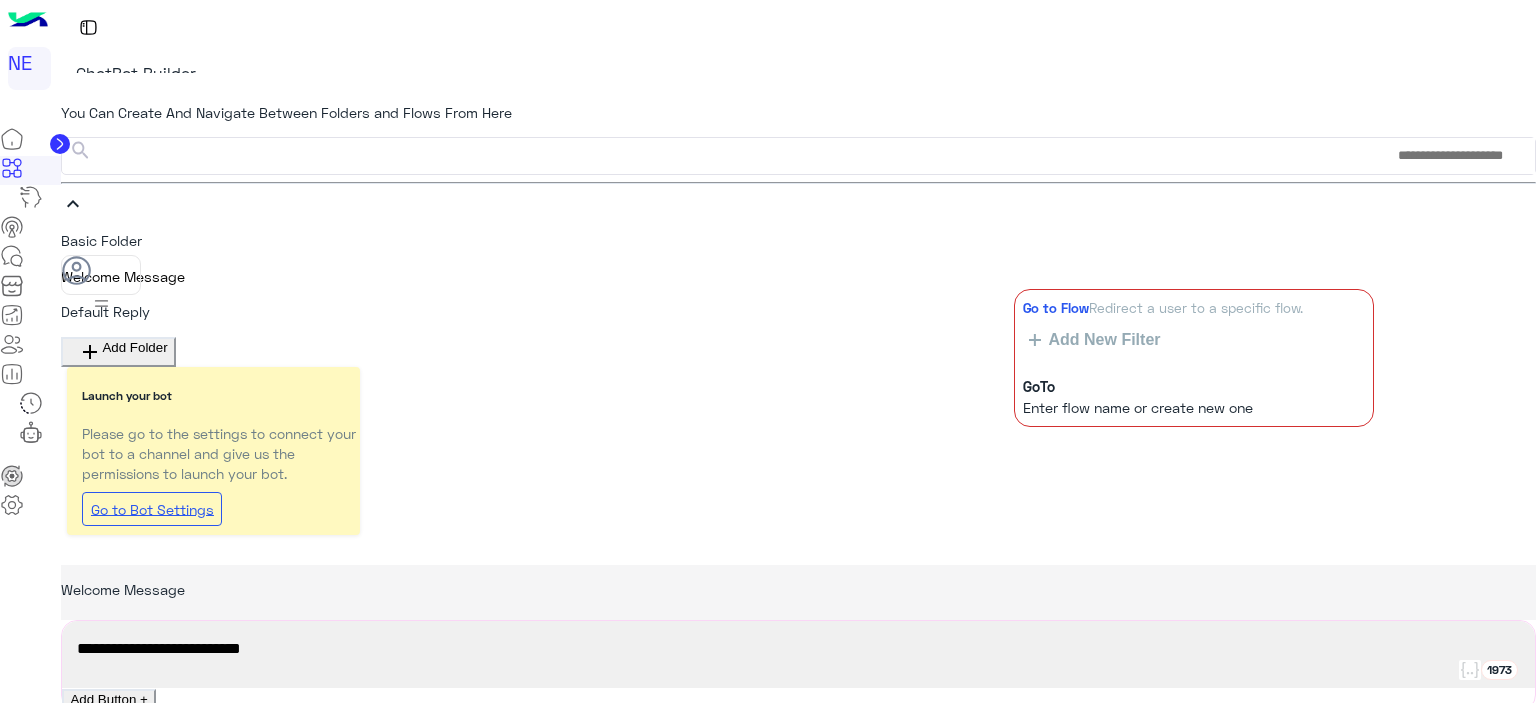 drag, startPoint x: 819, startPoint y: 311, endPoint x: 1457, endPoint y: 286, distance: 638.4896 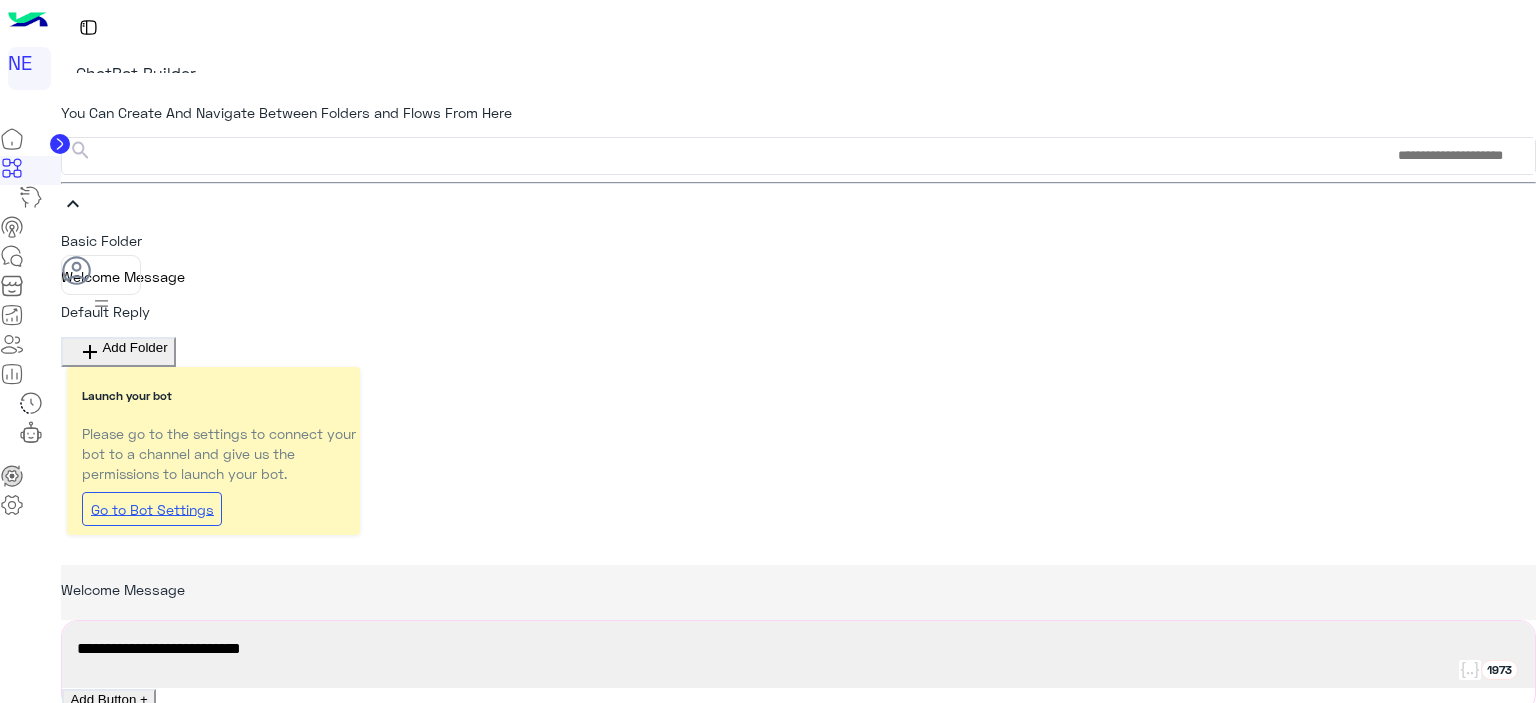 click on "+ Add Quick Reply" at bounding box center [148, 995] 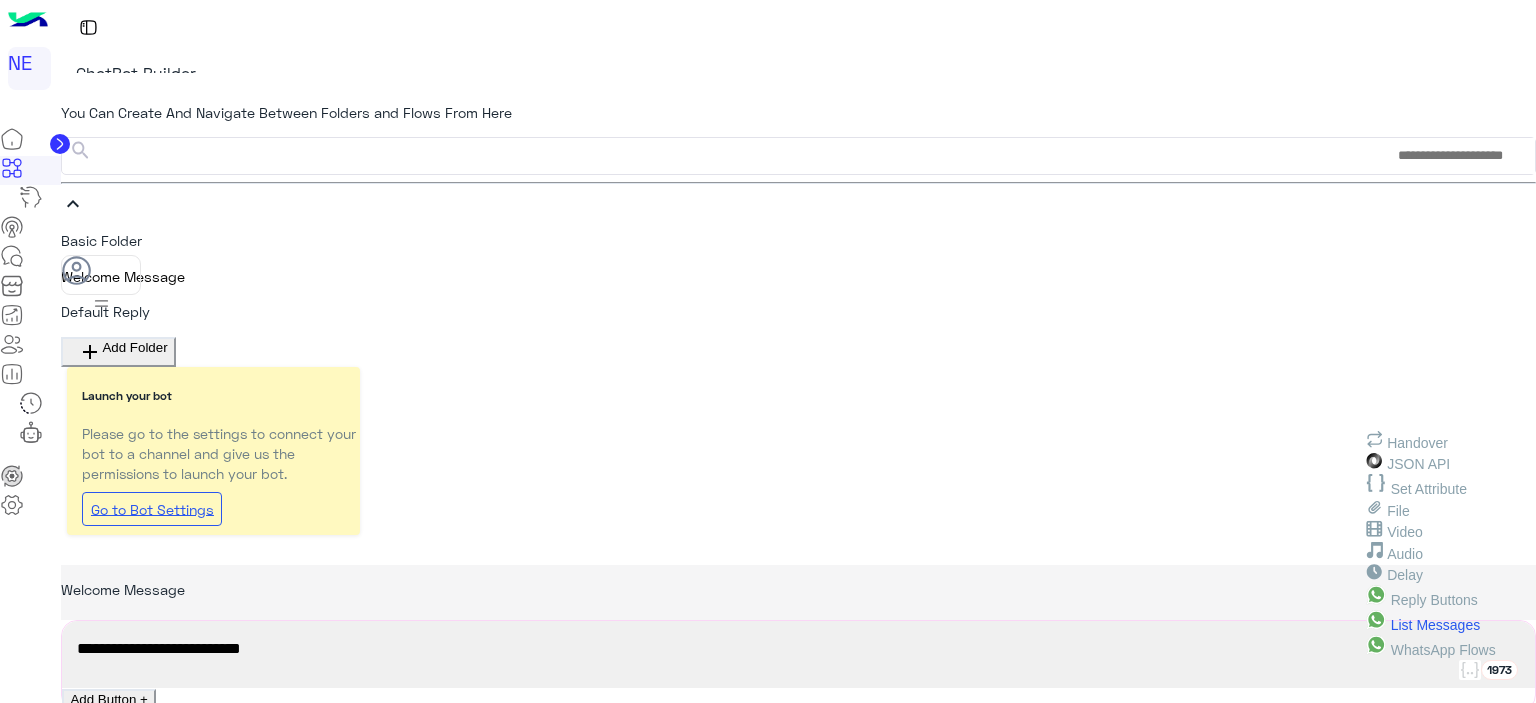 click on "List Messages" at bounding box center [1417, 442] 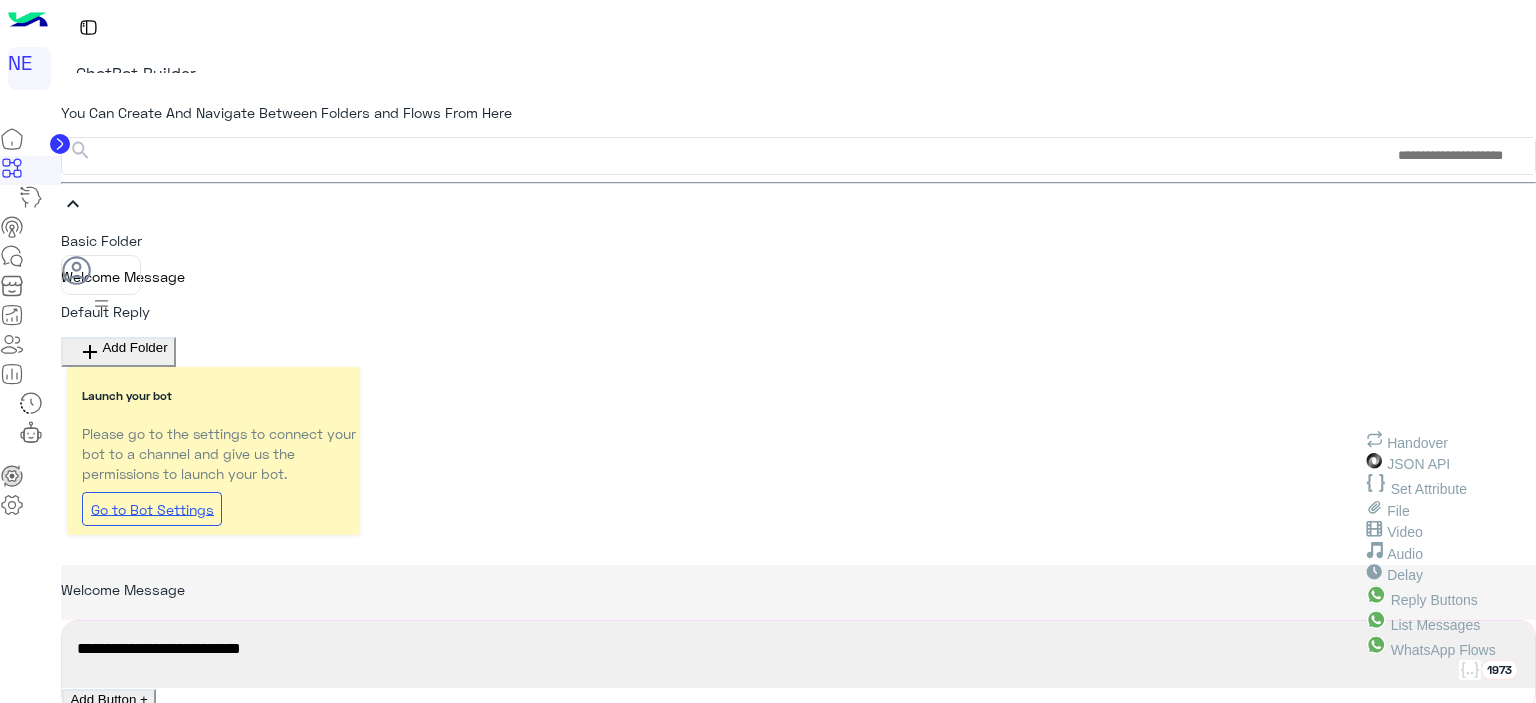 click on "×" at bounding box center [12, 1085] 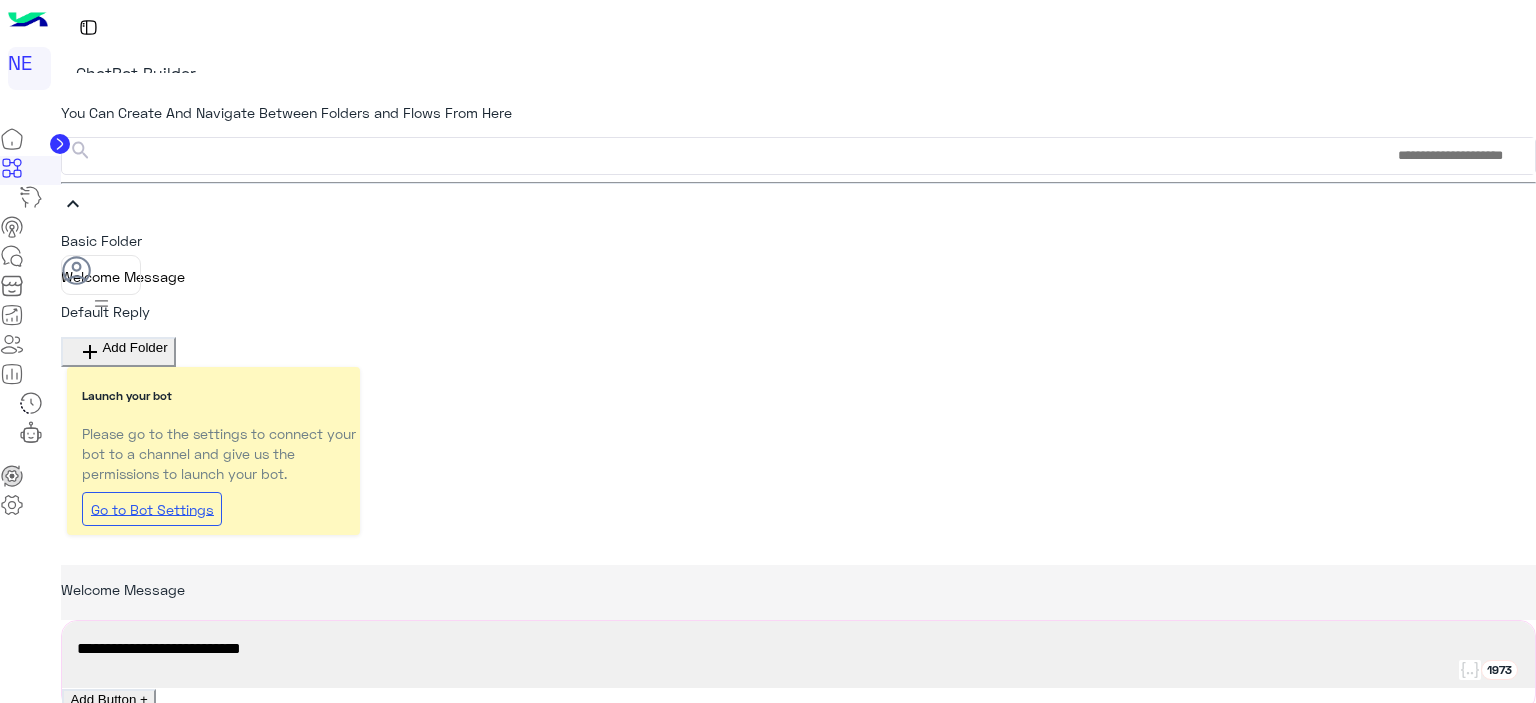 scroll, scrollTop: 0, scrollLeft: 0, axis: both 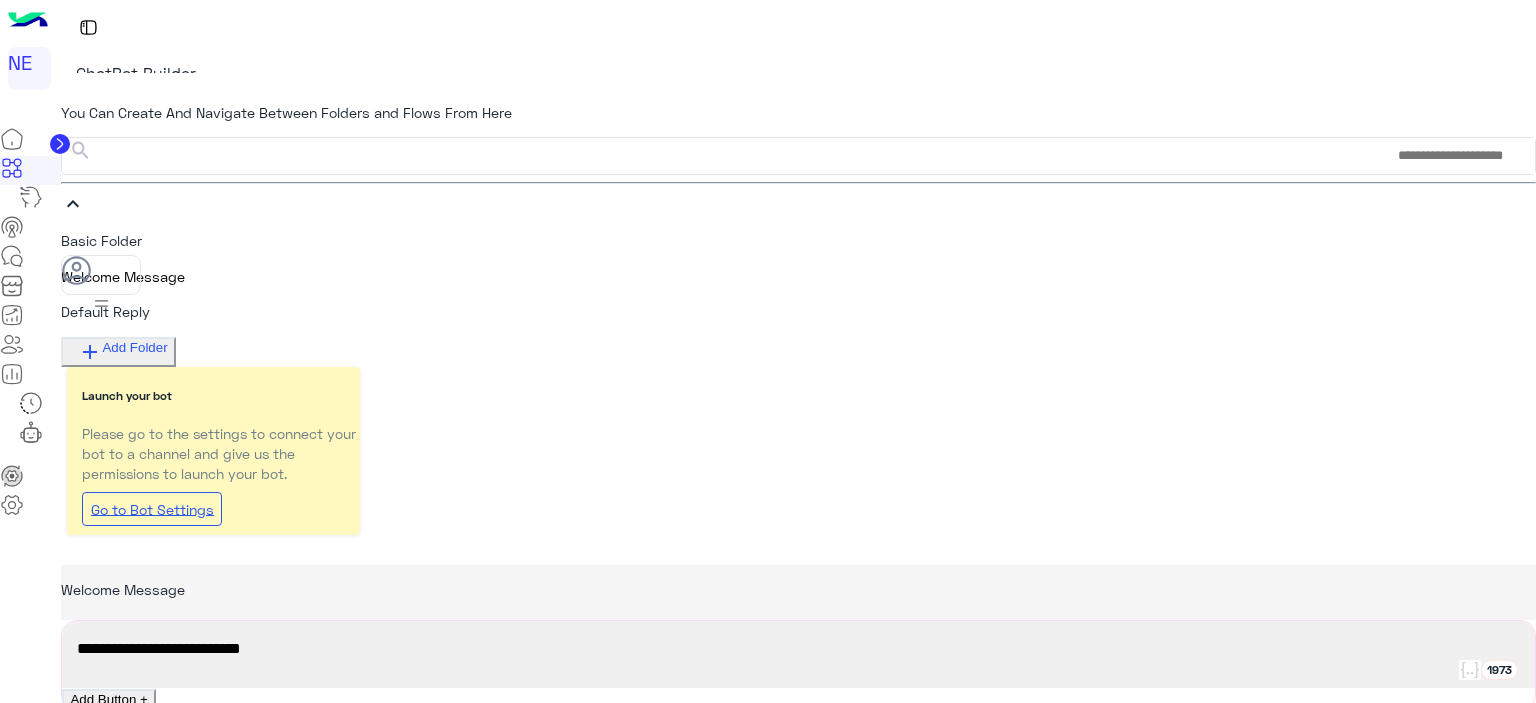 click on "Add Folder" at bounding box center [134, 352] 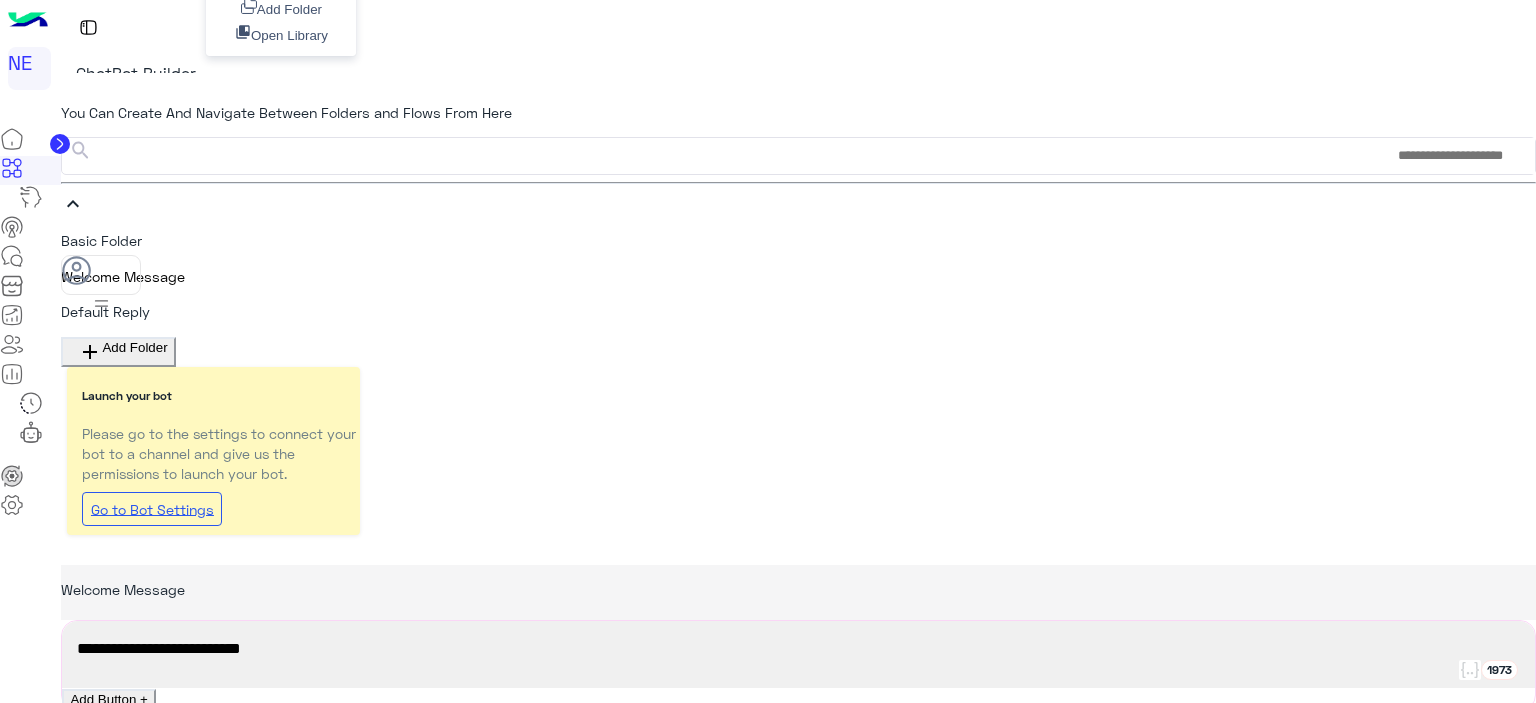 click on "You Can Create And Navigate Between Folders and Flows From Here   keyboard_arrow_down
Basic Folder   Welcome Message   Default reply   add  Add Folder Add Folder Open Library" at bounding box center (798, 220) 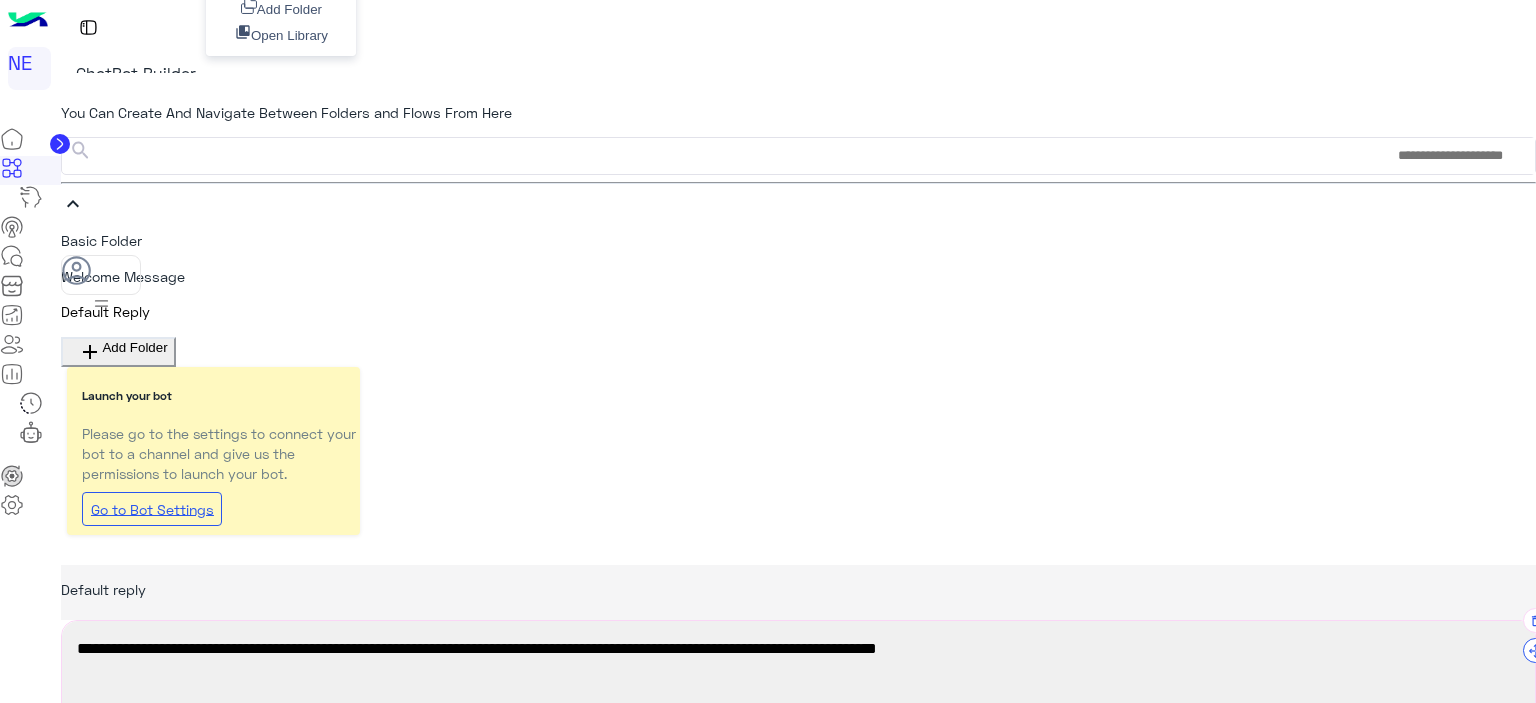 click at bounding box center [1535, 650] 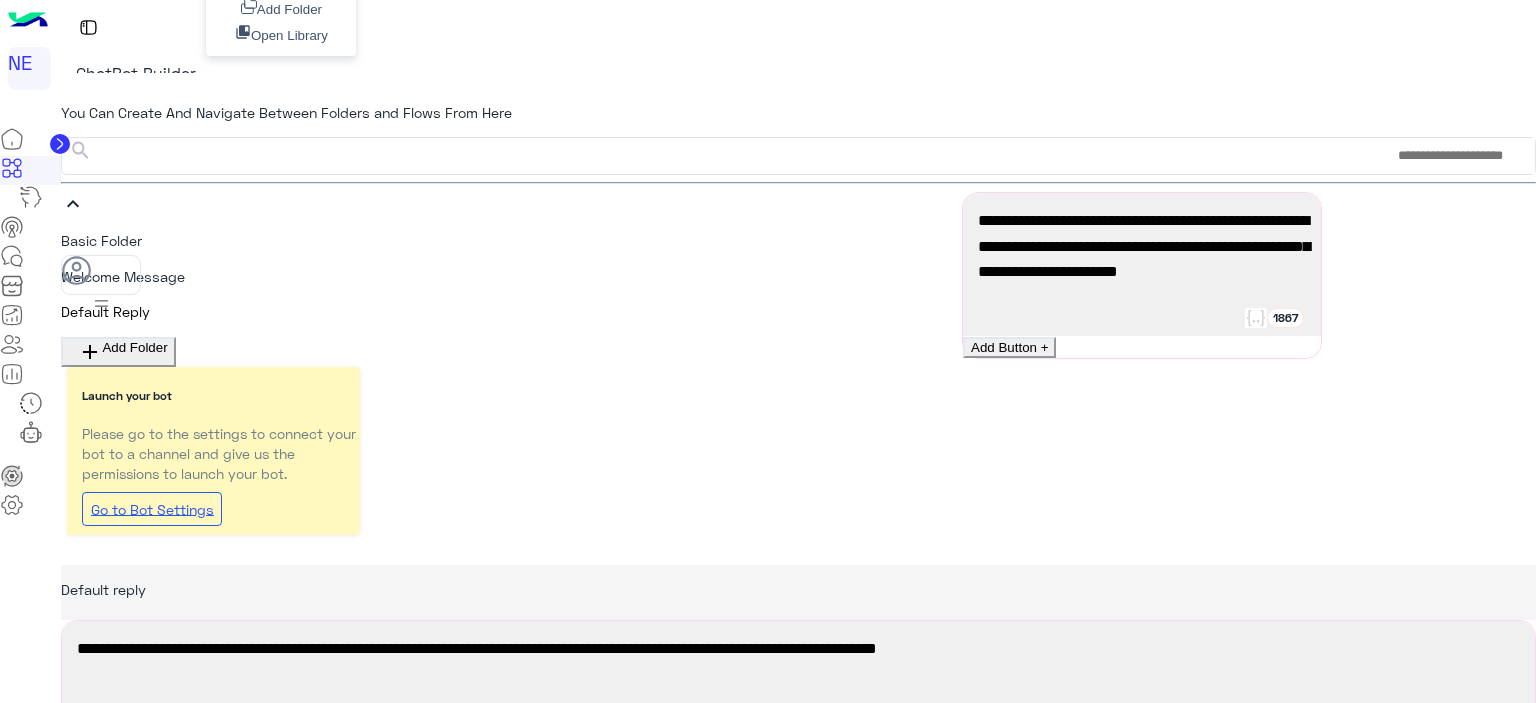 drag, startPoint x: 828, startPoint y: 182, endPoint x: 1357, endPoint y: 226, distance: 530.8267 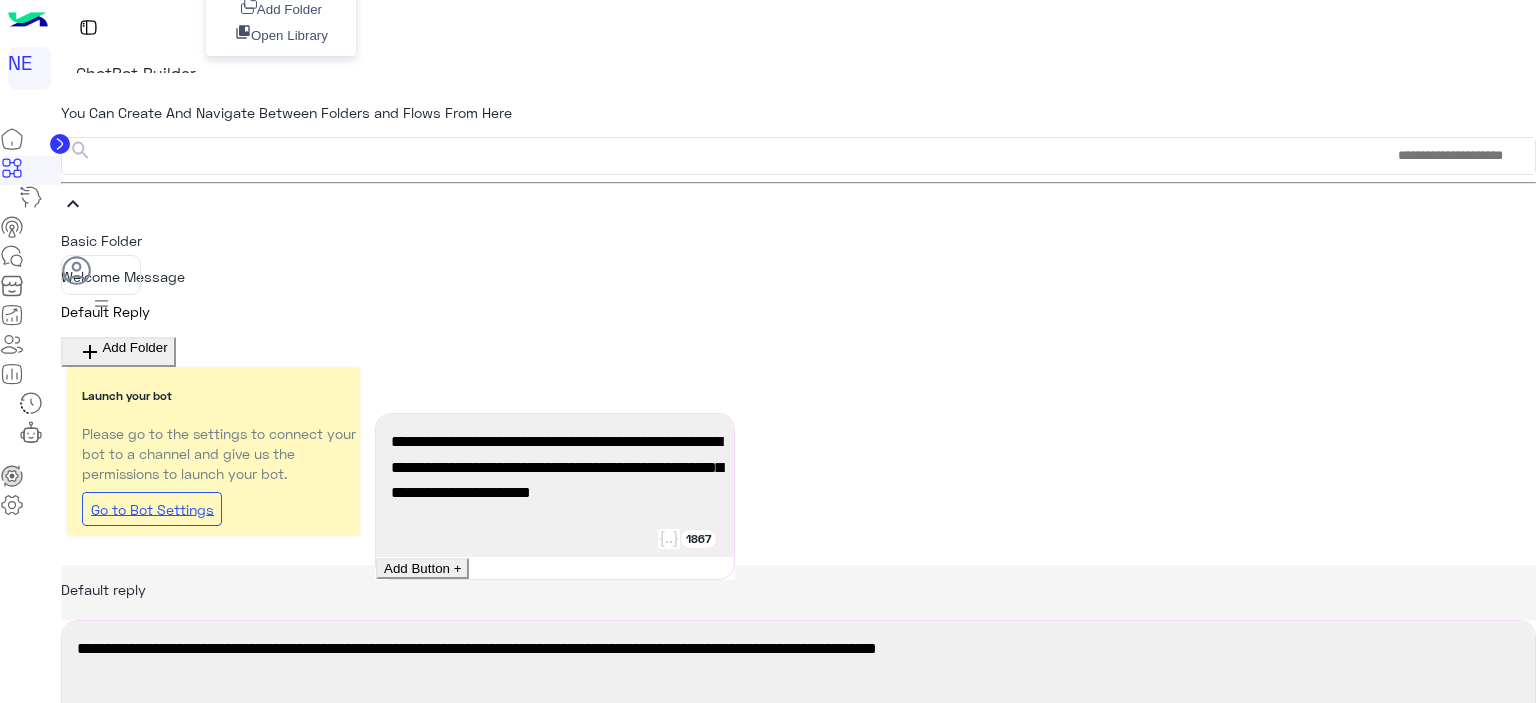 drag, startPoint x: 818, startPoint y: 182, endPoint x: 732, endPoint y: 447, distance: 278.60547 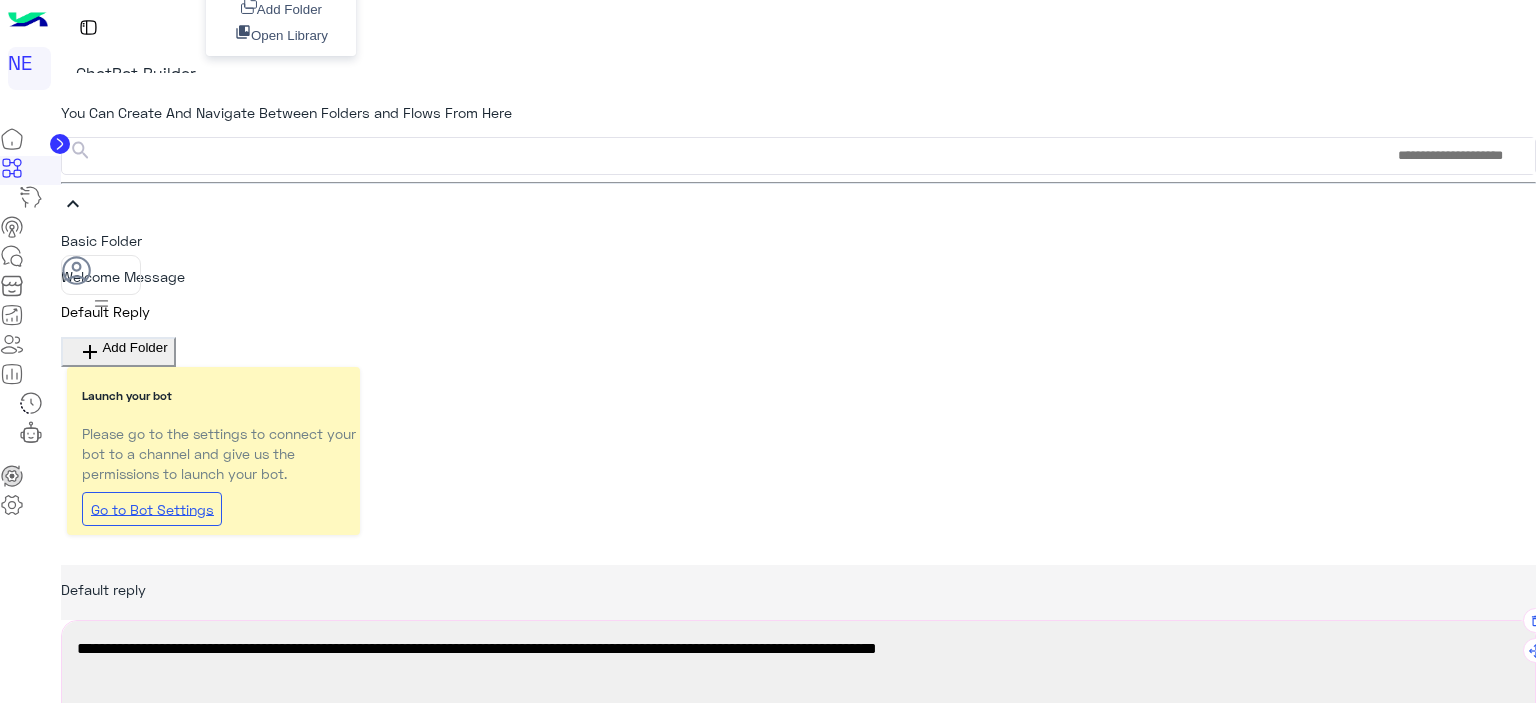 drag, startPoint x: 679, startPoint y: 413, endPoint x: 712, endPoint y: 181, distance: 234.33524 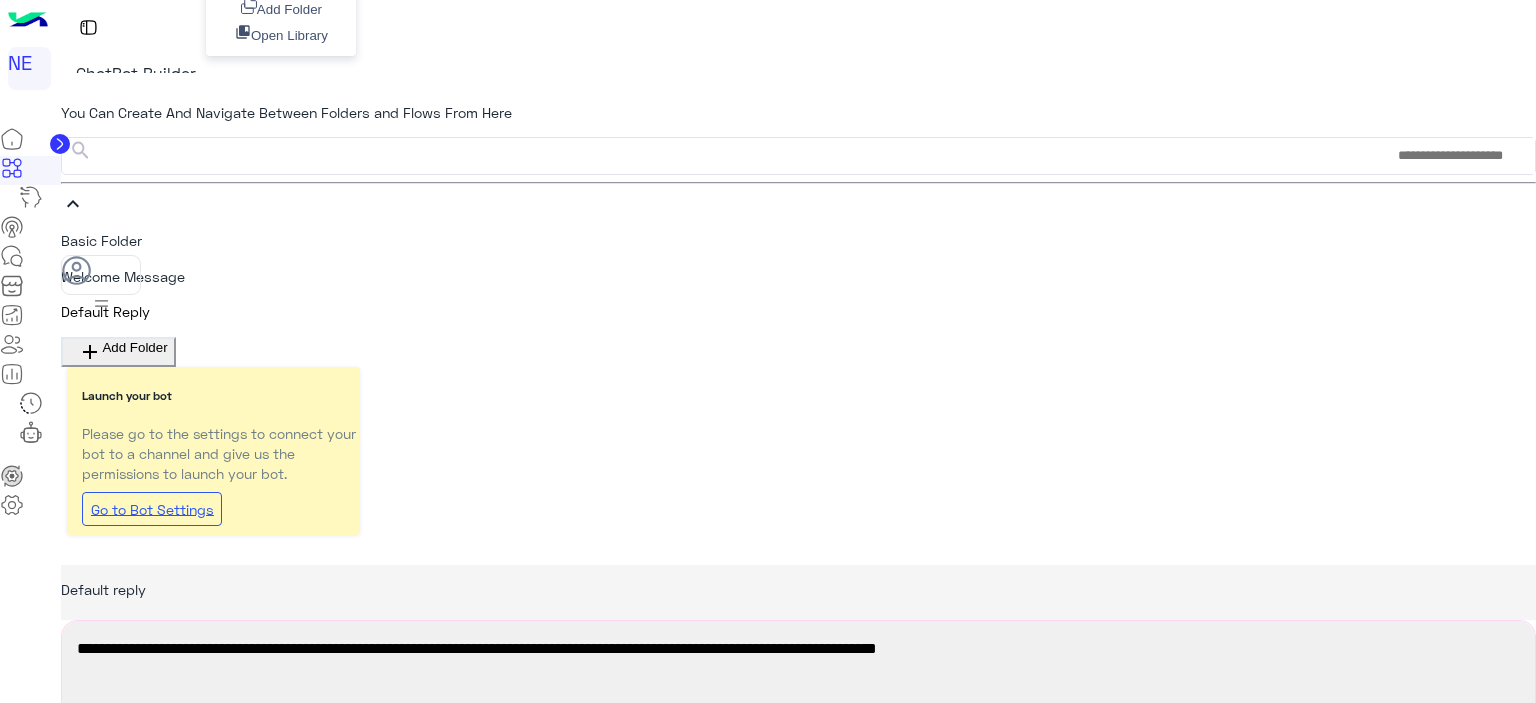 click on "Text" at bounding box center (185, 1167) 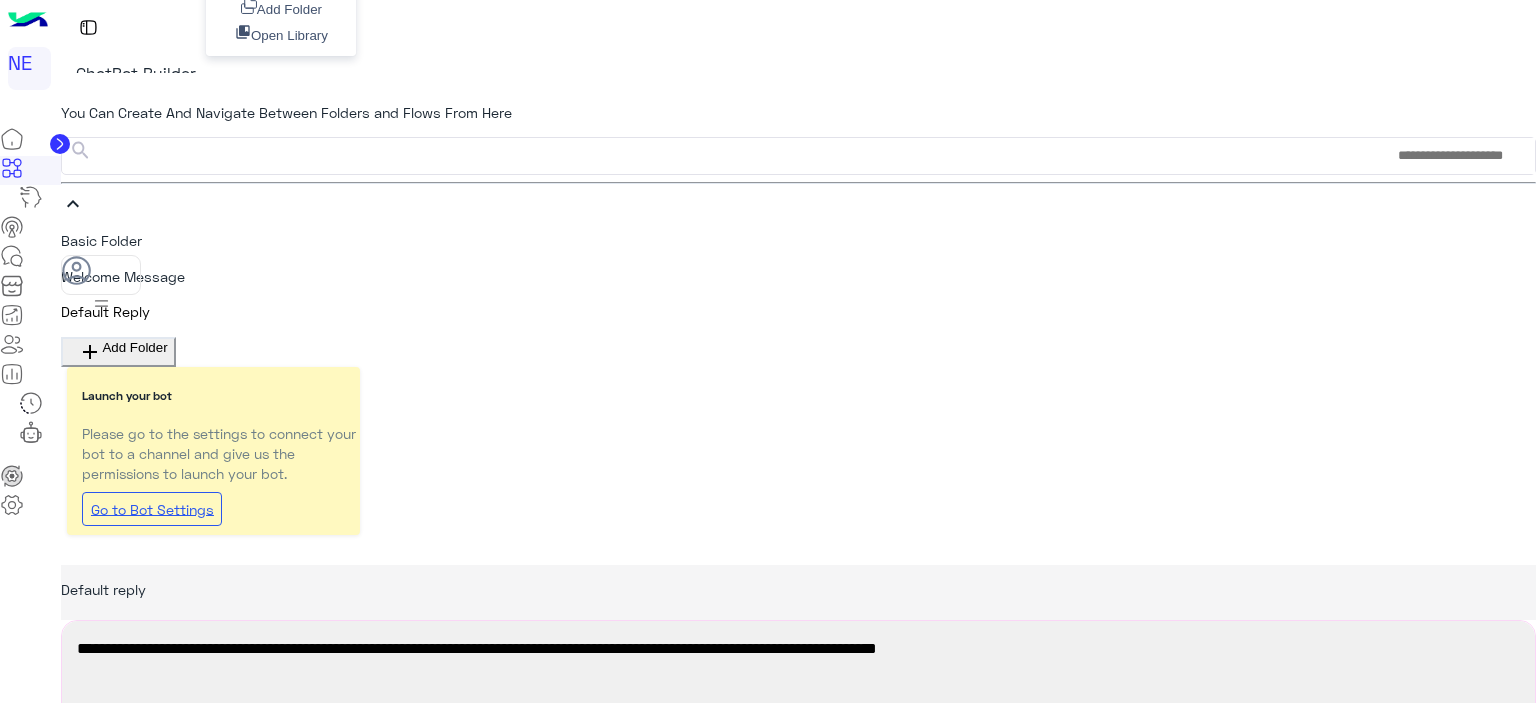 scroll, scrollTop: 54, scrollLeft: 0, axis: vertical 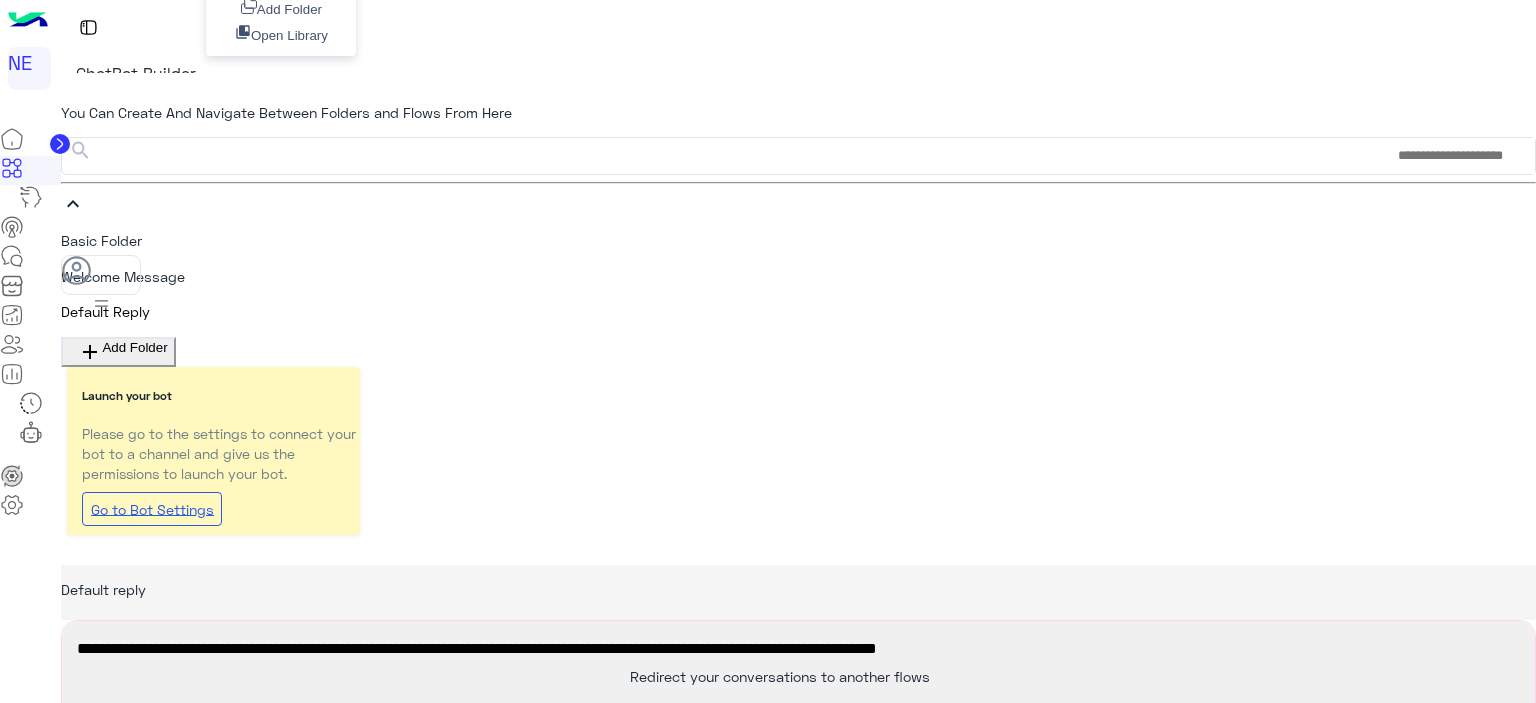 click on "Go To Flow" at bounding box center (1167, 1289) 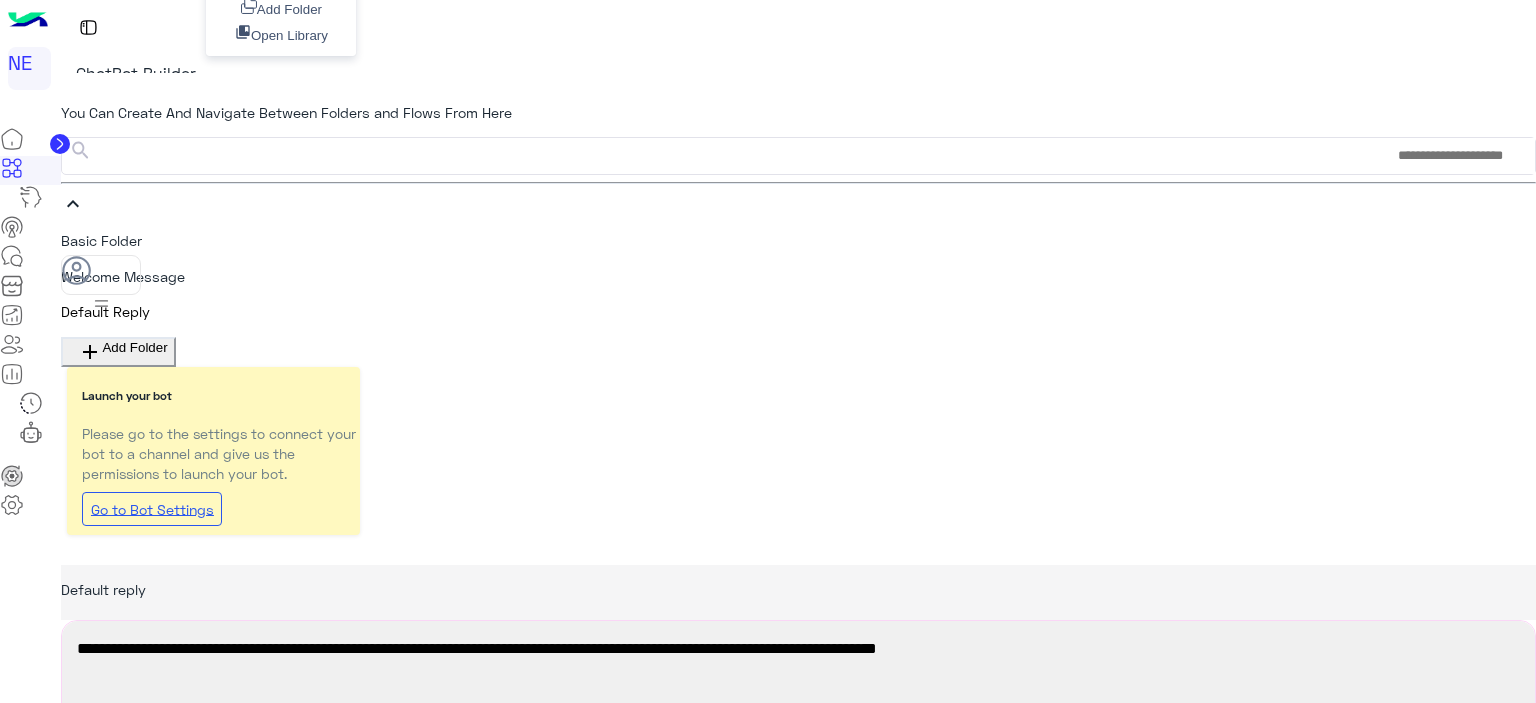 scroll, scrollTop: 45, scrollLeft: 0, axis: vertical 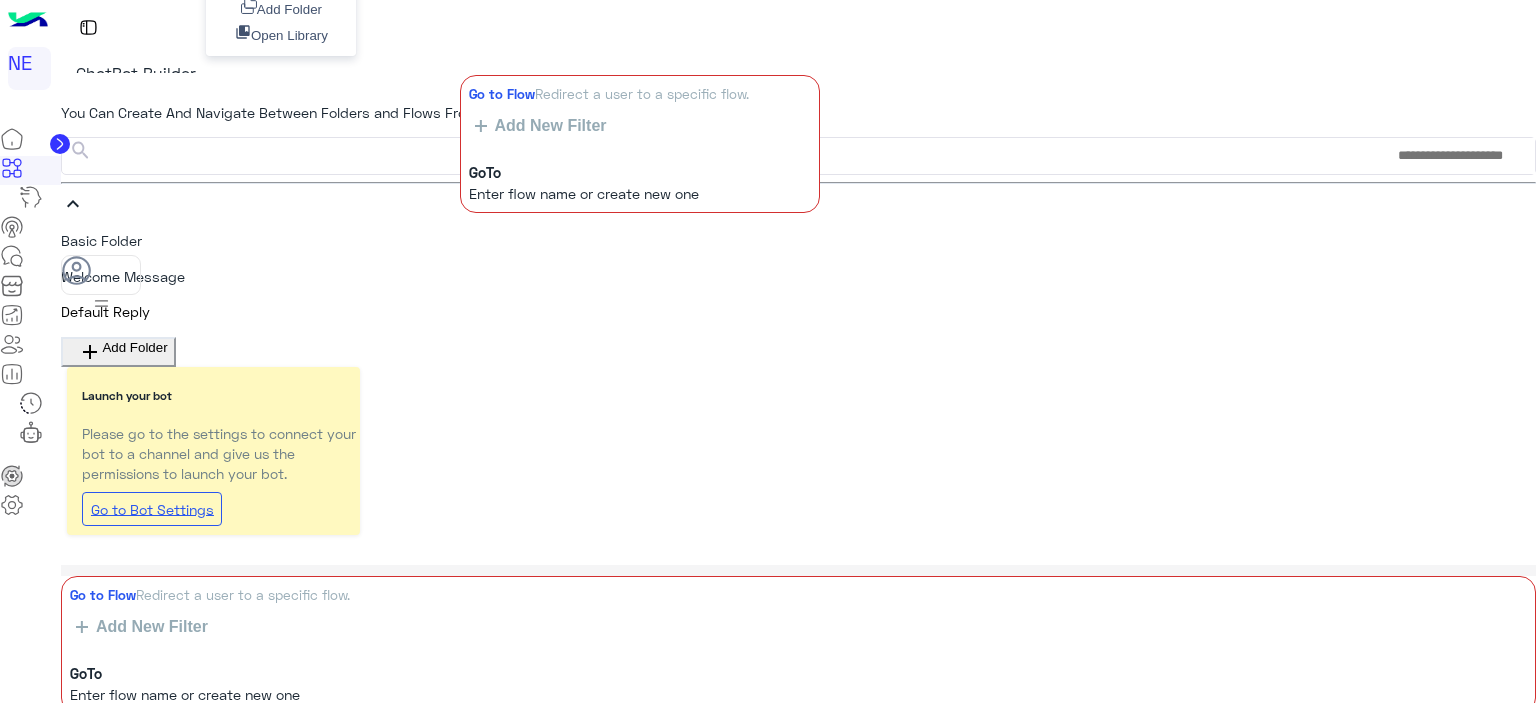 drag, startPoint x: 818, startPoint y: 473, endPoint x: 817, endPoint y: 104, distance: 369.00134 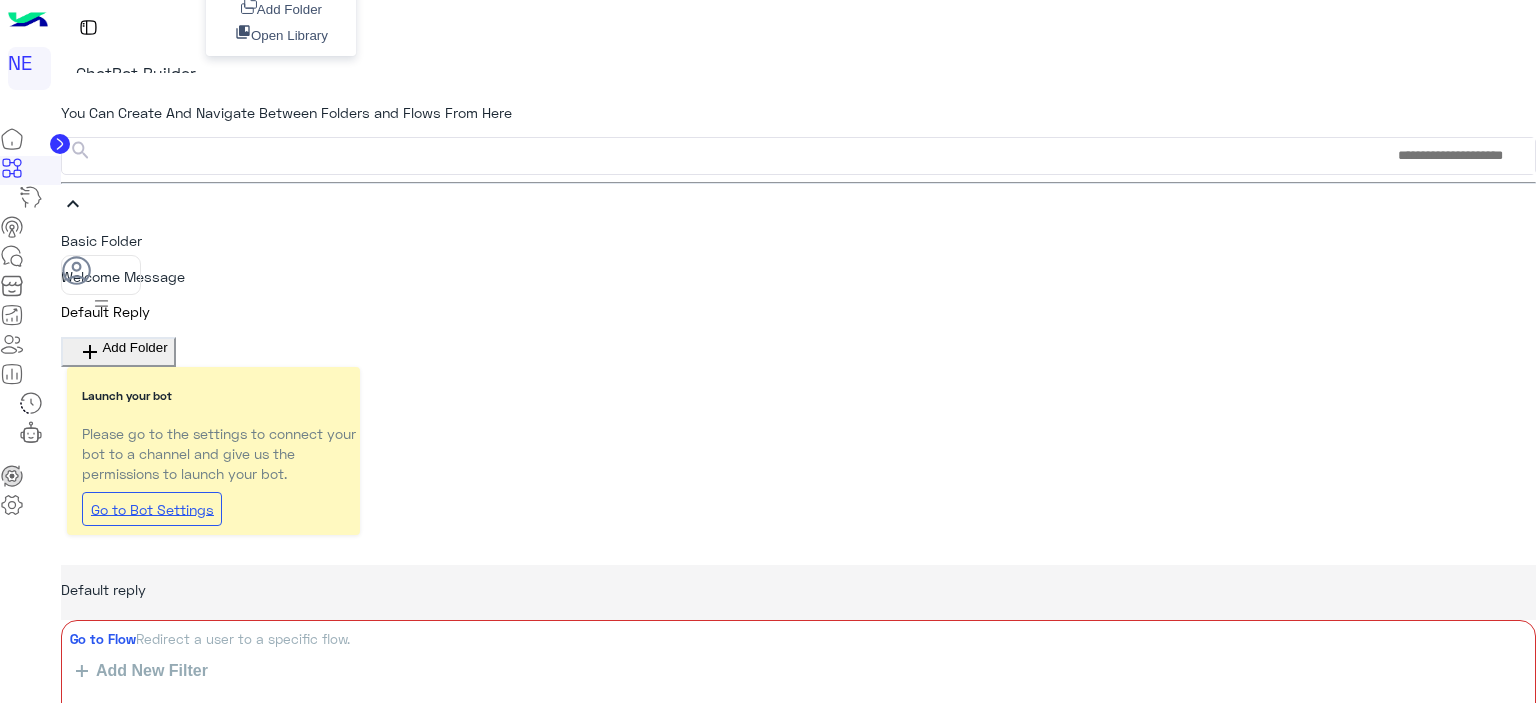 scroll, scrollTop: 0, scrollLeft: 0, axis: both 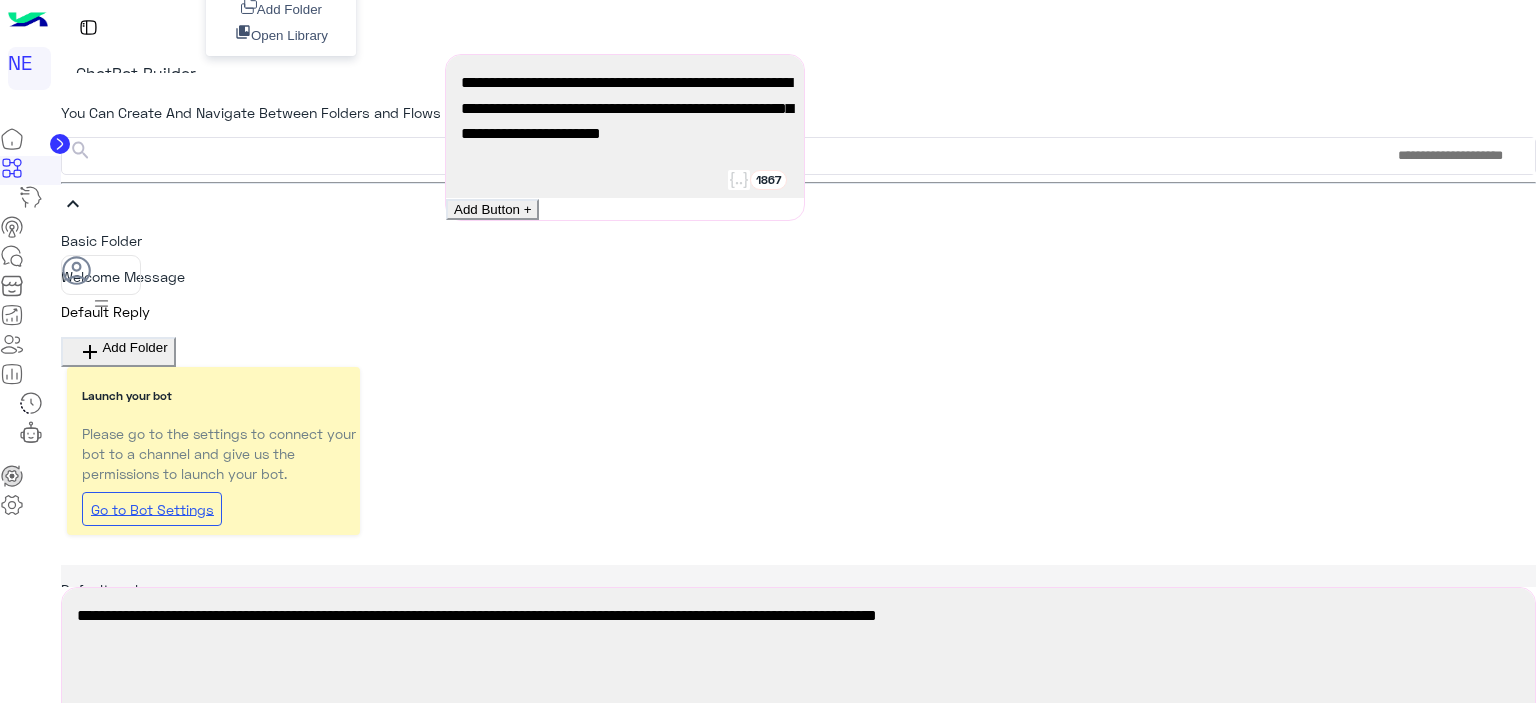 drag, startPoint x: 826, startPoint y: 375, endPoint x: 810, endPoint y: 90, distance: 285.44876 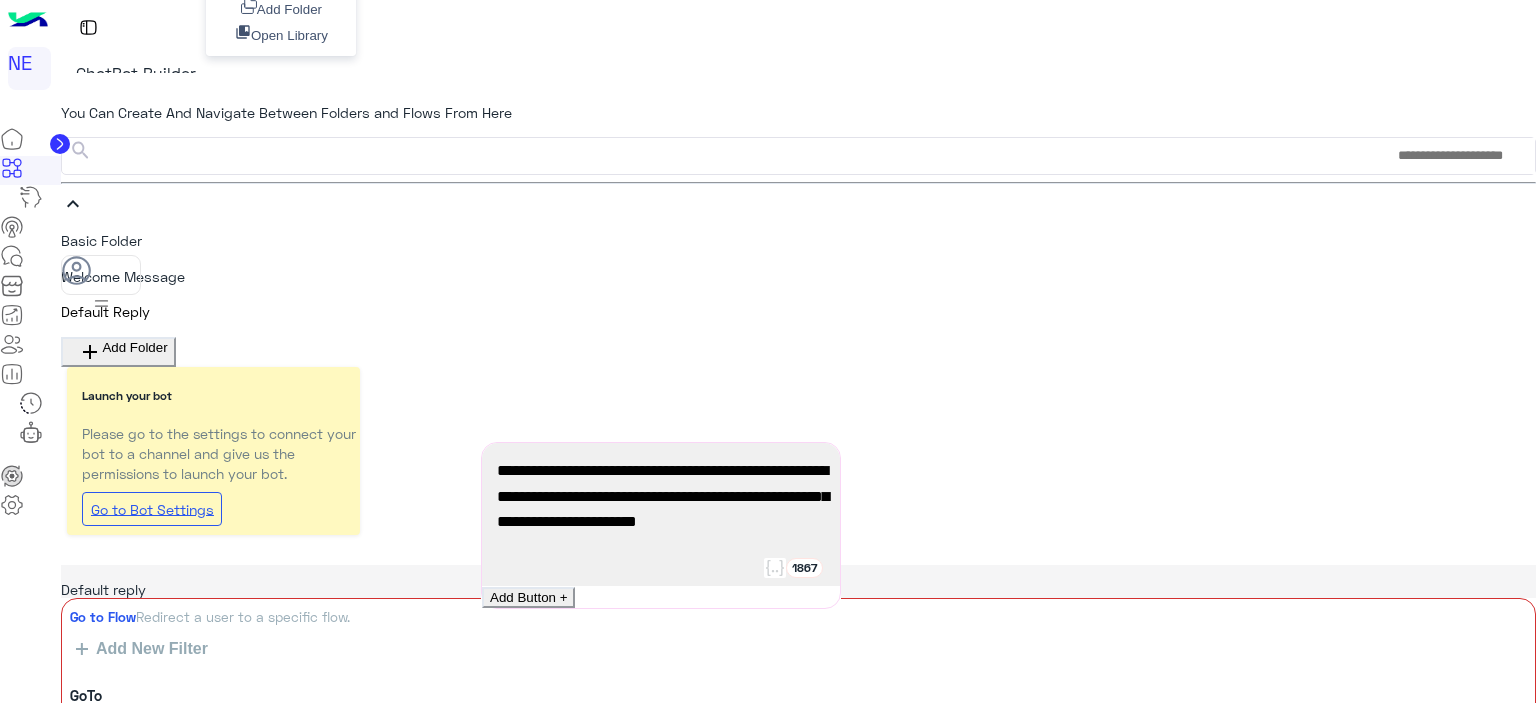 scroll, scrollTop: 245, scrollLeft: 0, axis: vertical 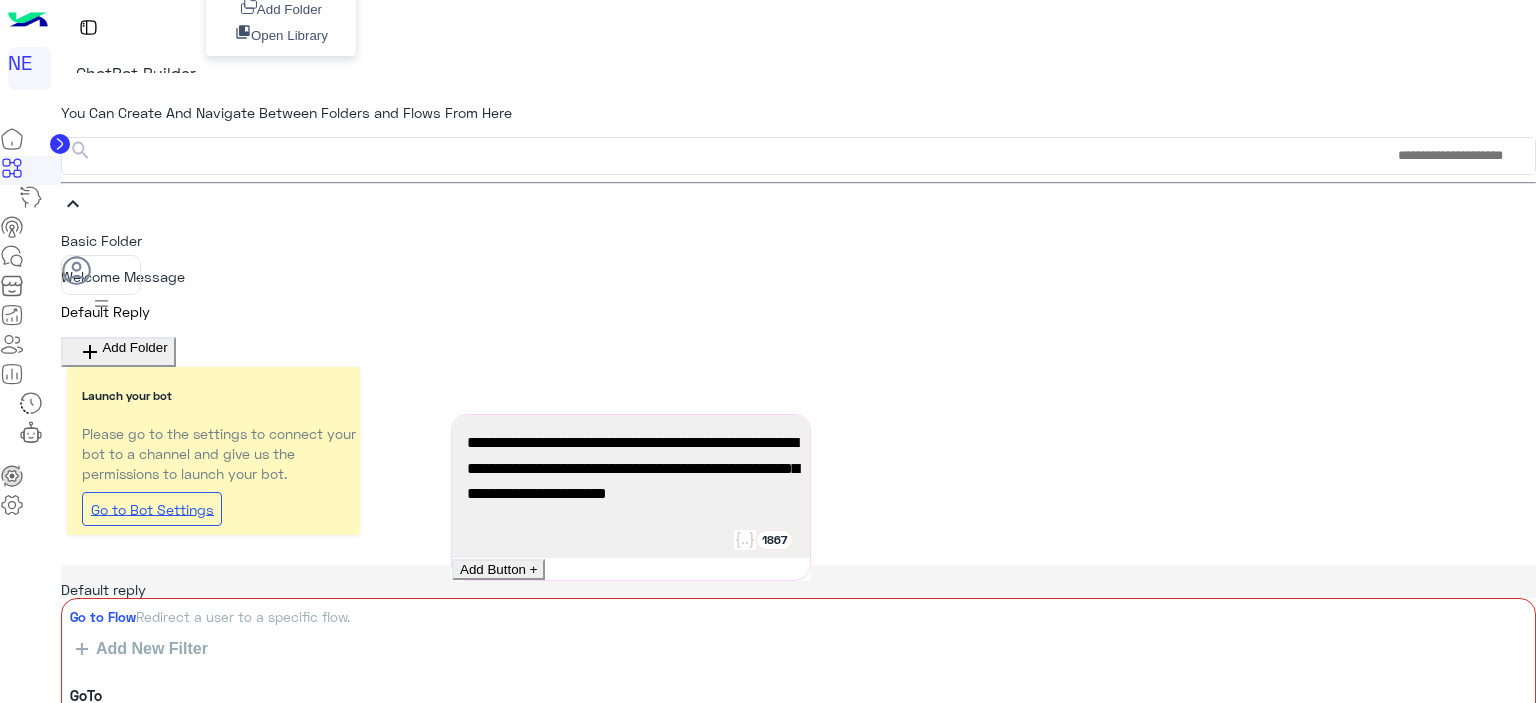 click on "**********" at bounding box center [798, 1062] 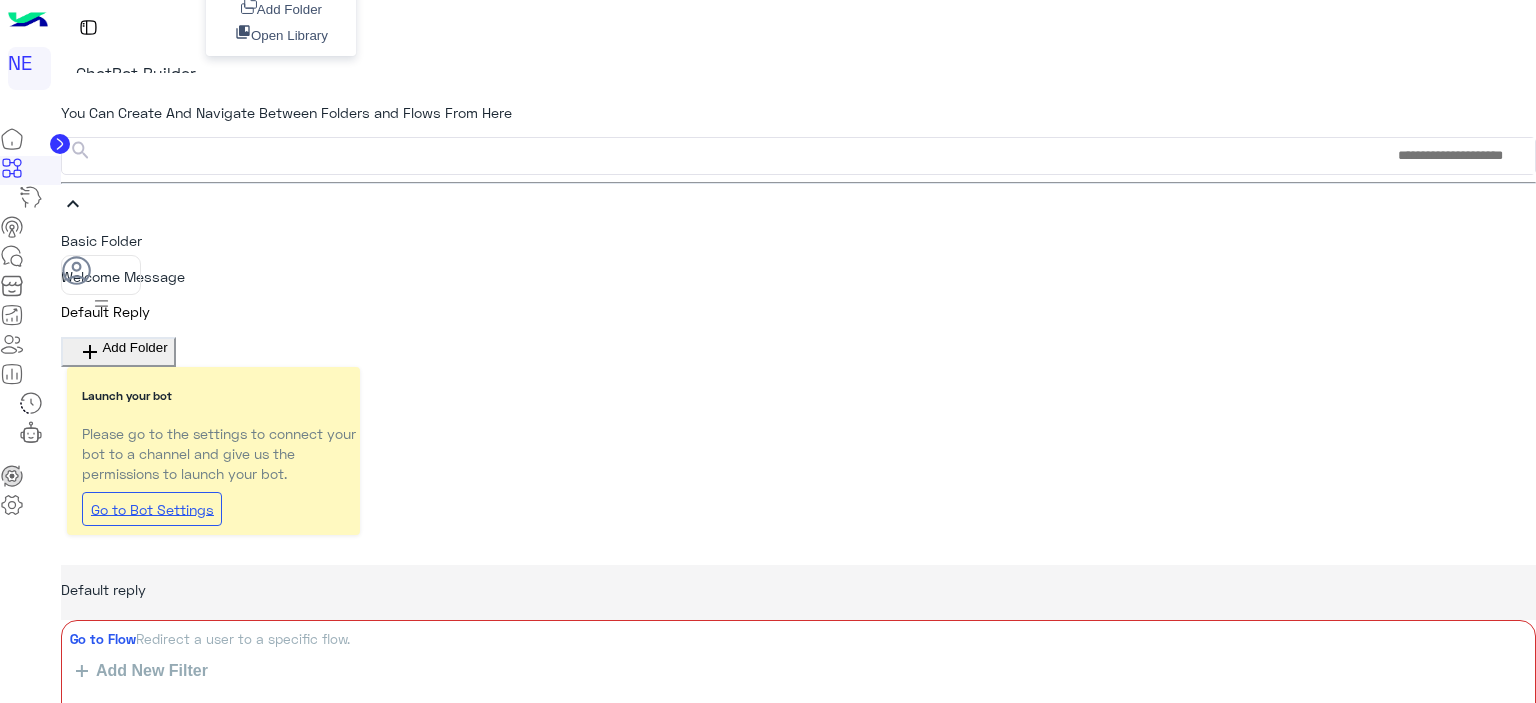 scroll, scrollTop: 0, scrollLeft: 0, axis: both 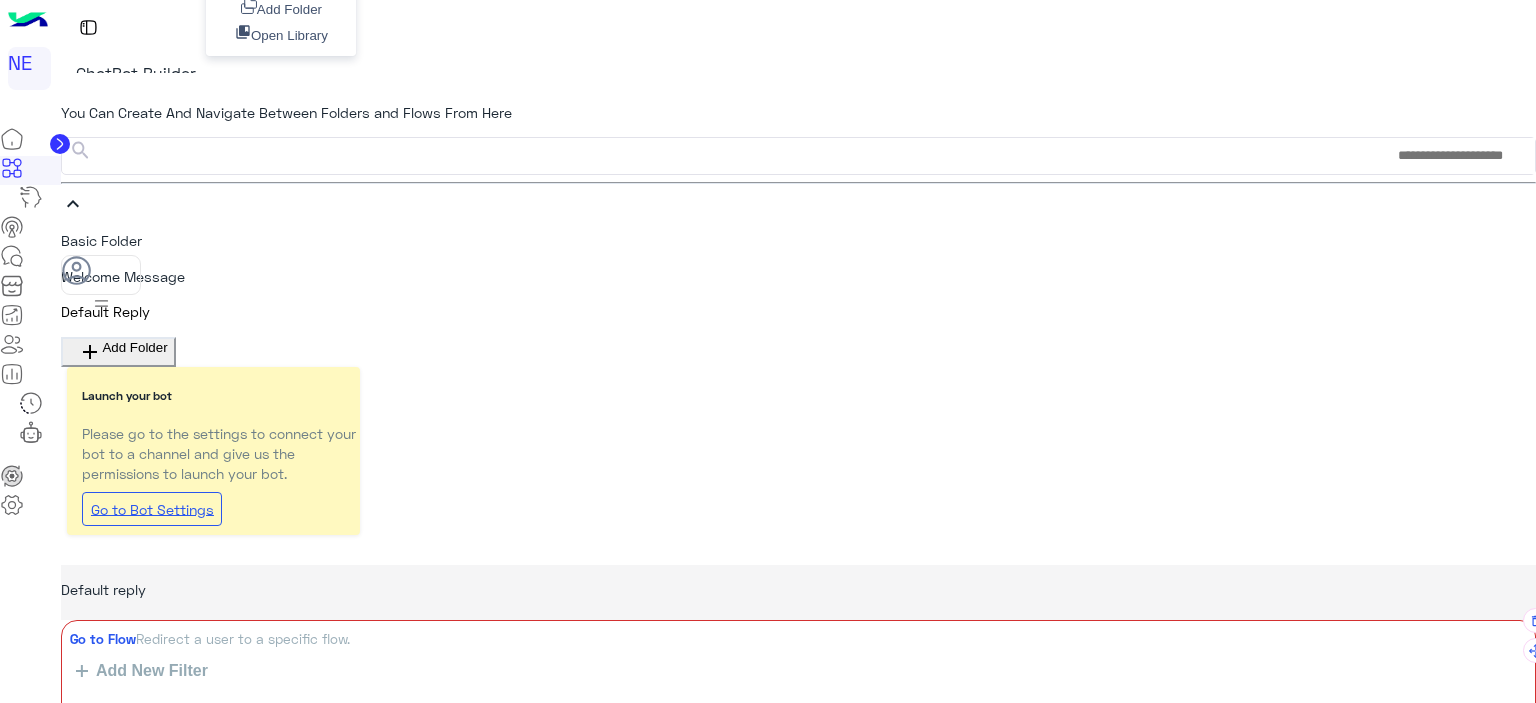 click on "Go to Flow  Redirect a user to a specific flow." at bounding box center [799, 639] 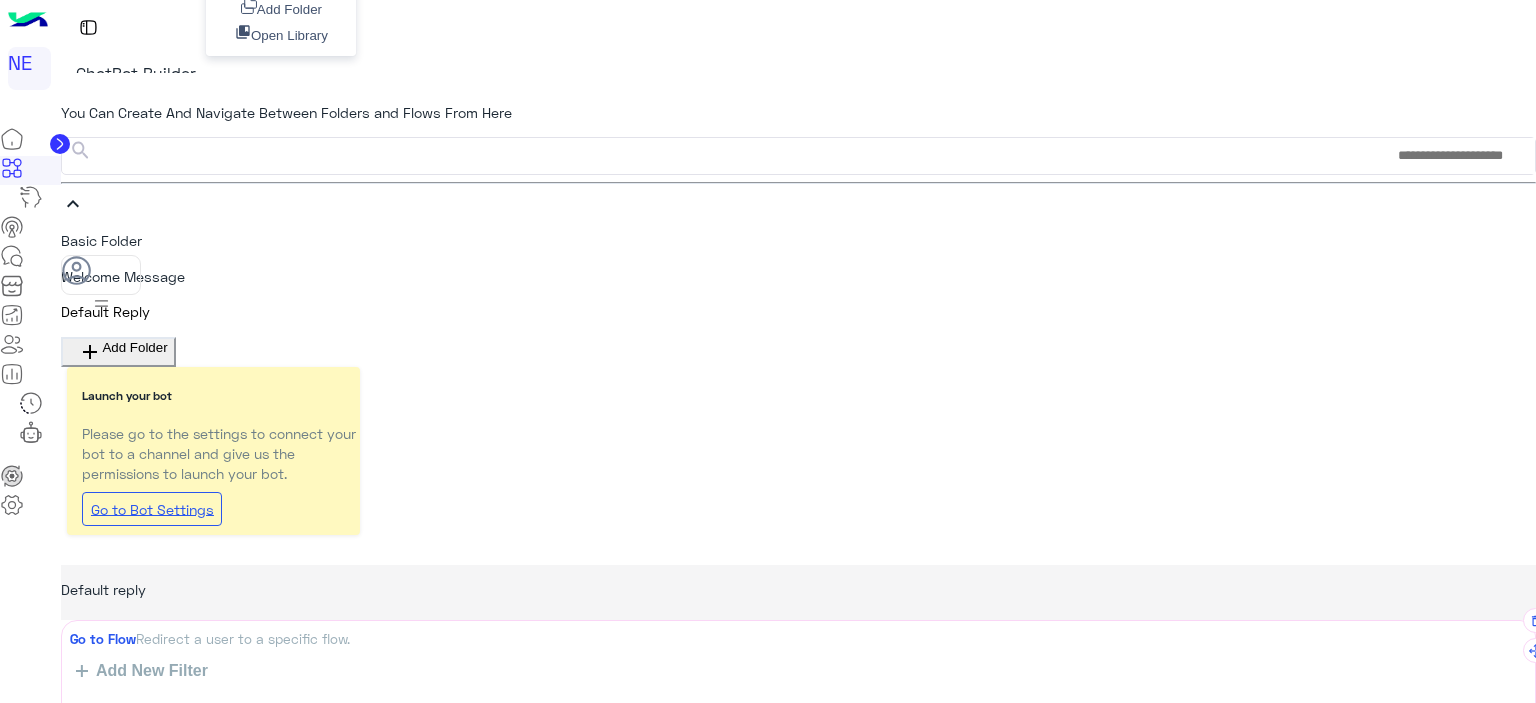 scroll, scrollTop: 239, scrollLeft: 0, axis: vertical 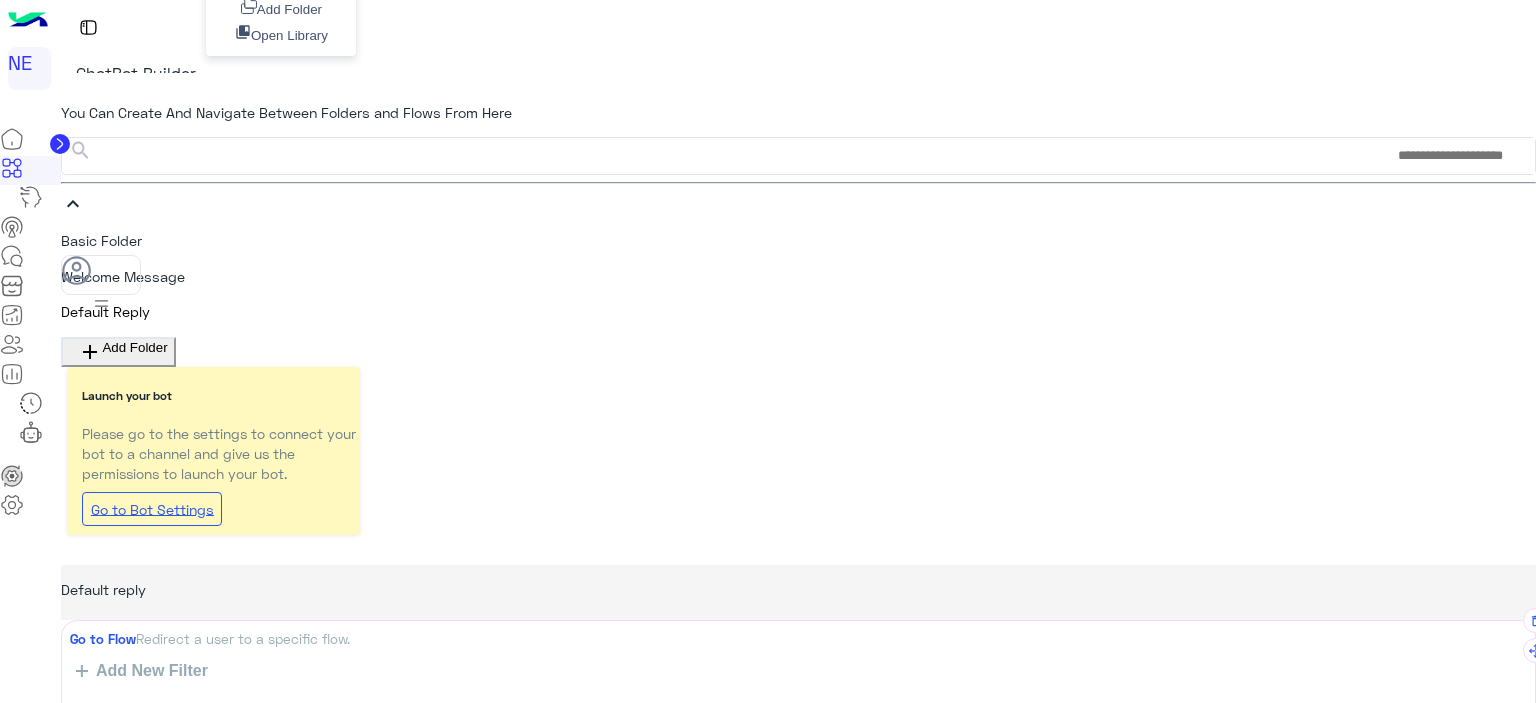 click on "with jpg, png, gif Formats and 10MB as a maximum size." at bounding box center (249, 1252) 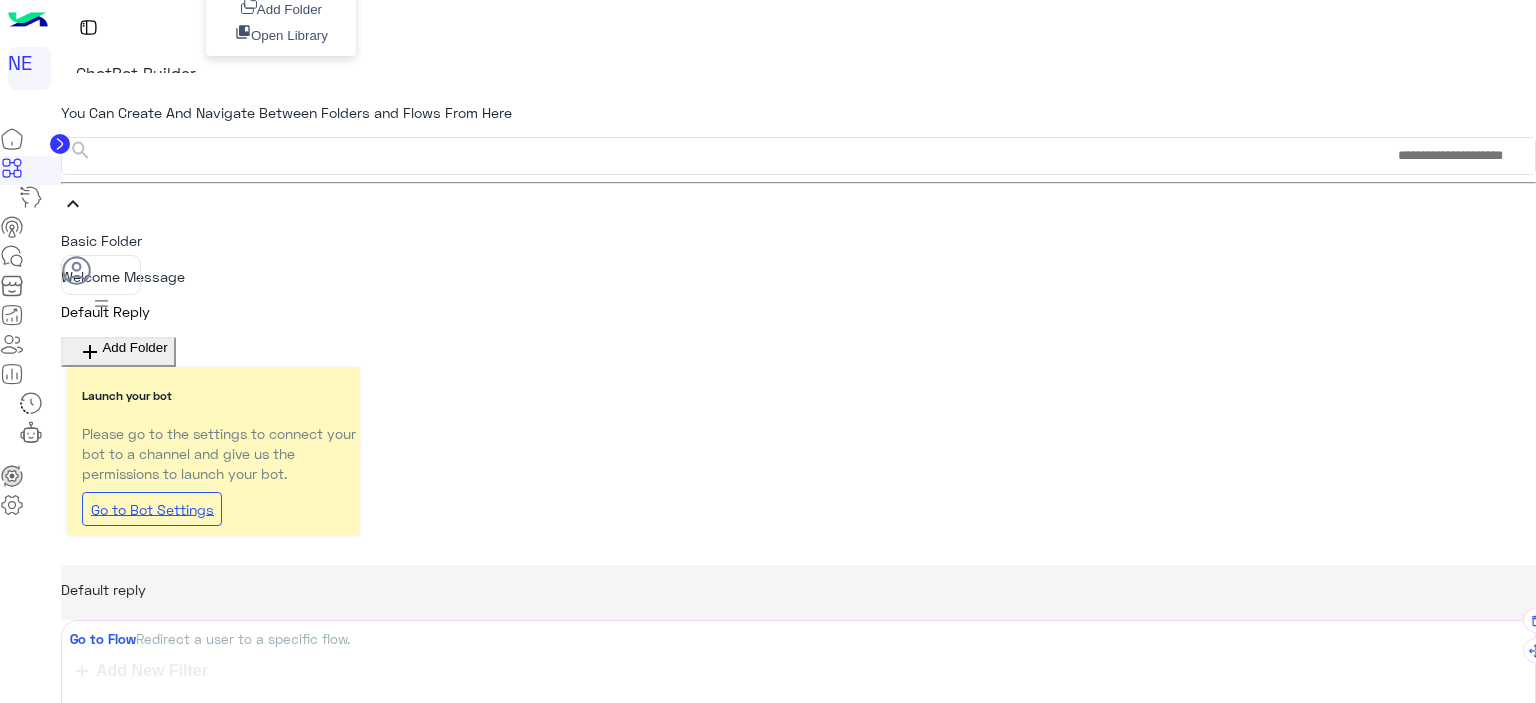 scroll, scrollTop: 734, scrollLeft: 0, axis: vertical 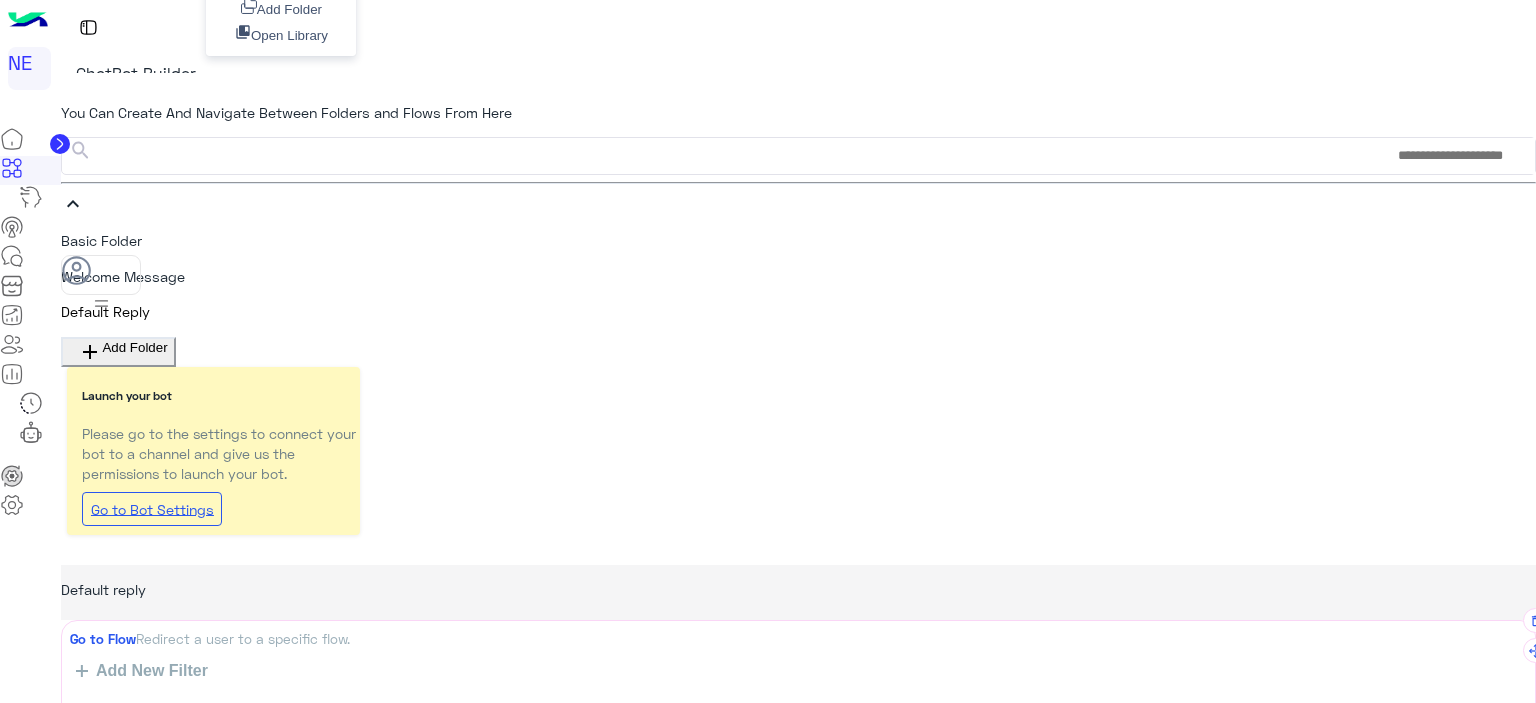 click on "Add Button +" at bounding box center [108, 1583] 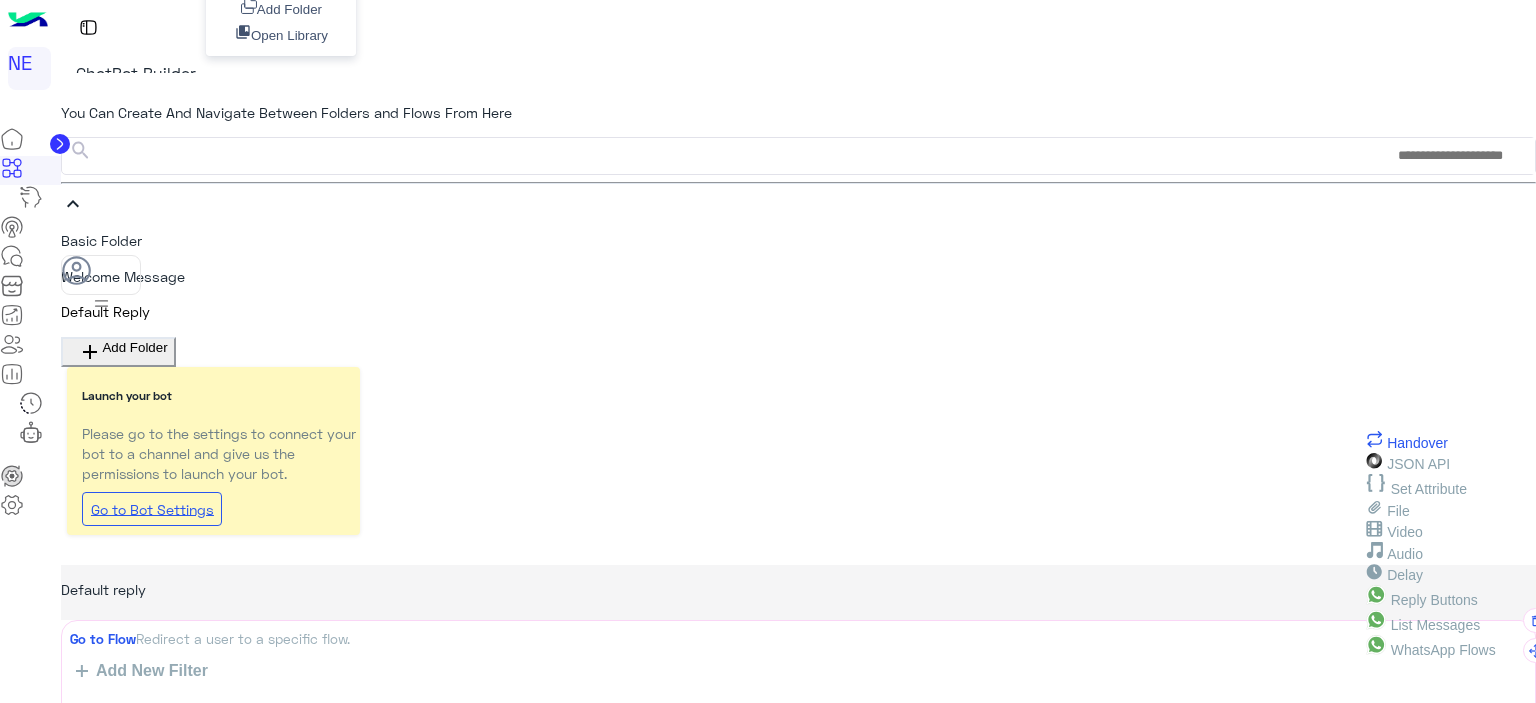 click on "Handover" at bounding box center [1417, 442] 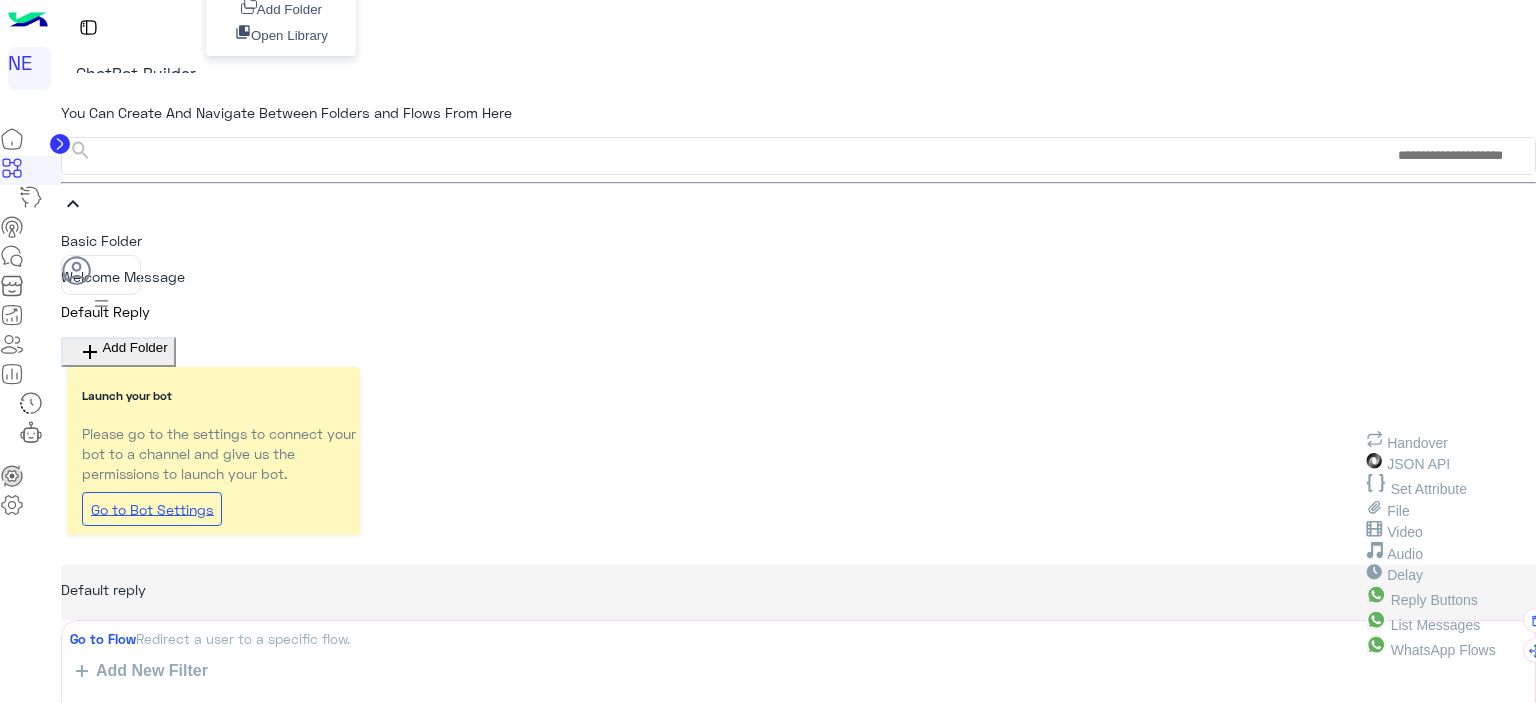 scroll, scrollTop: 1164, scrollLeft: 0, axis: vertical 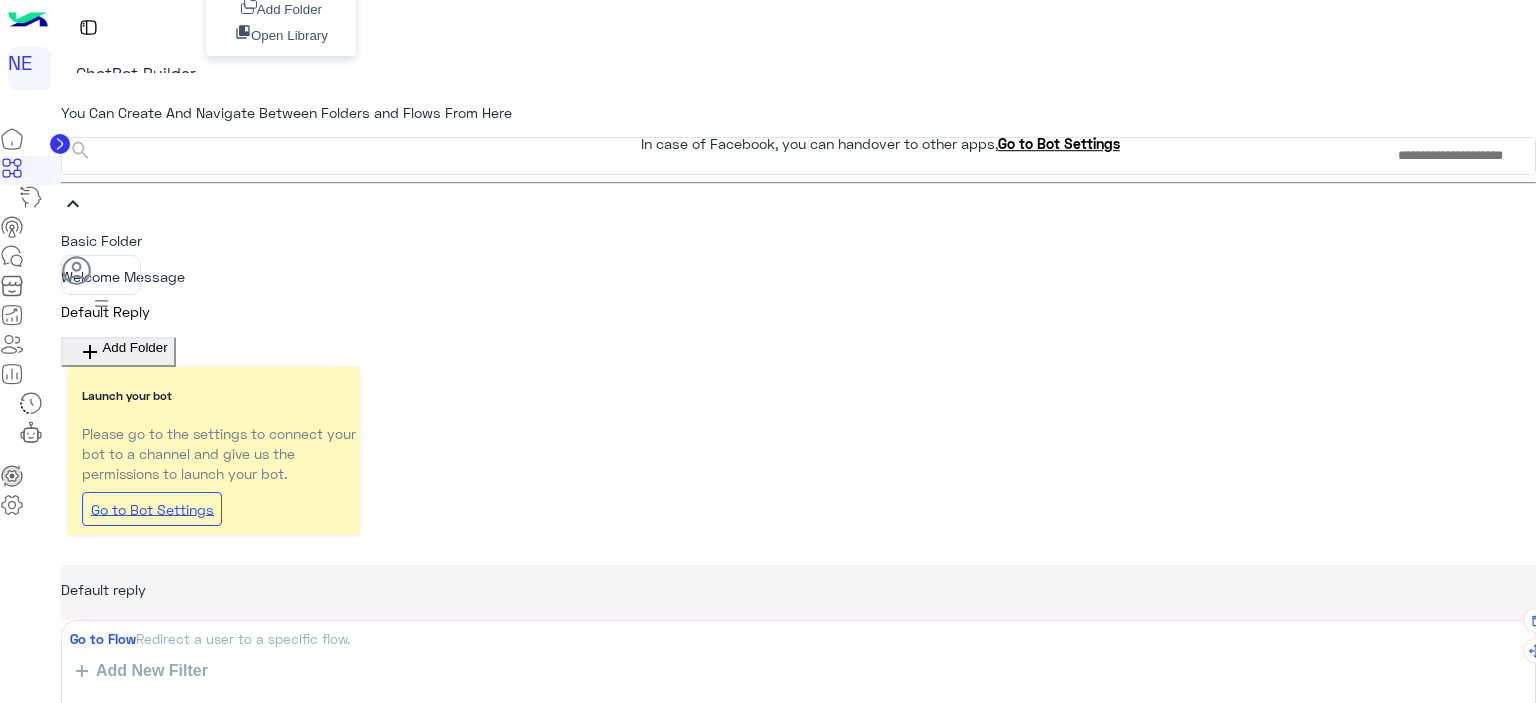 click on "Go to Bot Settings" at bounding box center (1059, 143) 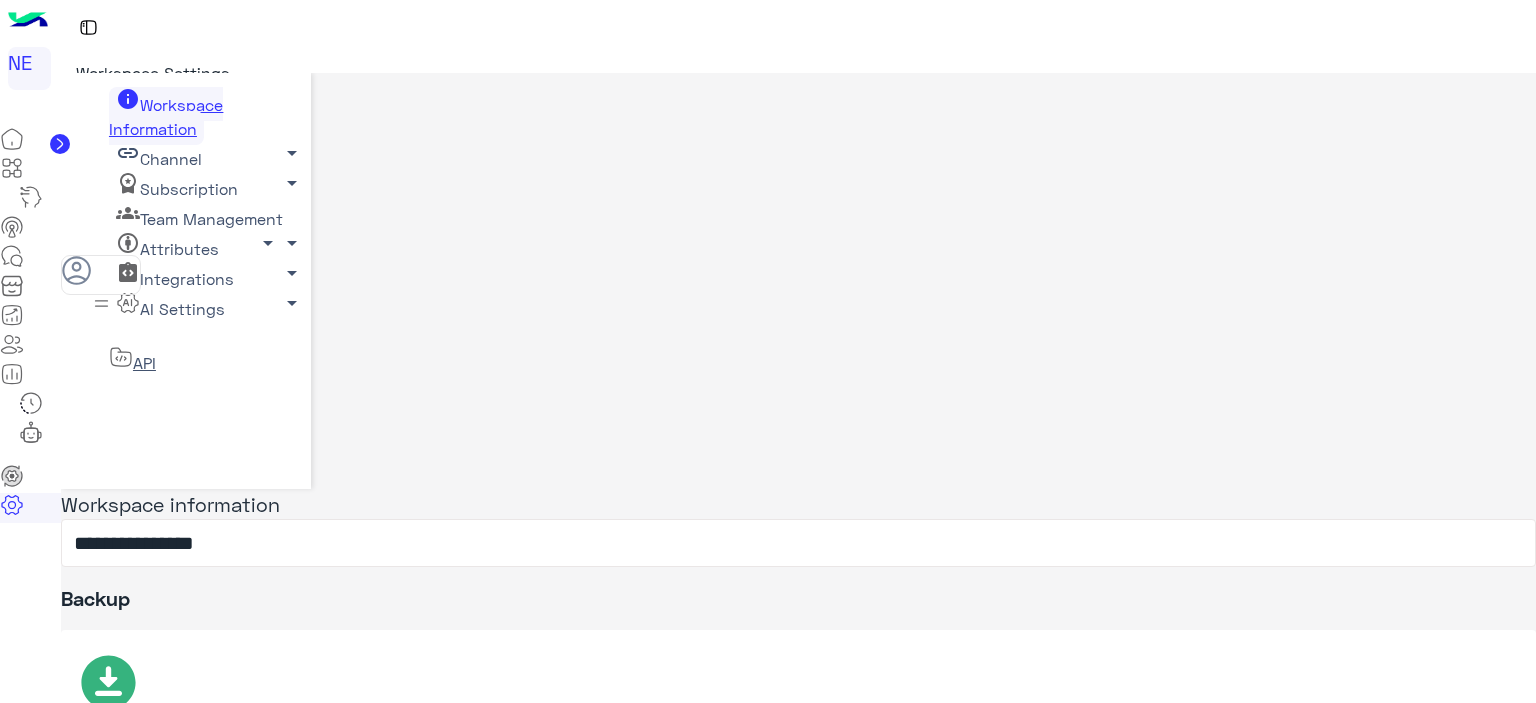 click on "Upload Bot Version You can Upload different bot backup file to replace current version." at bounding box center (798, 1094) 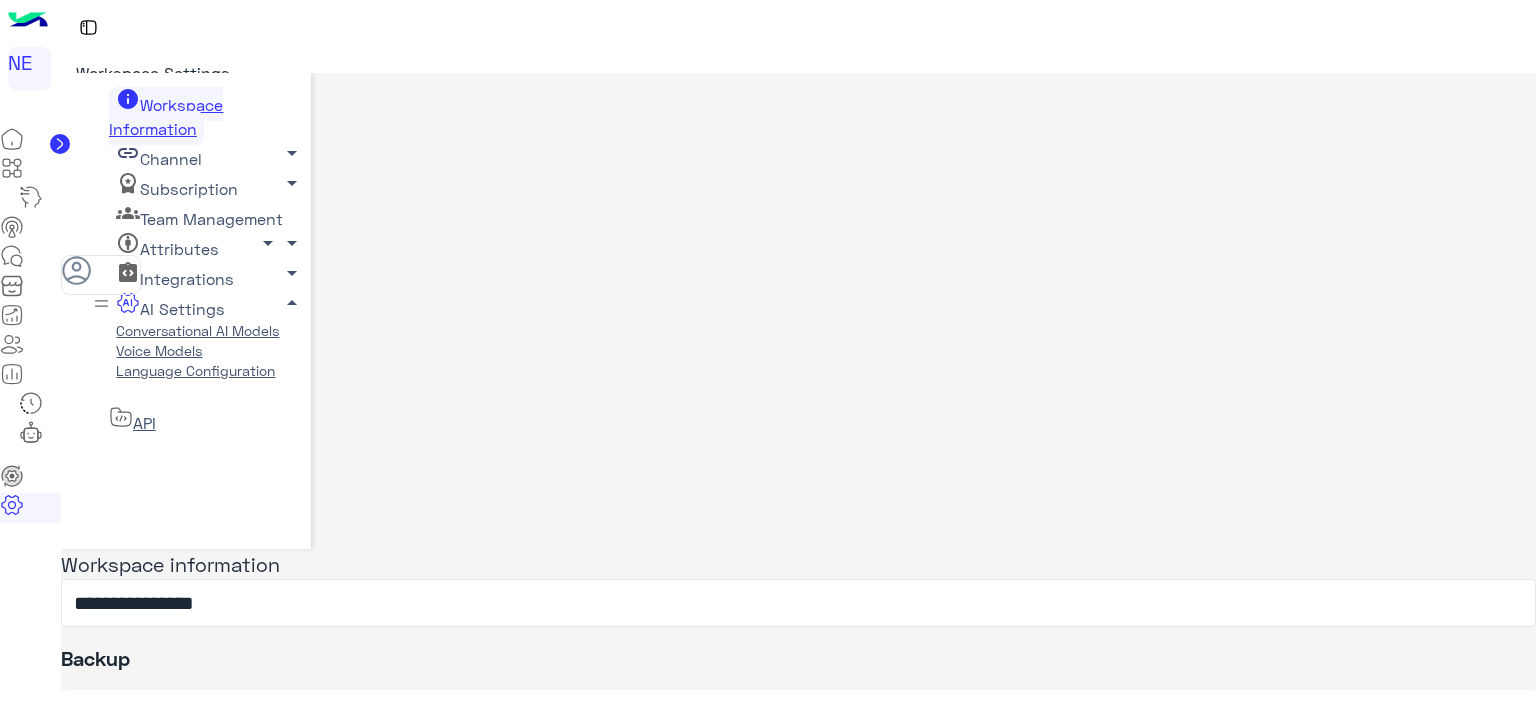 click on "Conversational AI Models" at bounding box center (198, 330) 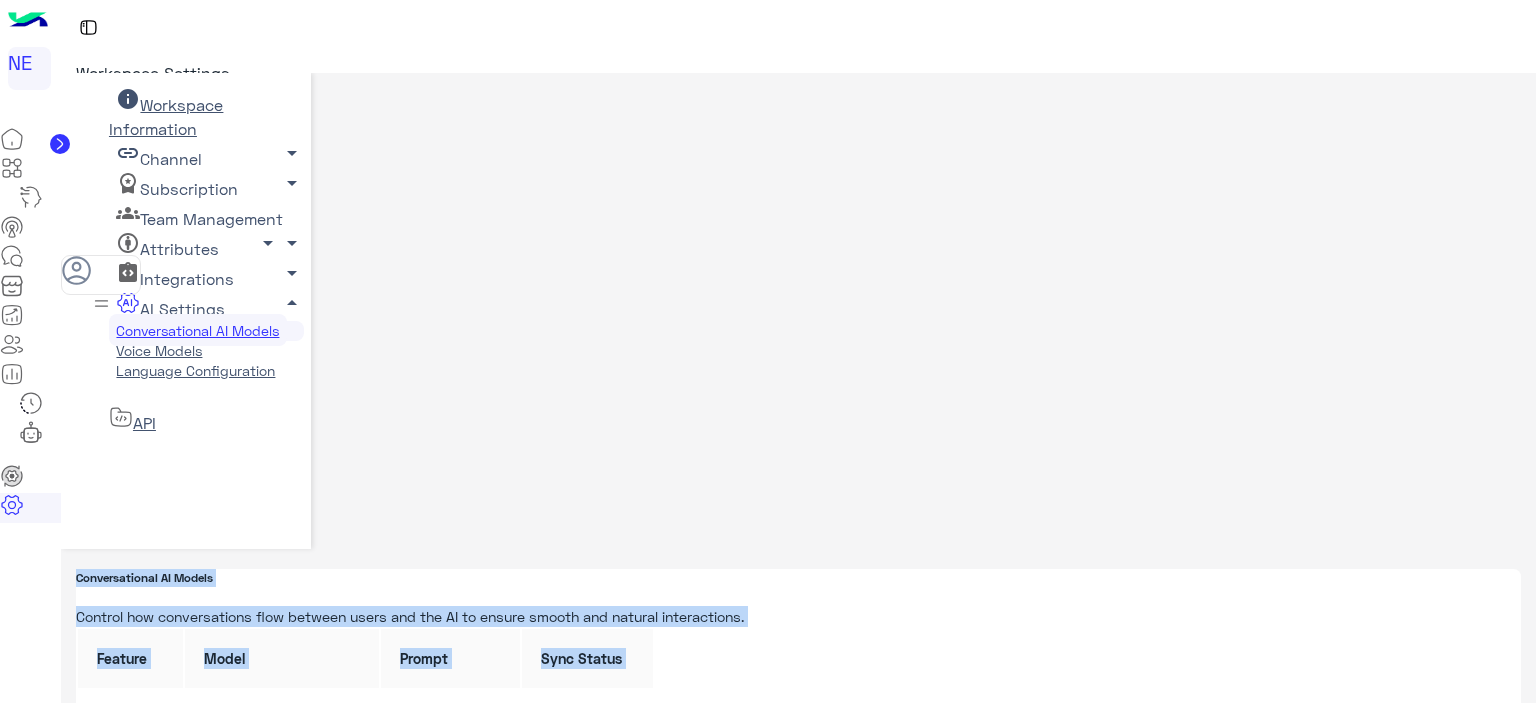 click on "Conversational AI Models Control how conversations flow between users and the AI to ensure smooth and natural interactions. Feature Model Prompt Sync Status  AI Training Literal Matcher    No Prompt  Success   AI Training Conceptual Matcher    No Prompt  Success   For a quick guide on how to manage your conversation settings and AI features.   View guide  open_in_new  Create Prompt  Write Prompt Required           0   /2000  Create  Dismiss" at bounding box center (798, 859) 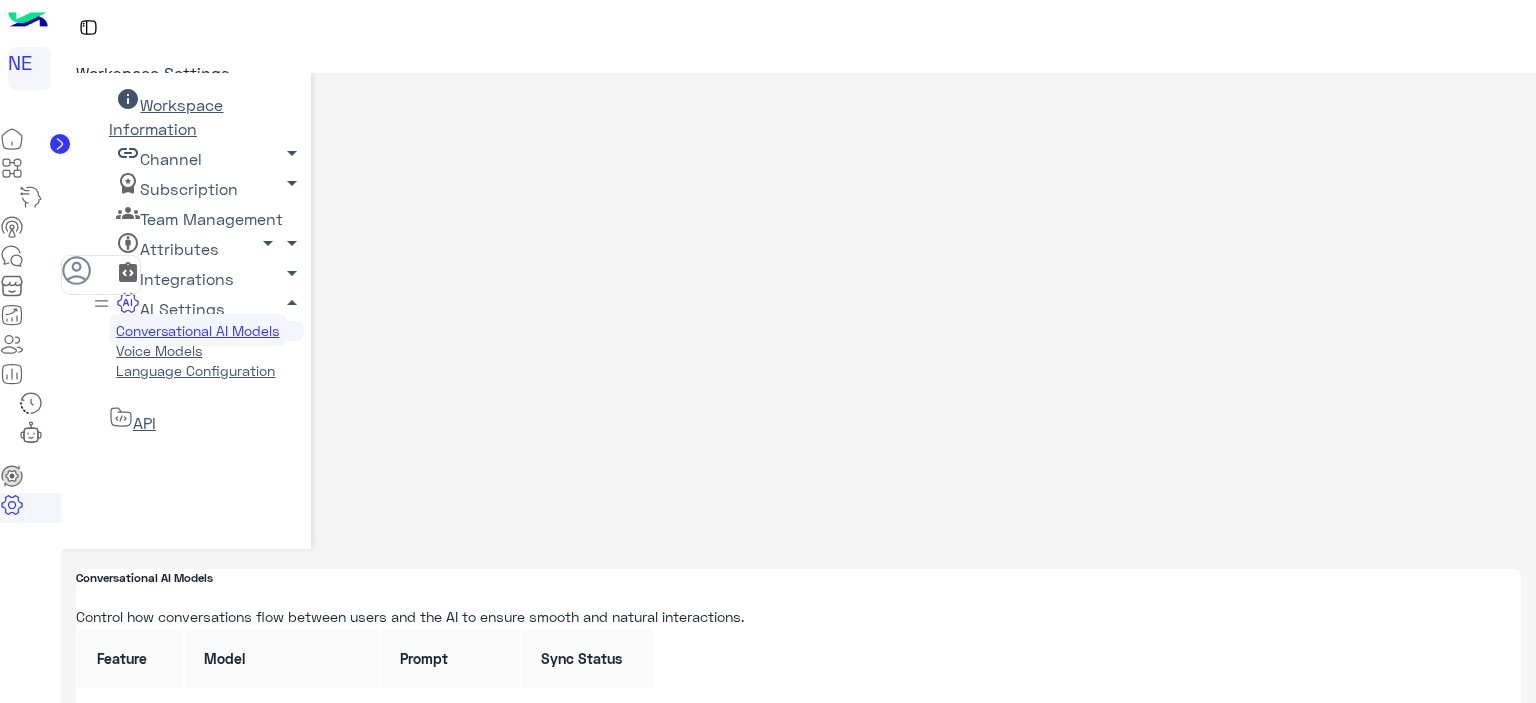 click at bounding box center (121, 417) 